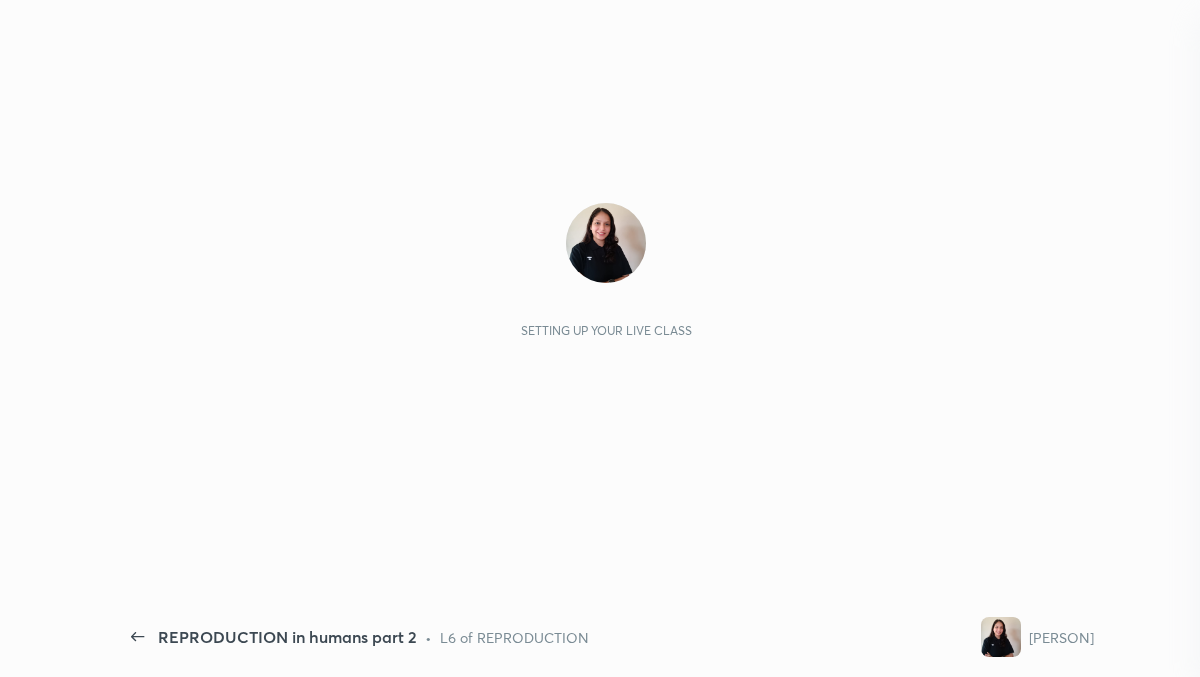 scroll, scrollTop: 0, scrollLeft: 0, axis: both 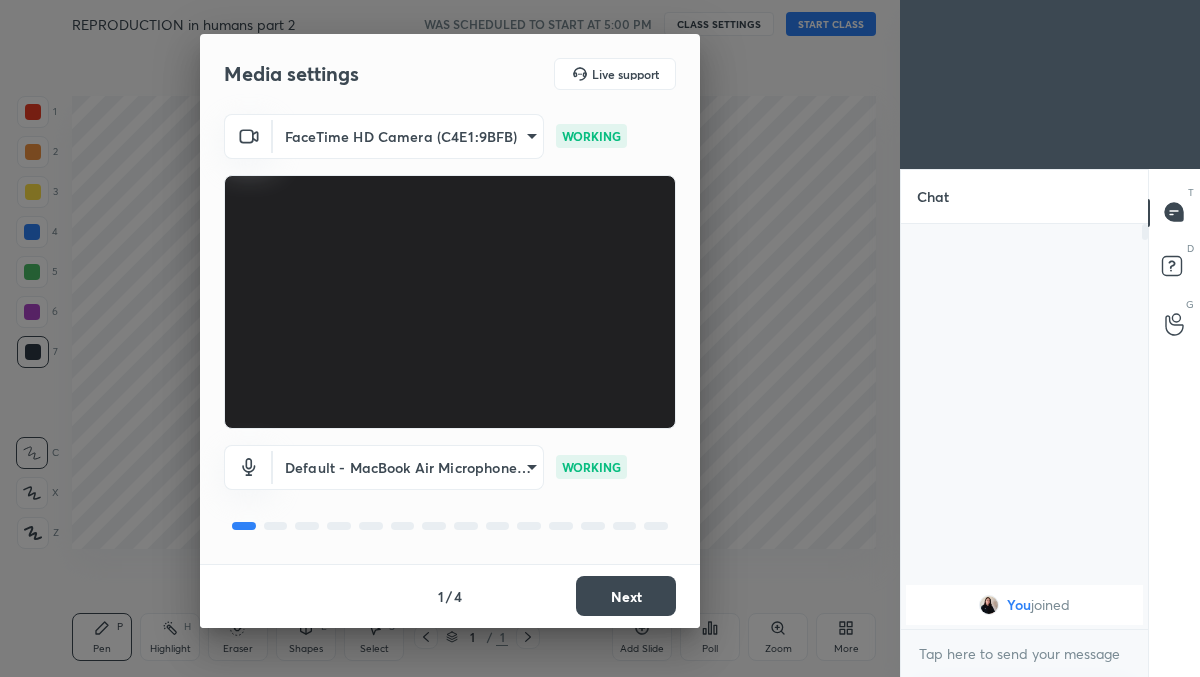 click on "Next" at bounding box center [626, 596] 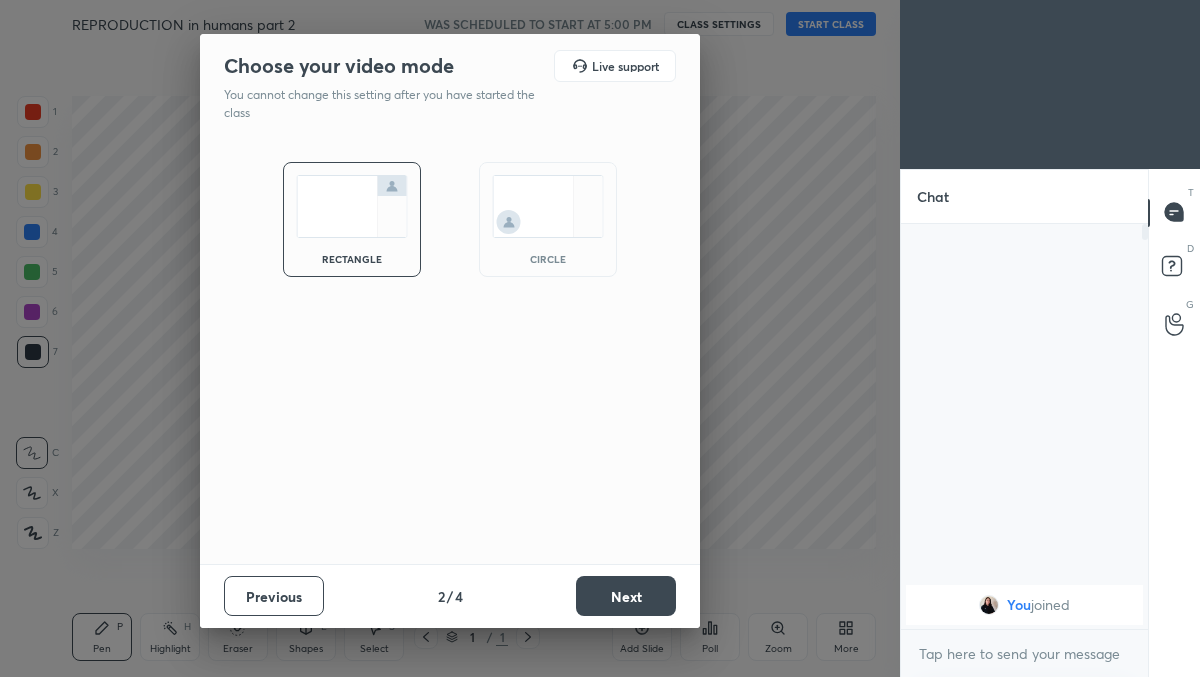 click on "Next" at bounding box center [626, 596] 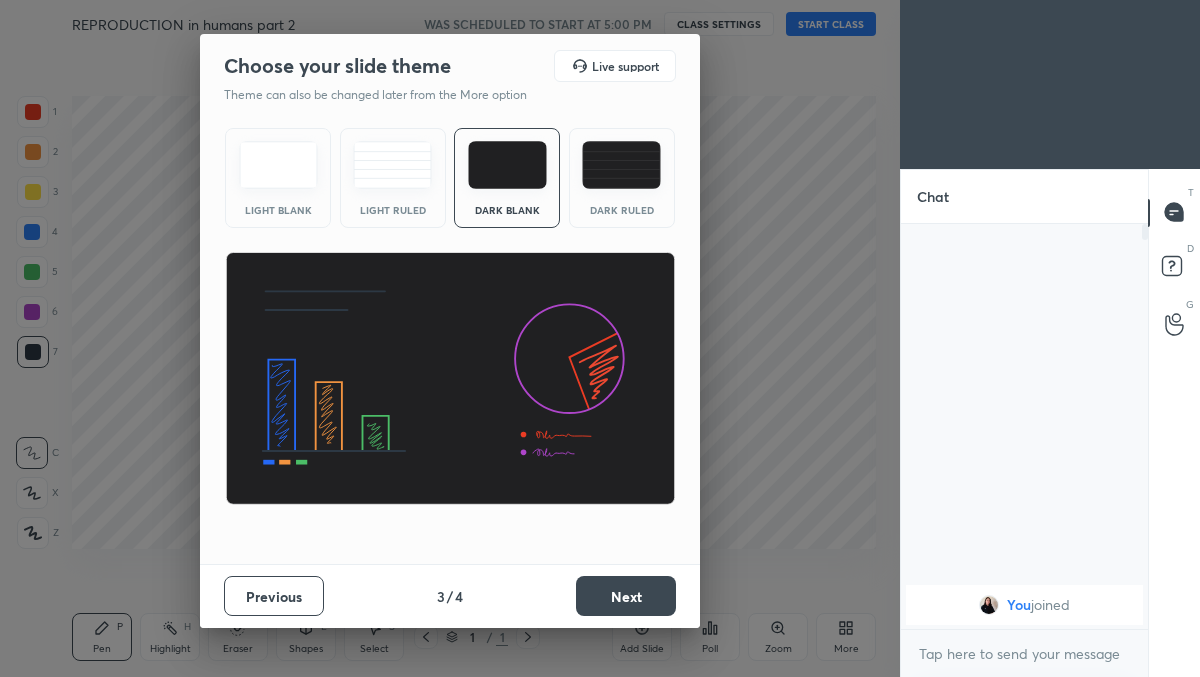 click on "Dark Ruled" at bounding box center (622, 178) 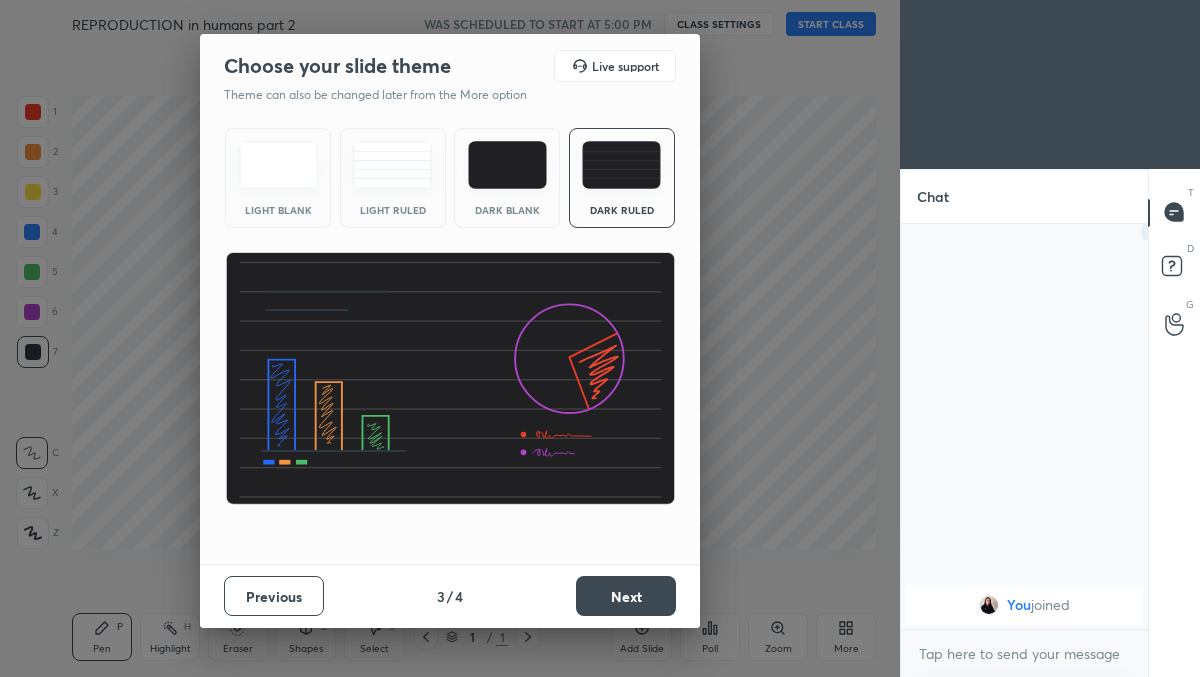 click on "Next" at bounding box center (626, 596) 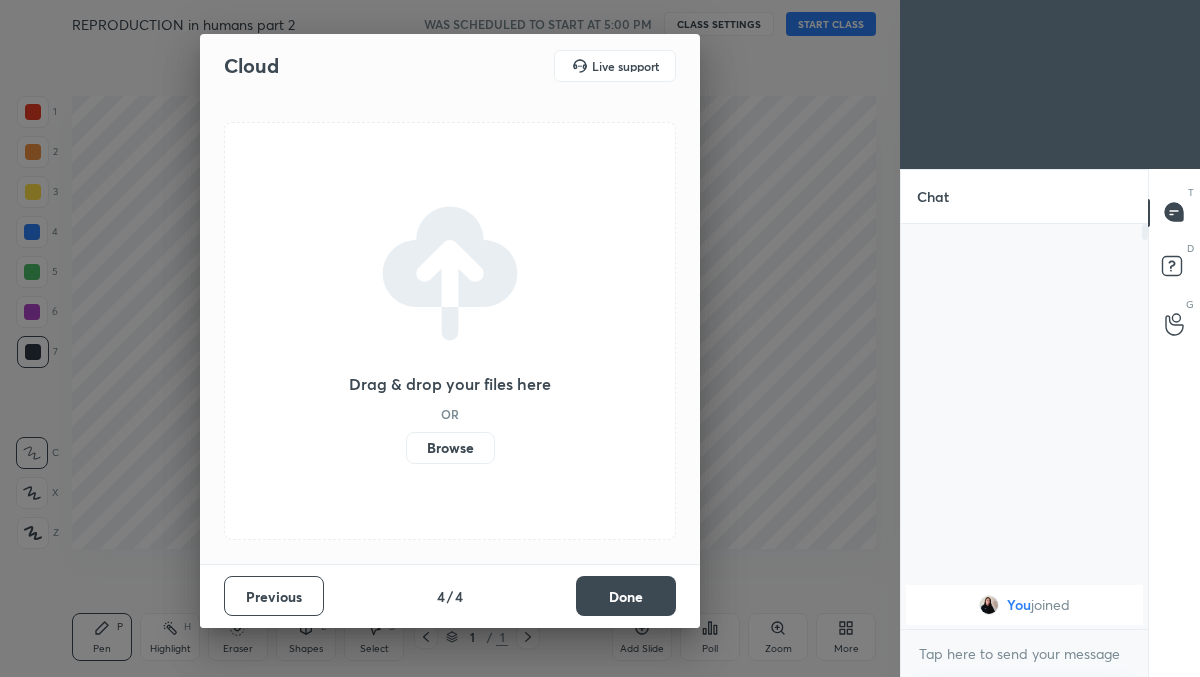 click on "Done" at bounding box center [626, 596] 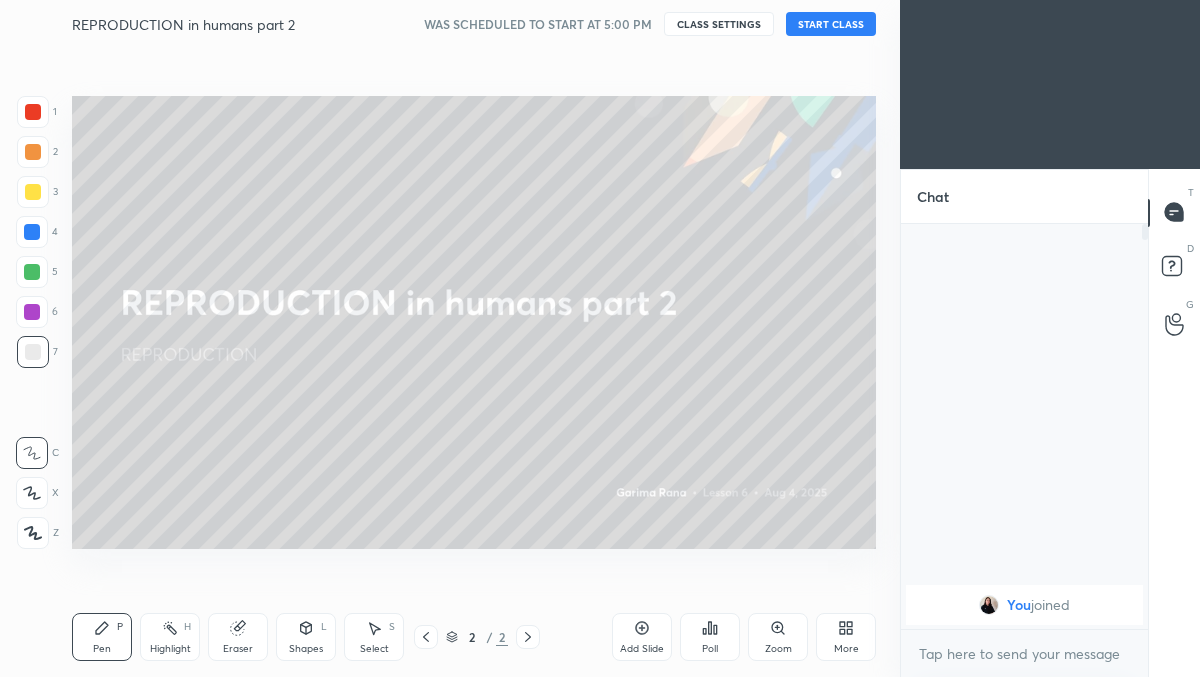 click on "More" at bounding box center (846, 649) 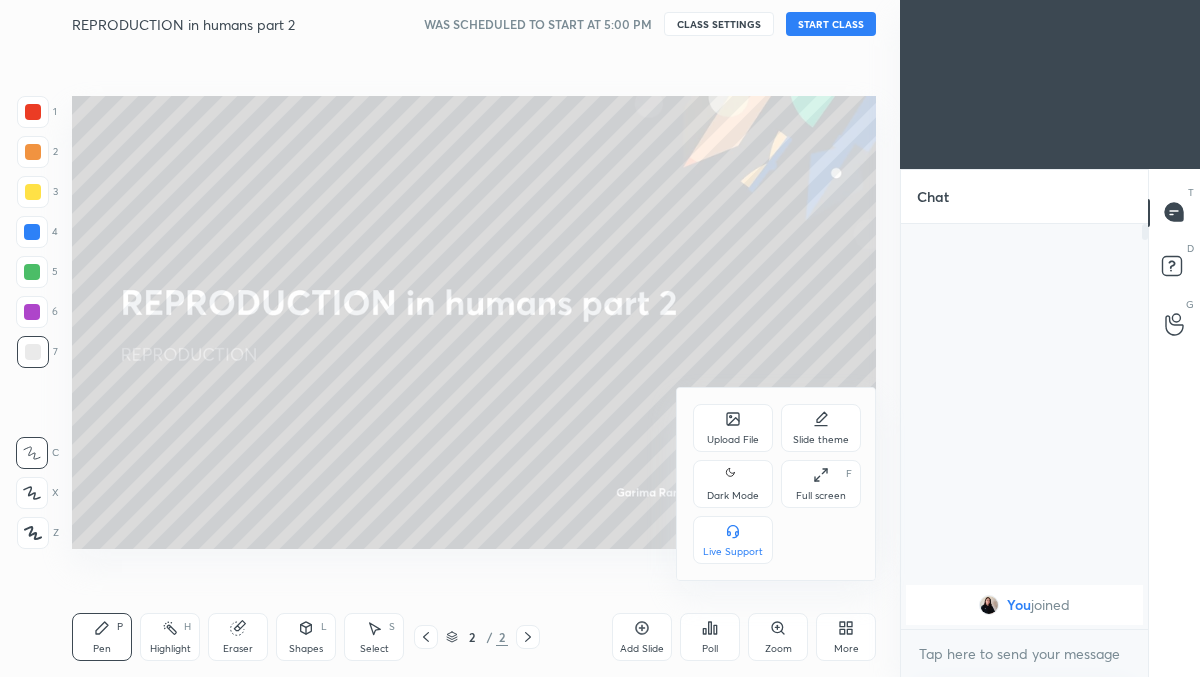 click on "Full screen F" at bounding box center (821, 484) 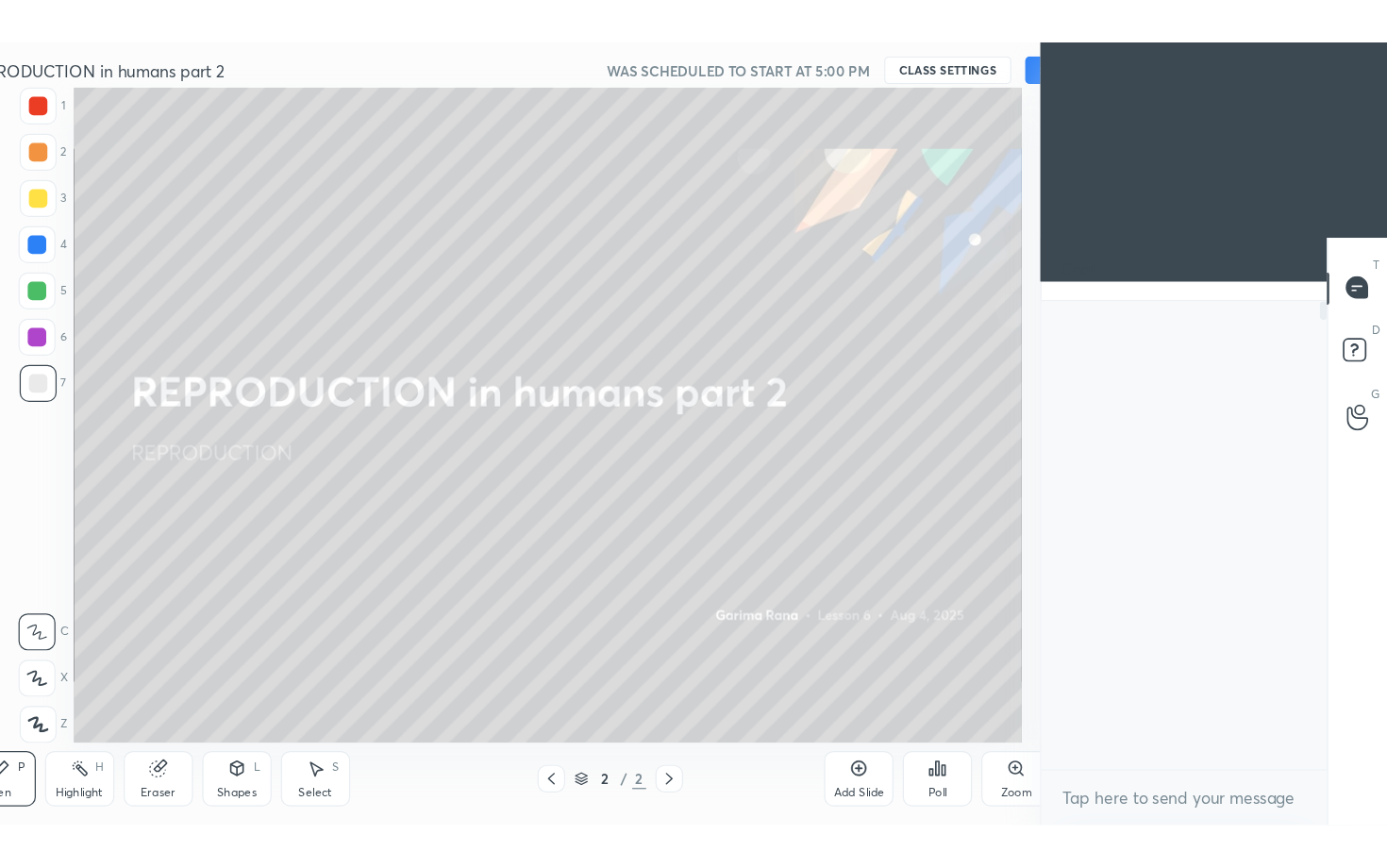 scroll, scrollTop: 93601, scrollLeft: 93389, axis: both 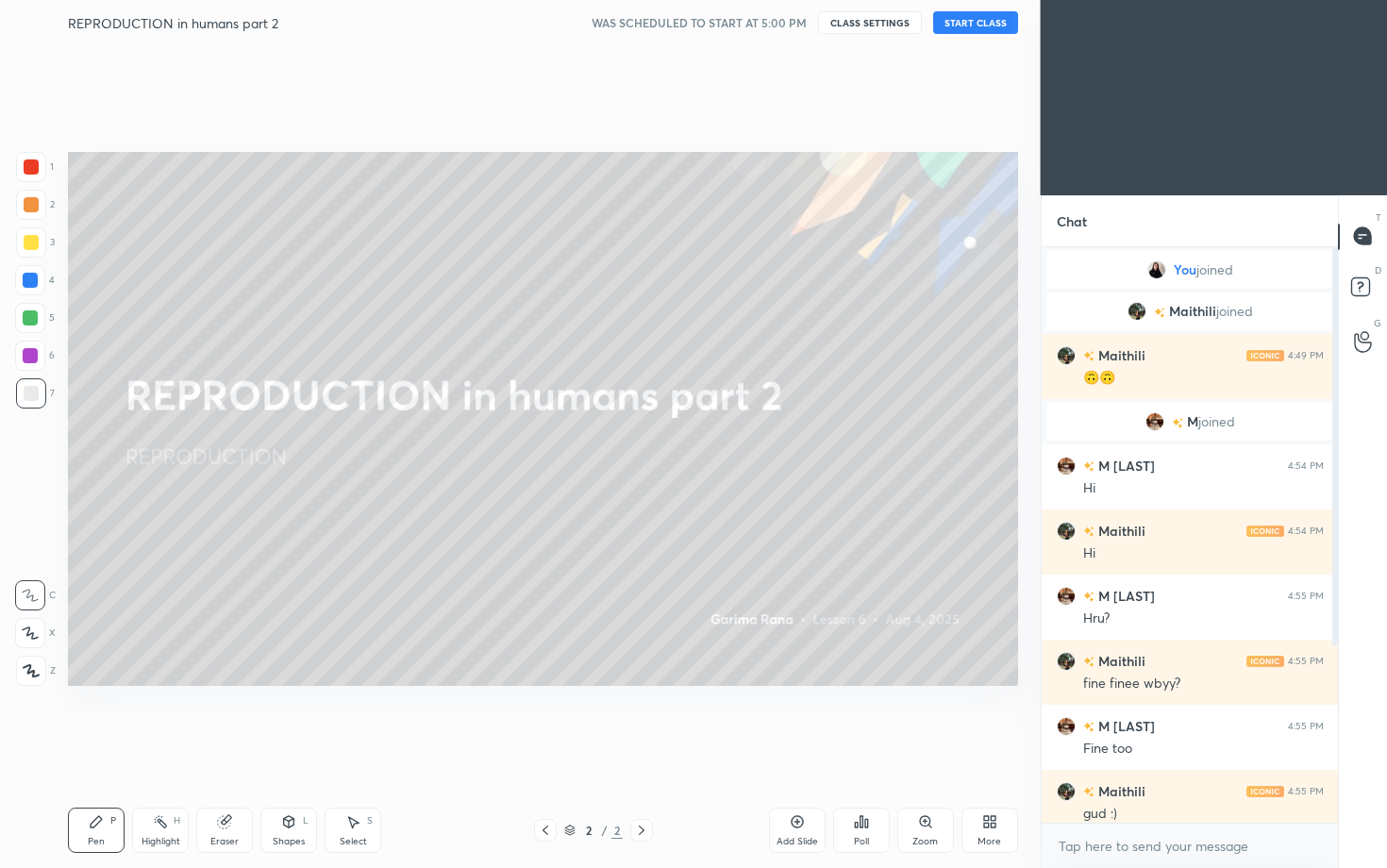 click on "Add Slide" at bounding box center [797, 830] 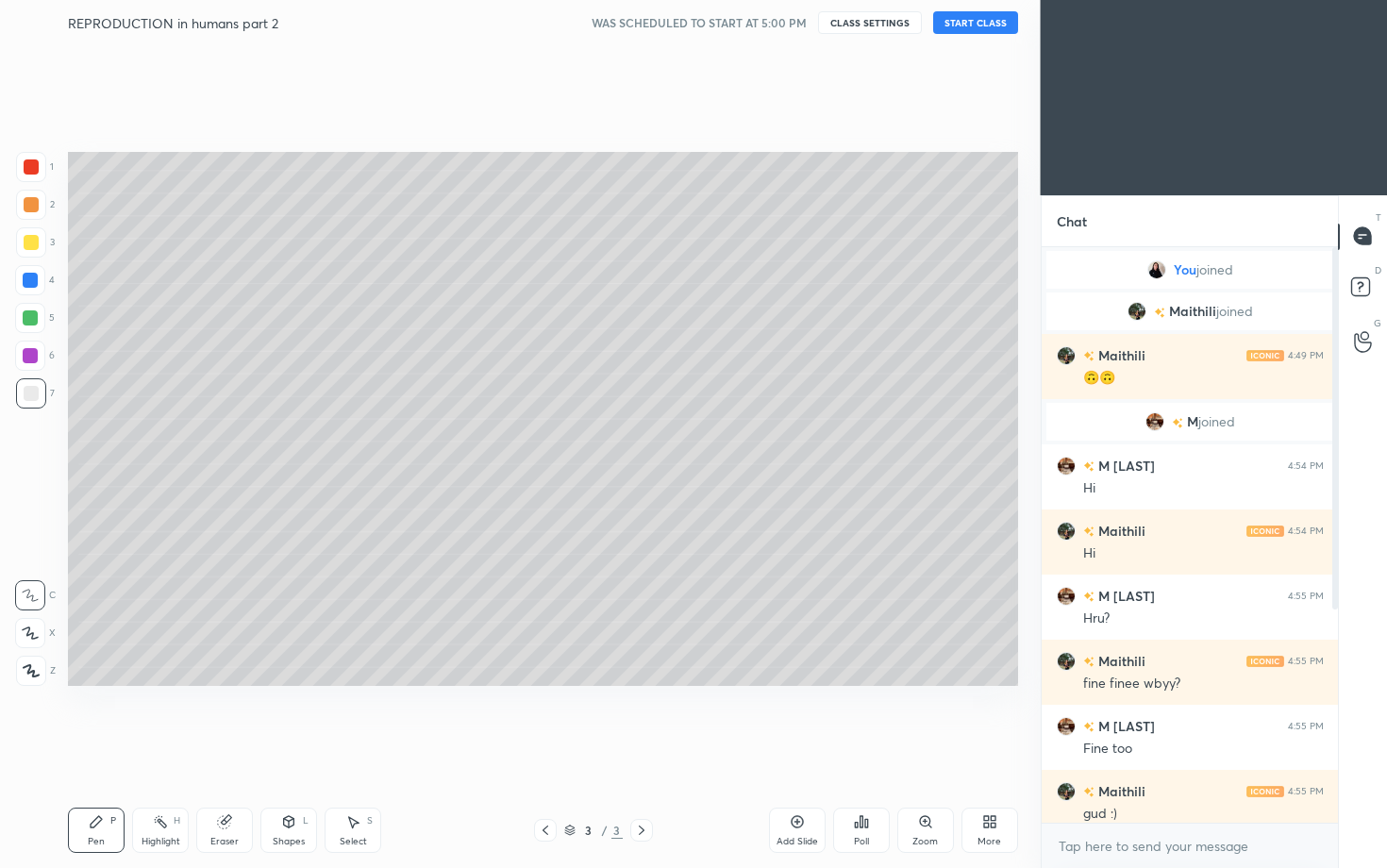click on "Highlight H" at bounding box center (160, 830) 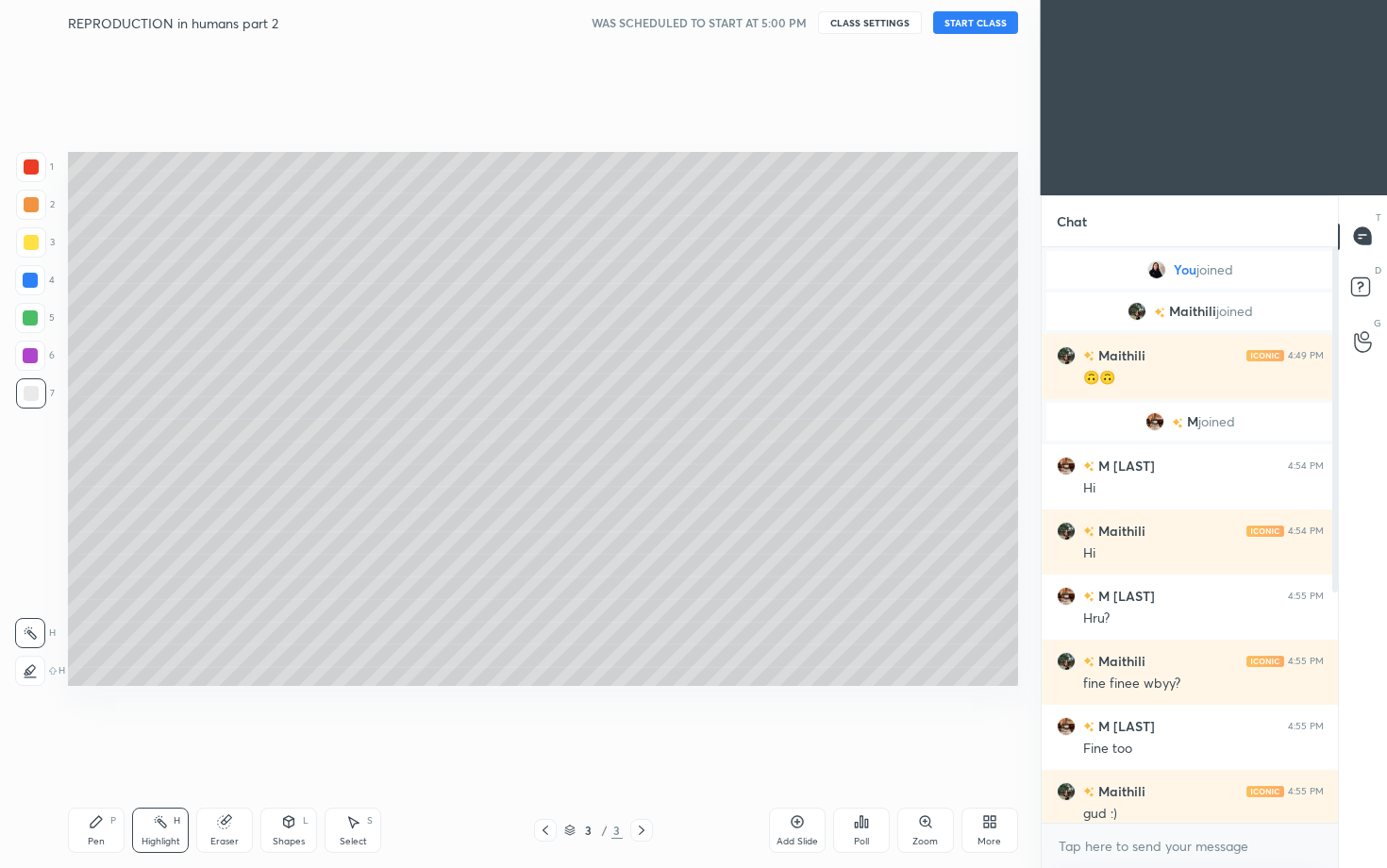 click 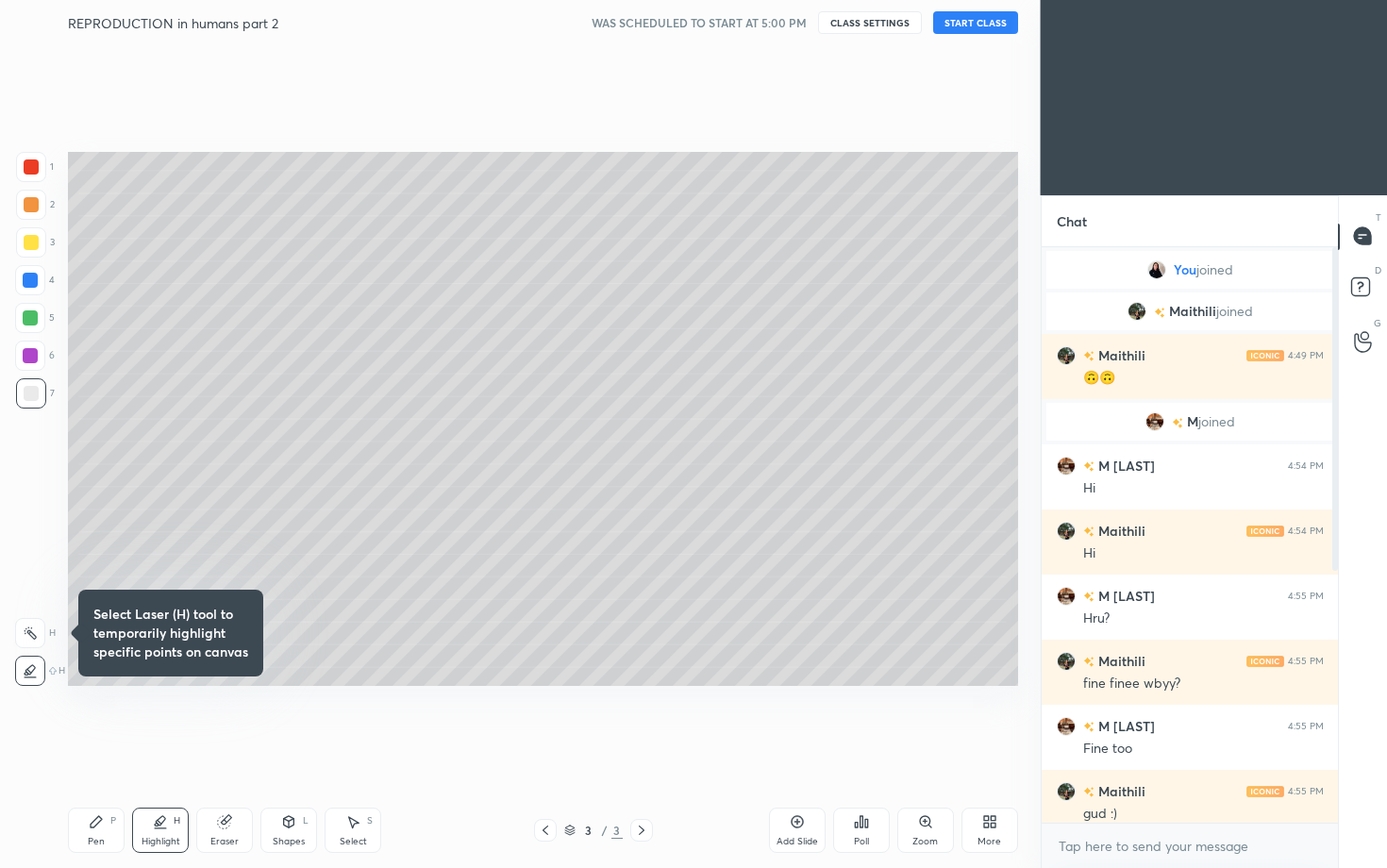 click on "Eraser" at bounding box center (225, 830) 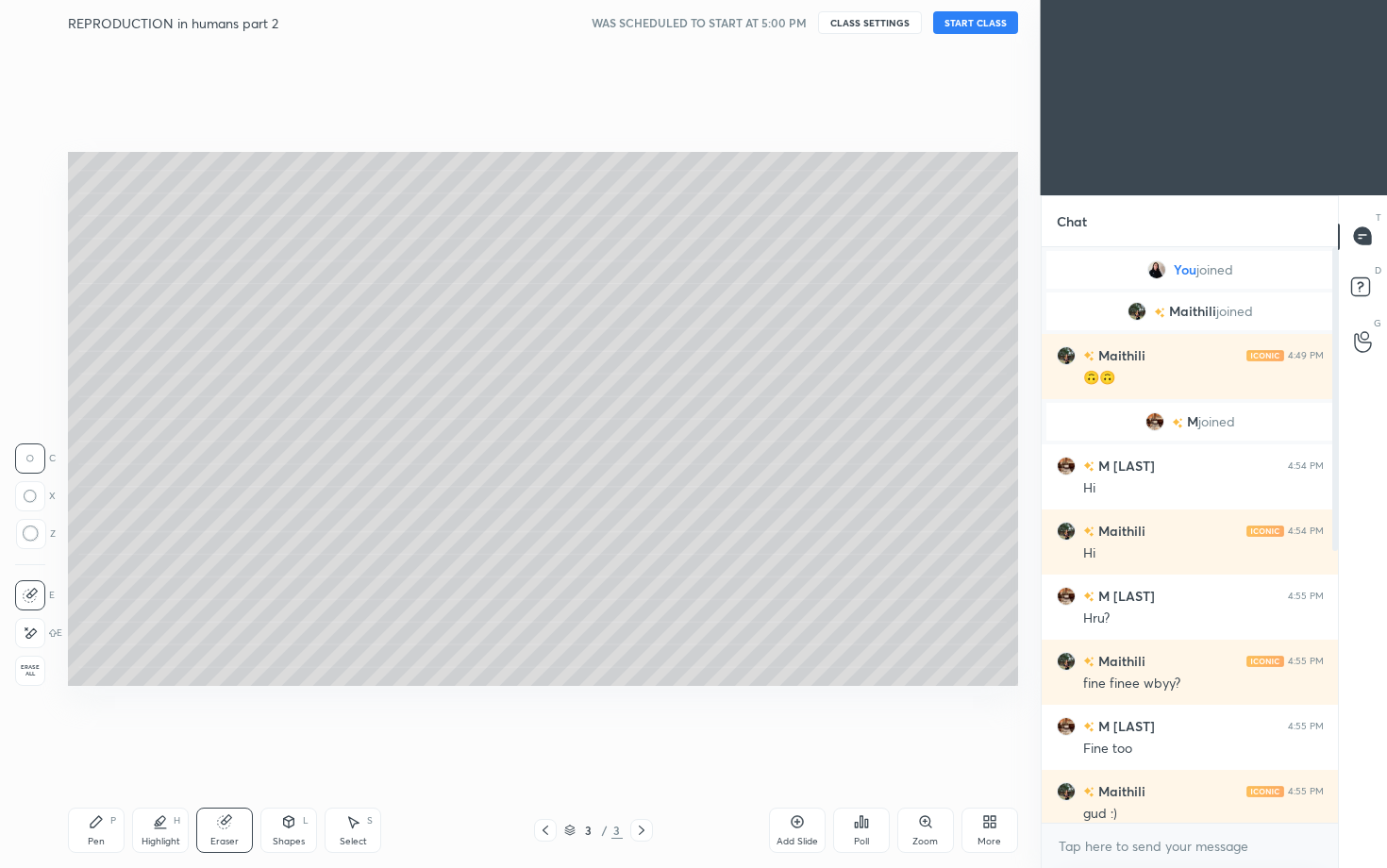 click on "Erase all" at bounding box center [30, 671] 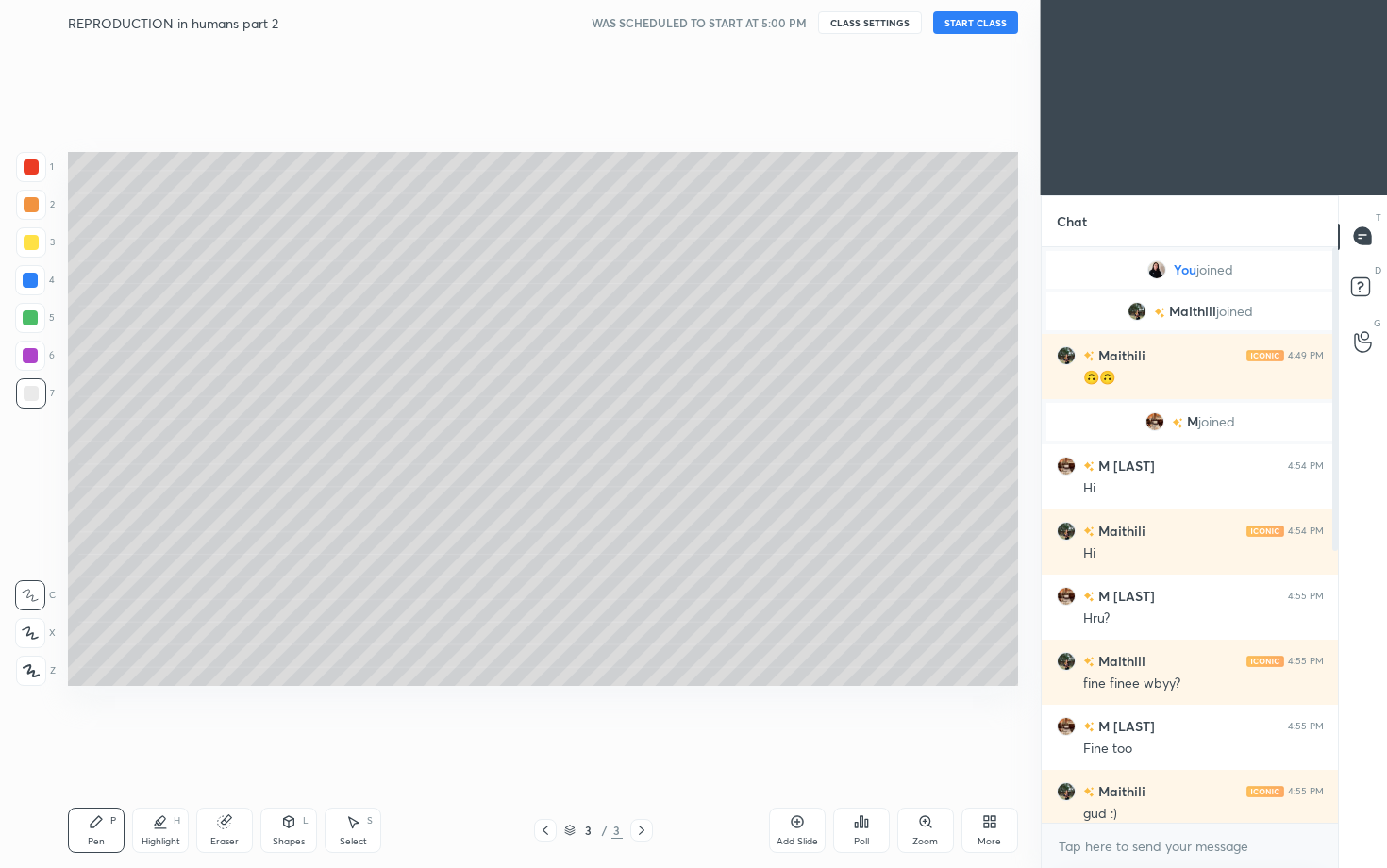 click 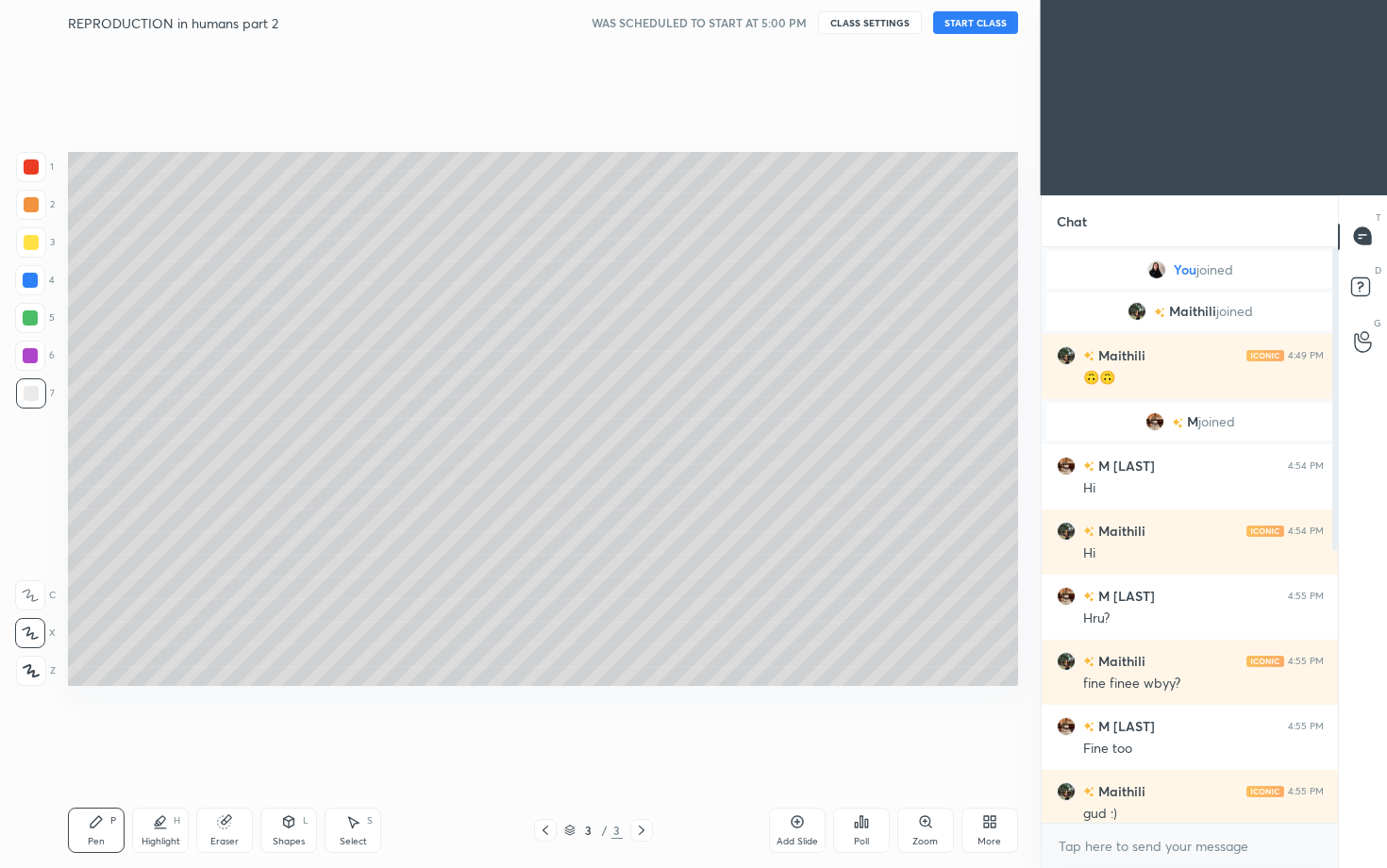 click on "Eraser" at bounding box center (225, 830) 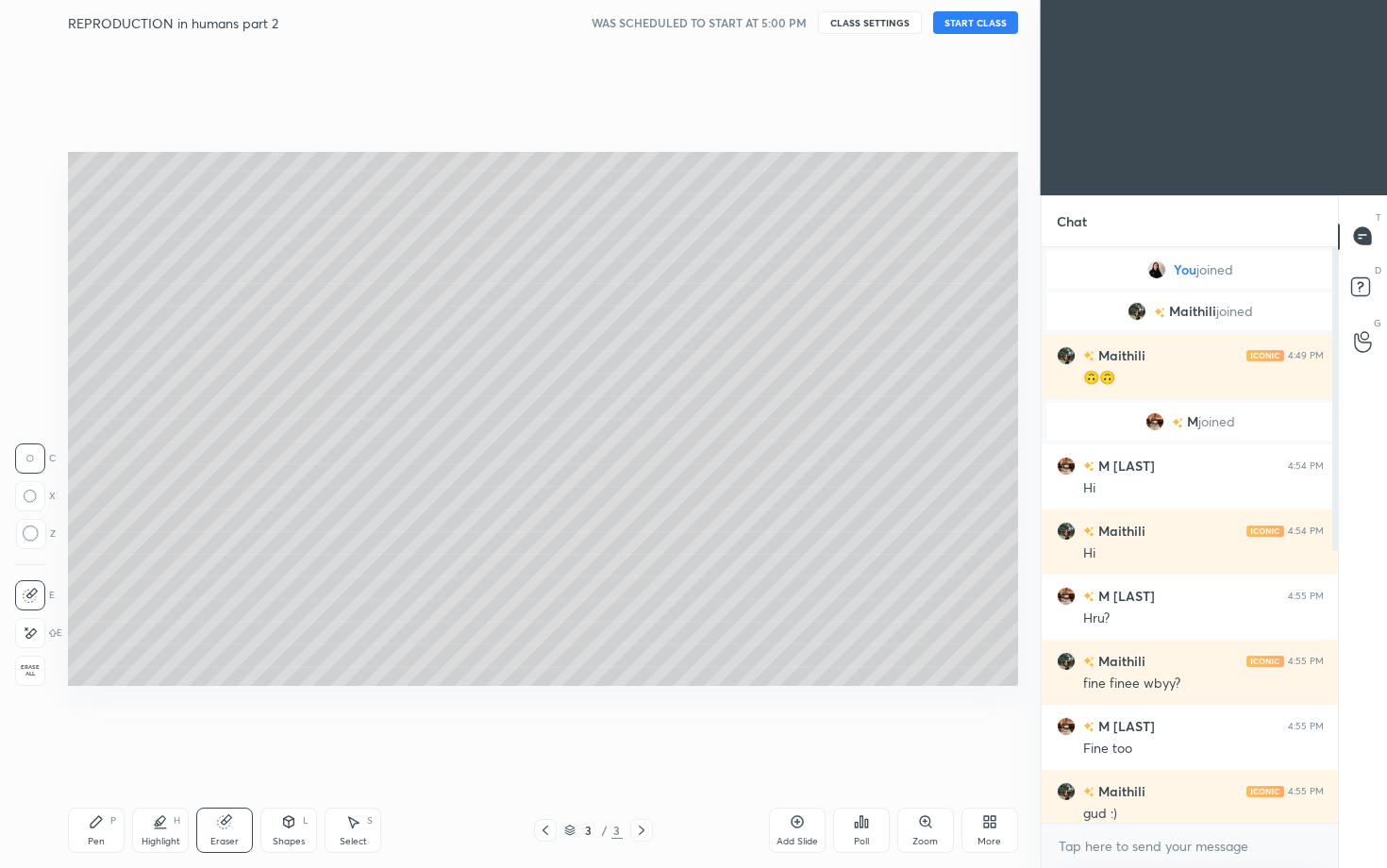 click on "Erase all" at bounding box center (30, 671) 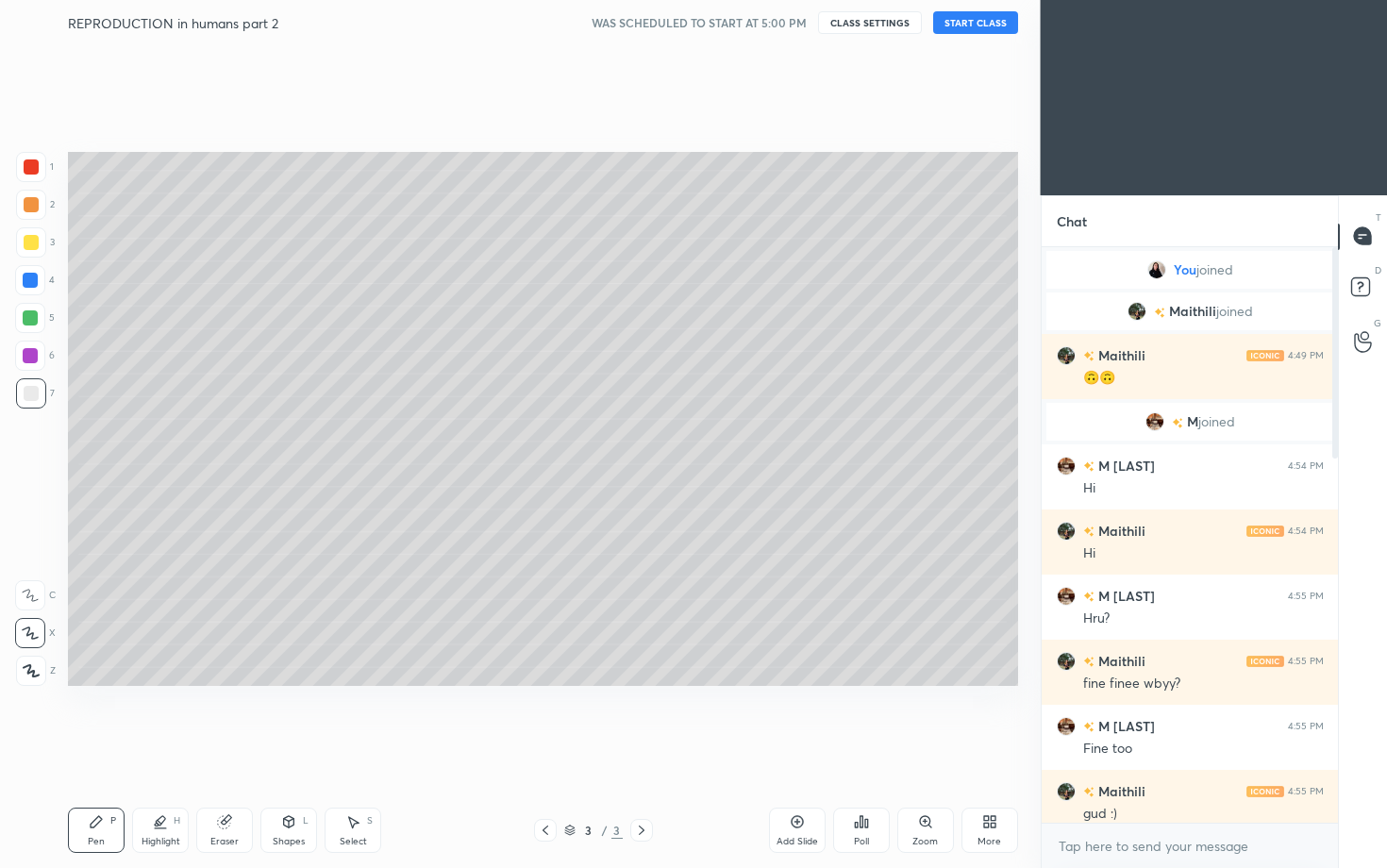 click on "START CLASS" at bounding box center [976, 23] 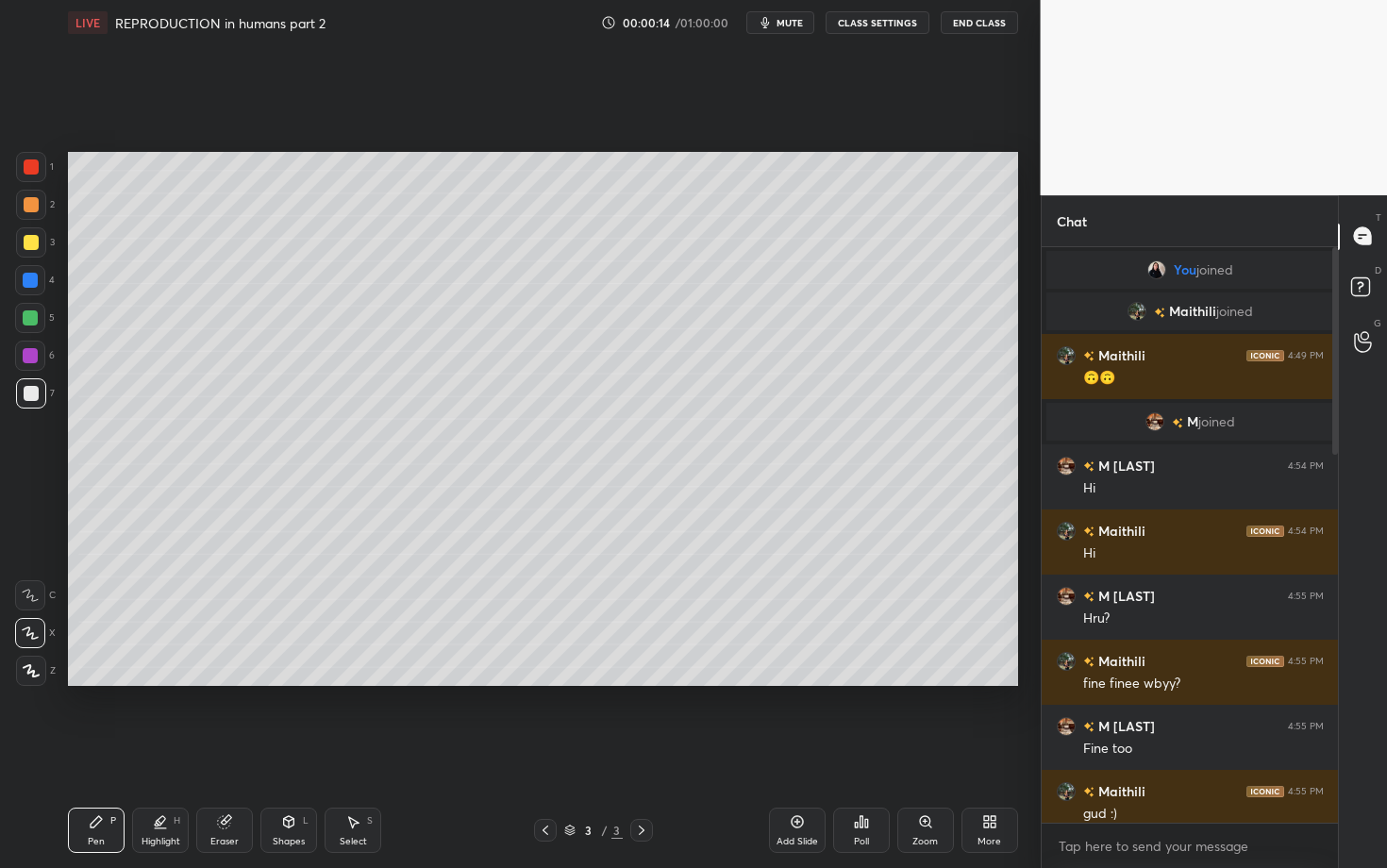 scroll, scrollTop: 1457, scrollLeft: 0, axis: vertical 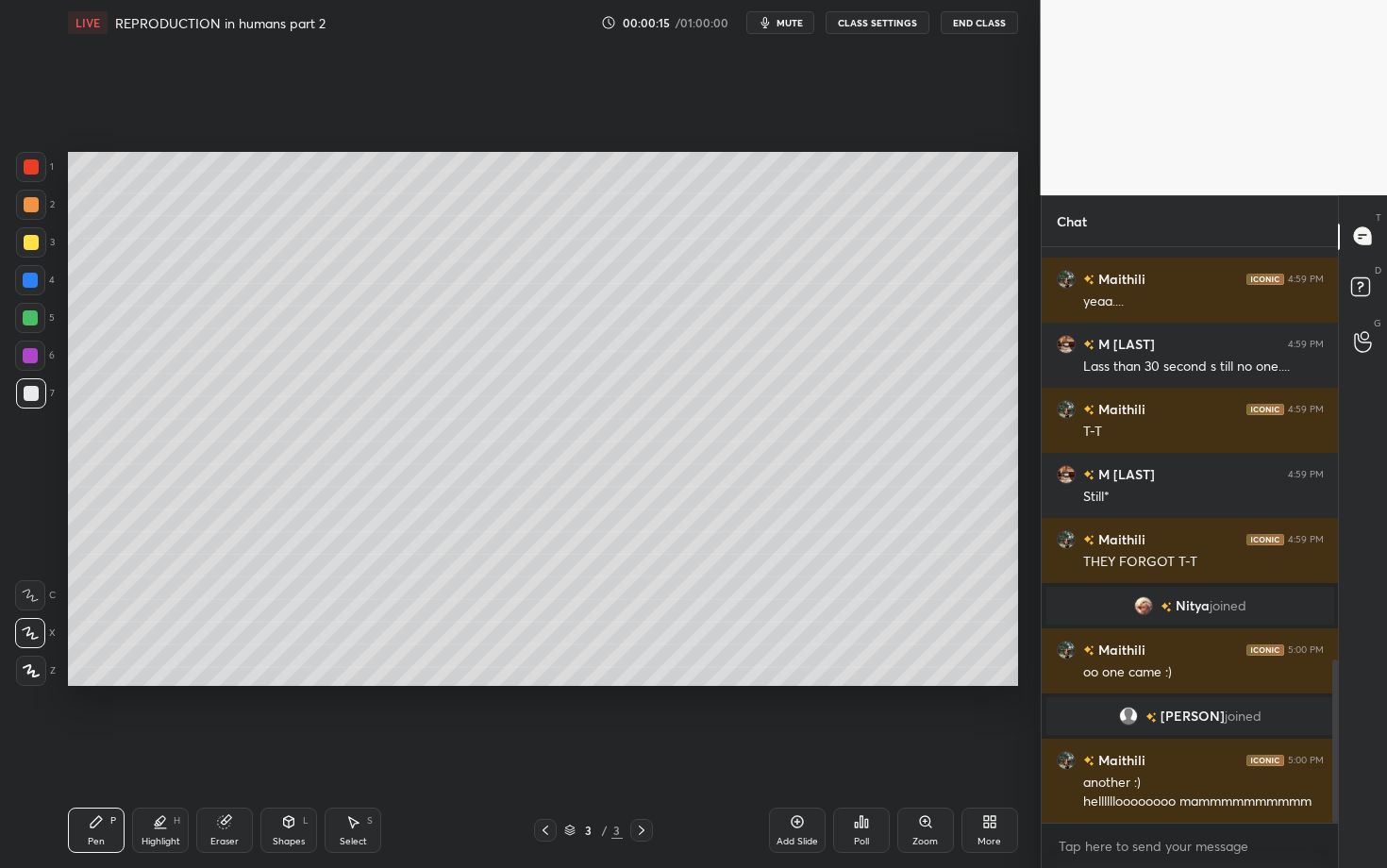 drag, startPoint x: 1337, startPoint y: 377, endPoint x: 1338, endPoint y: 515, distance: 138.00362 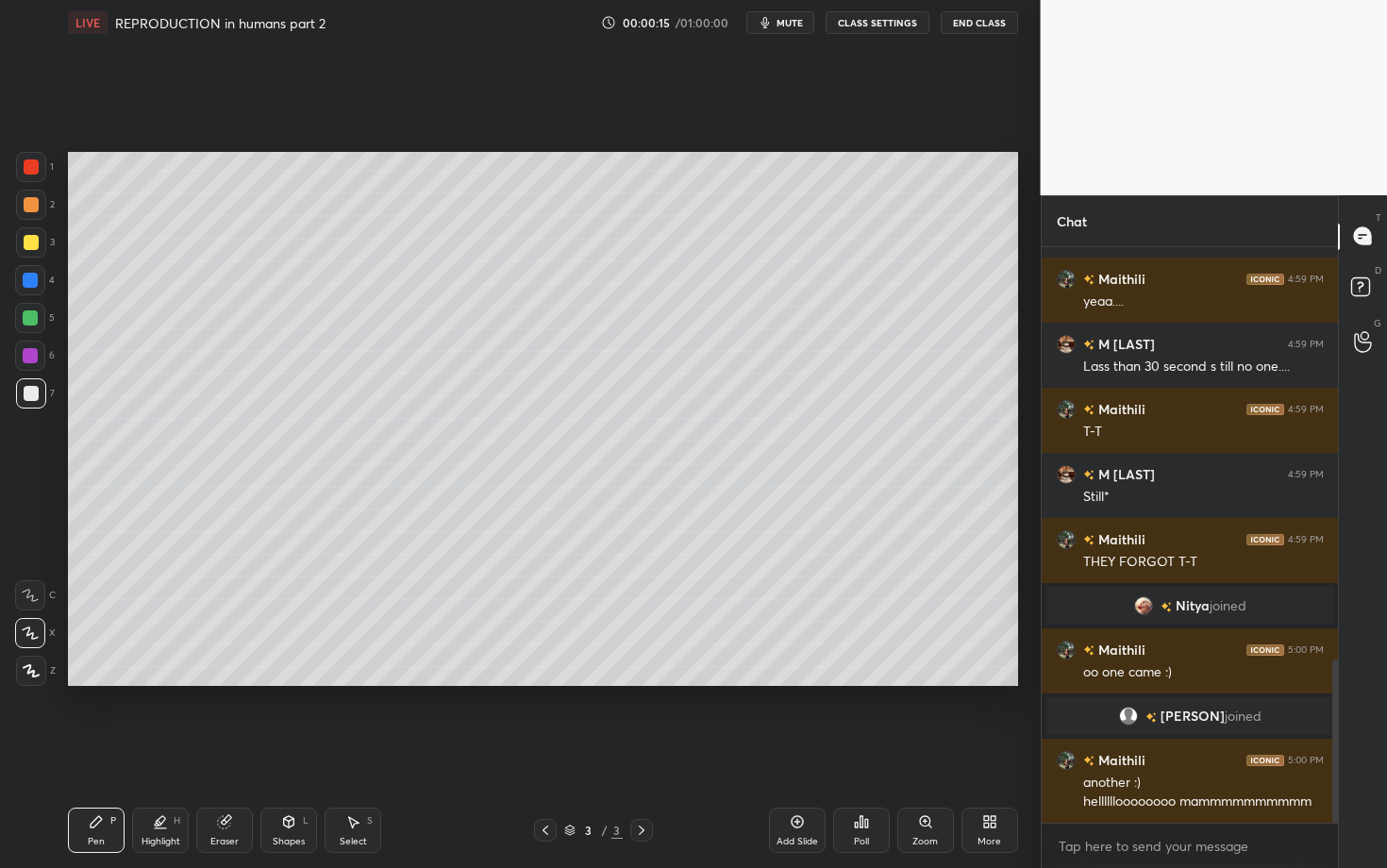 click on "Chat Maithili 4:58 PM yeaa true M NAVIN 4:59 PM Its kind of everybody know tha basic Maithili 4:59 PM yeaa.... M NAVIN 4:59 PM Lass than 30 second s till no one.... Maithili 4:59 PM T-T M NAVIN 4:59 PM Still* Maithili 4:59 PM THEY FORGOT T-T Nitya joined Maithili 5:00 PM oo one came :) Akhila joined Maithili 5:00 PM another :) helllllloooooooo mammmmmmmmmm JUMP TO LATEST Enable hand raising Enable raise hand to speak to learners. Once enabled, chat will be turned off temporarily. Enable x introducing Raise a hand with a doubt Now learners can raise their hand along with a doubt How it works? Raise hand disabled You have disabled Raise hand currently. Enable it to invite learners to speak Enable Can't raise hand Looks like educator just invited you to speak. Please wait before you can raise your hand again. Got it T Messages (T) D Doubts (D) G Raise Hand (G) Report an issue Reason for reporting Buffering Chat not working Audio - Video sync issue Educator video quality low ​ Attach an image Report" at bounding box center [1214, 531] 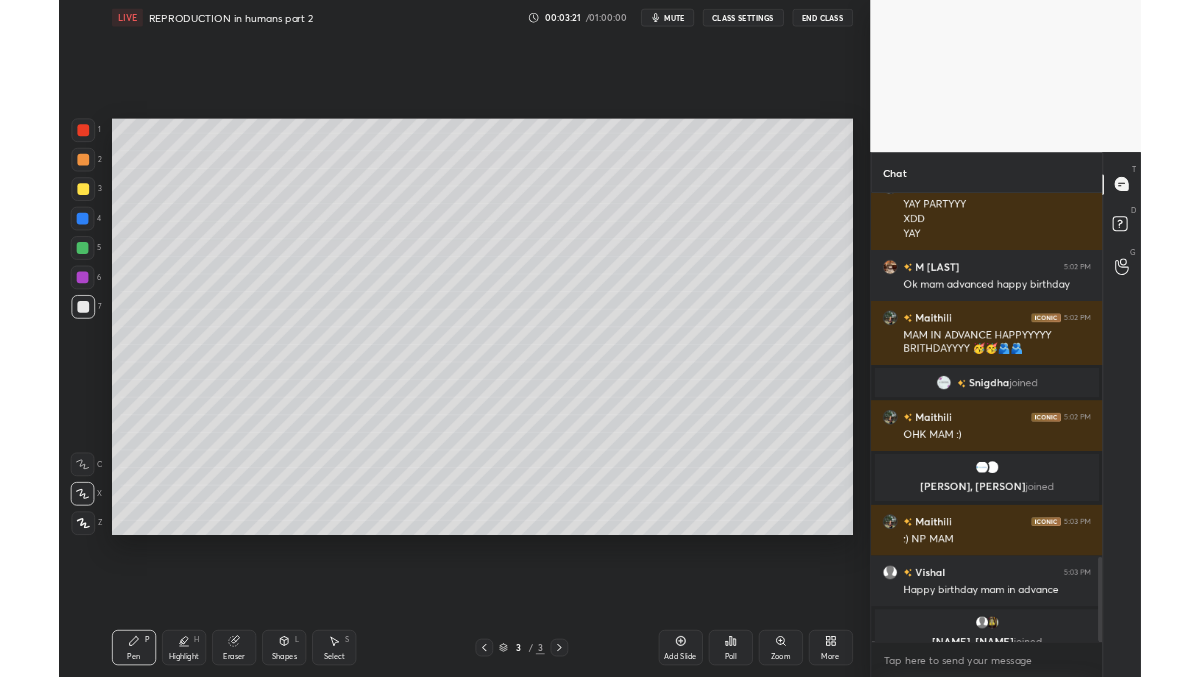 scroll, scrollTop: 2627, scrollLeft: 0, axis: vertical 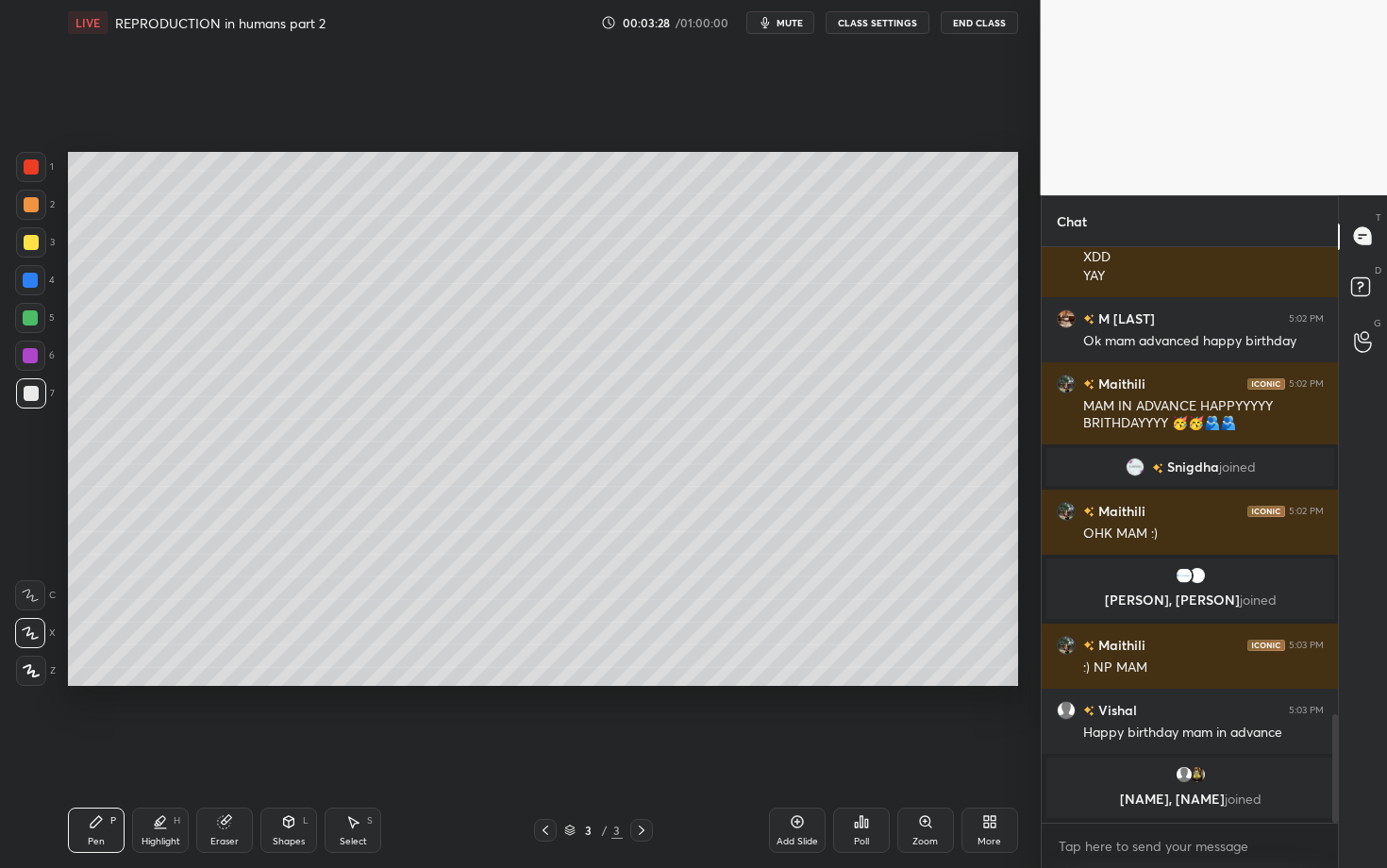 click on "More" at bounding box center [990, 830] 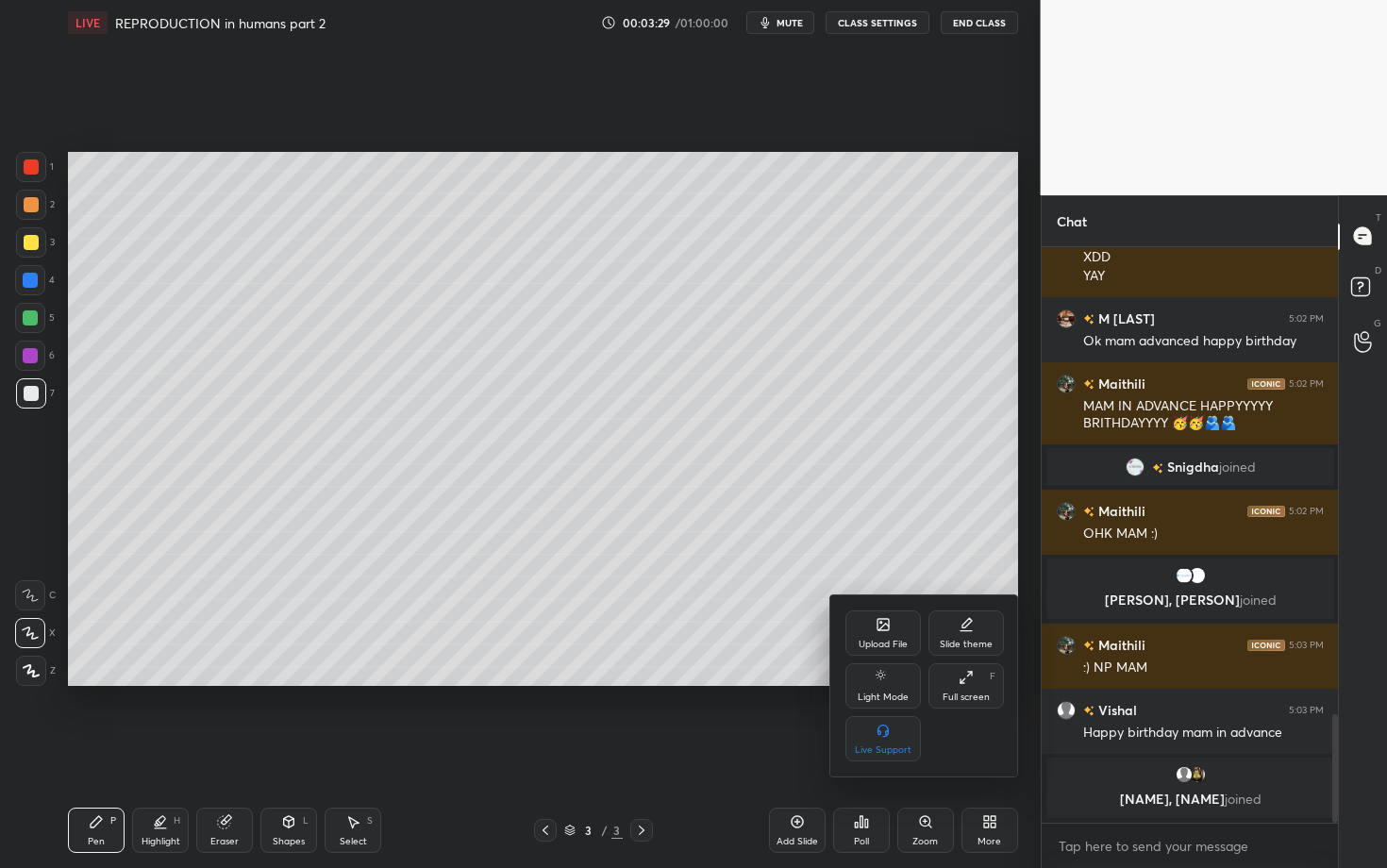 click on "Full screen F" at bounding box center [966, 686] 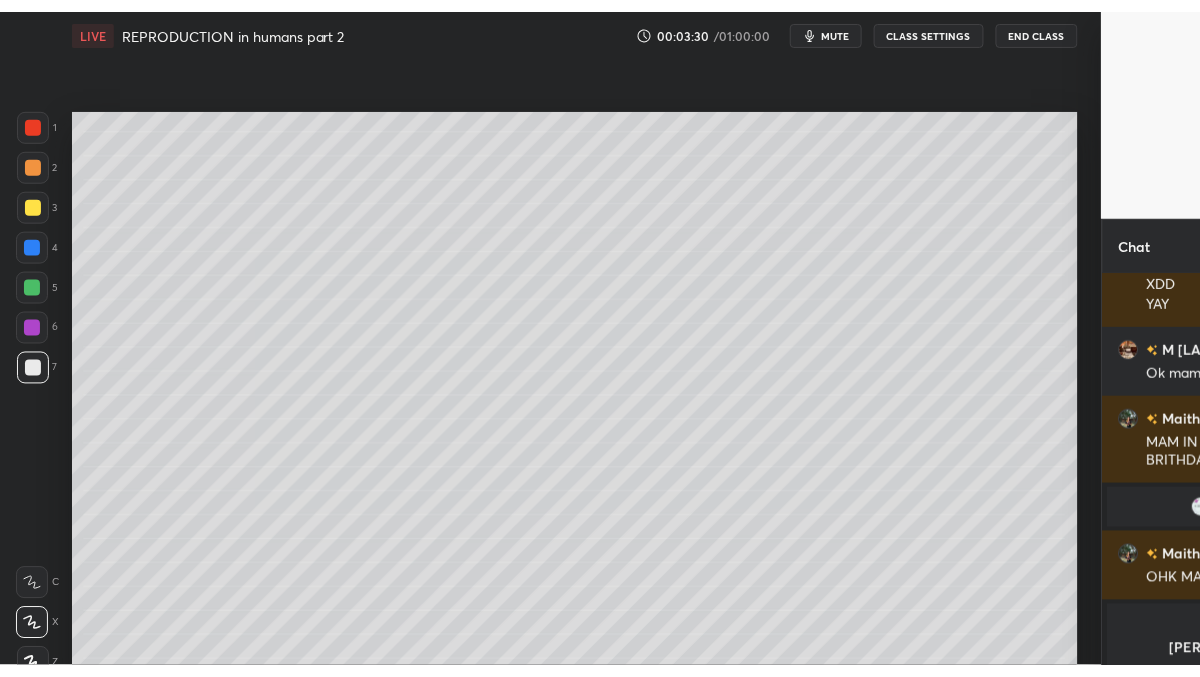 scroll, scrollTop: 549, scrollLeft: 820, axis: both 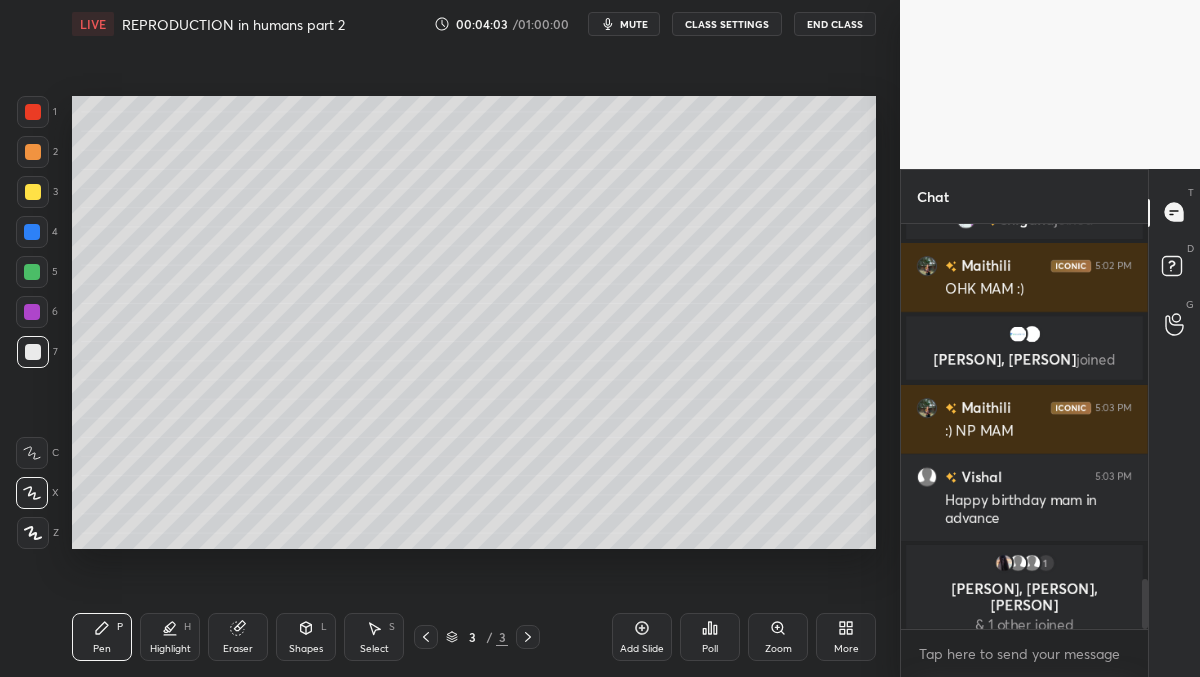click on "More" at bounding box center (846, 637) 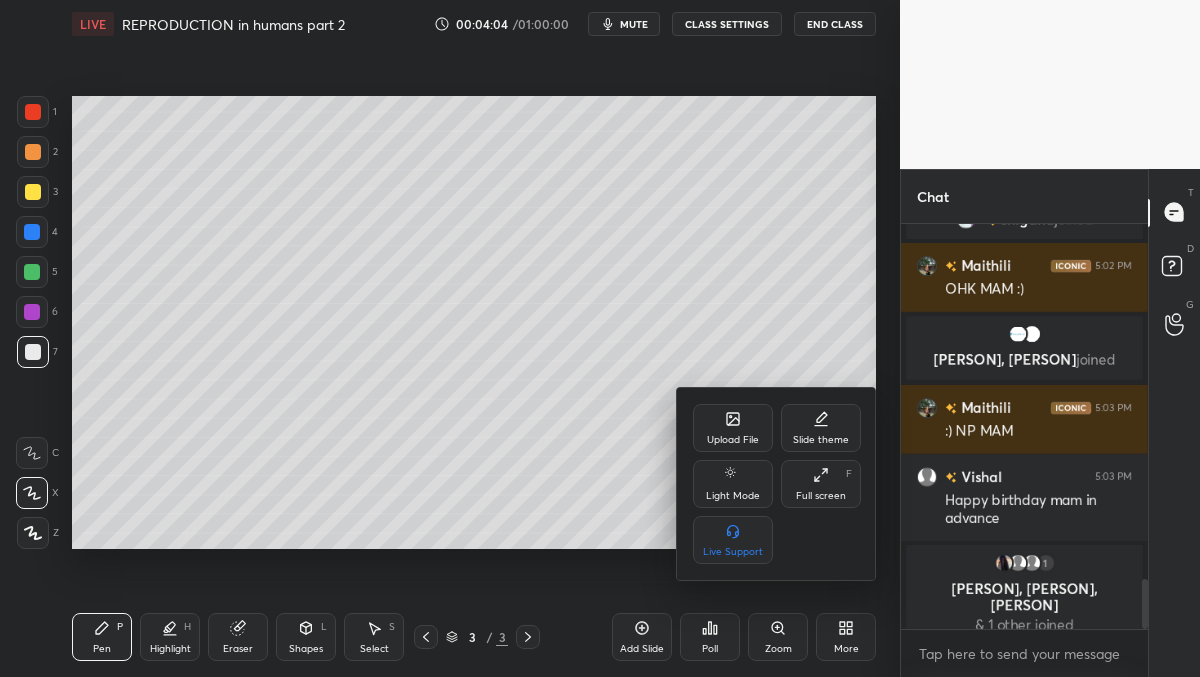 click on "Full screen F" at bounding box center (821, 484) 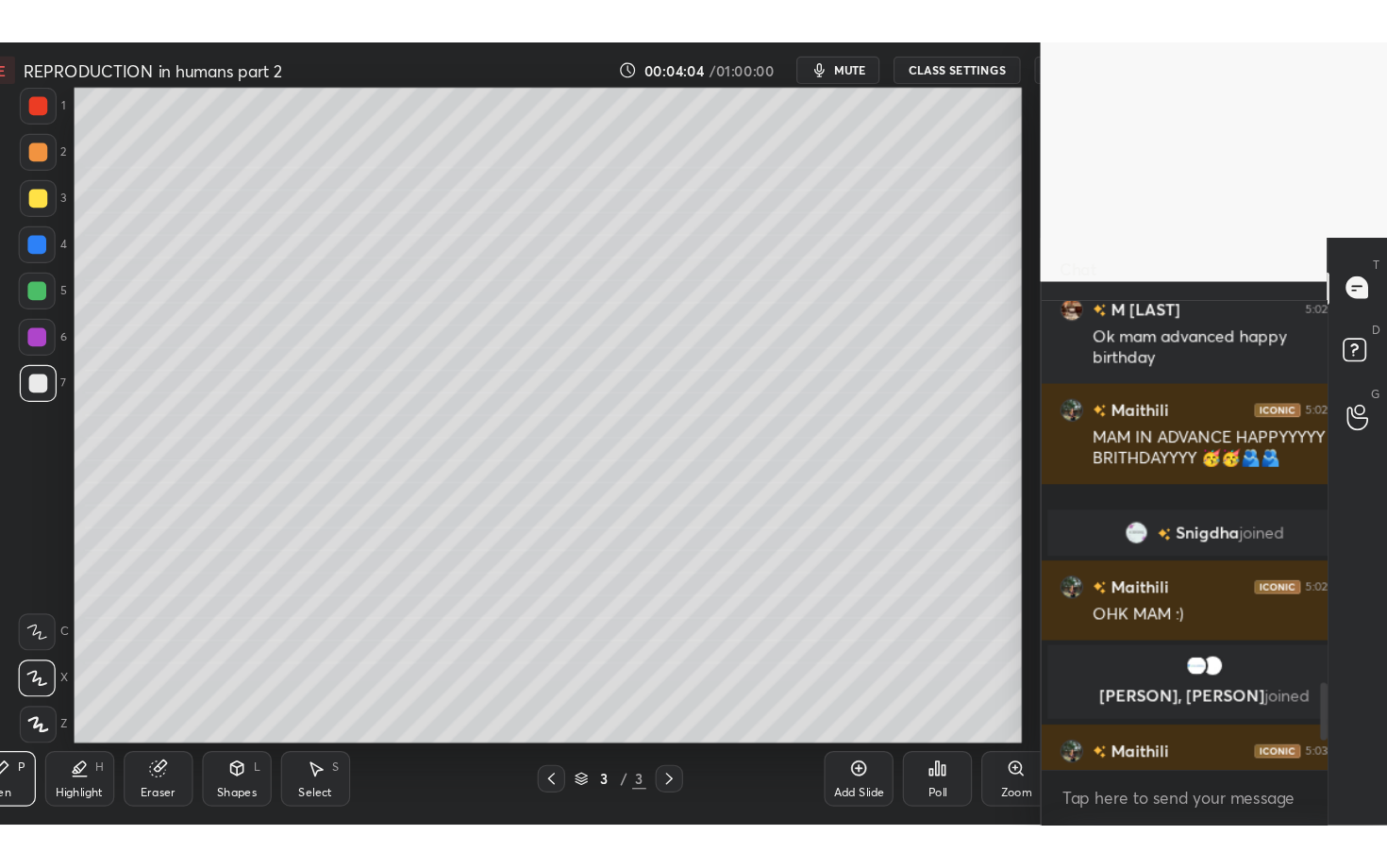 scroll, scrollTop: 93601, scrollLeft: 93389, axis: both 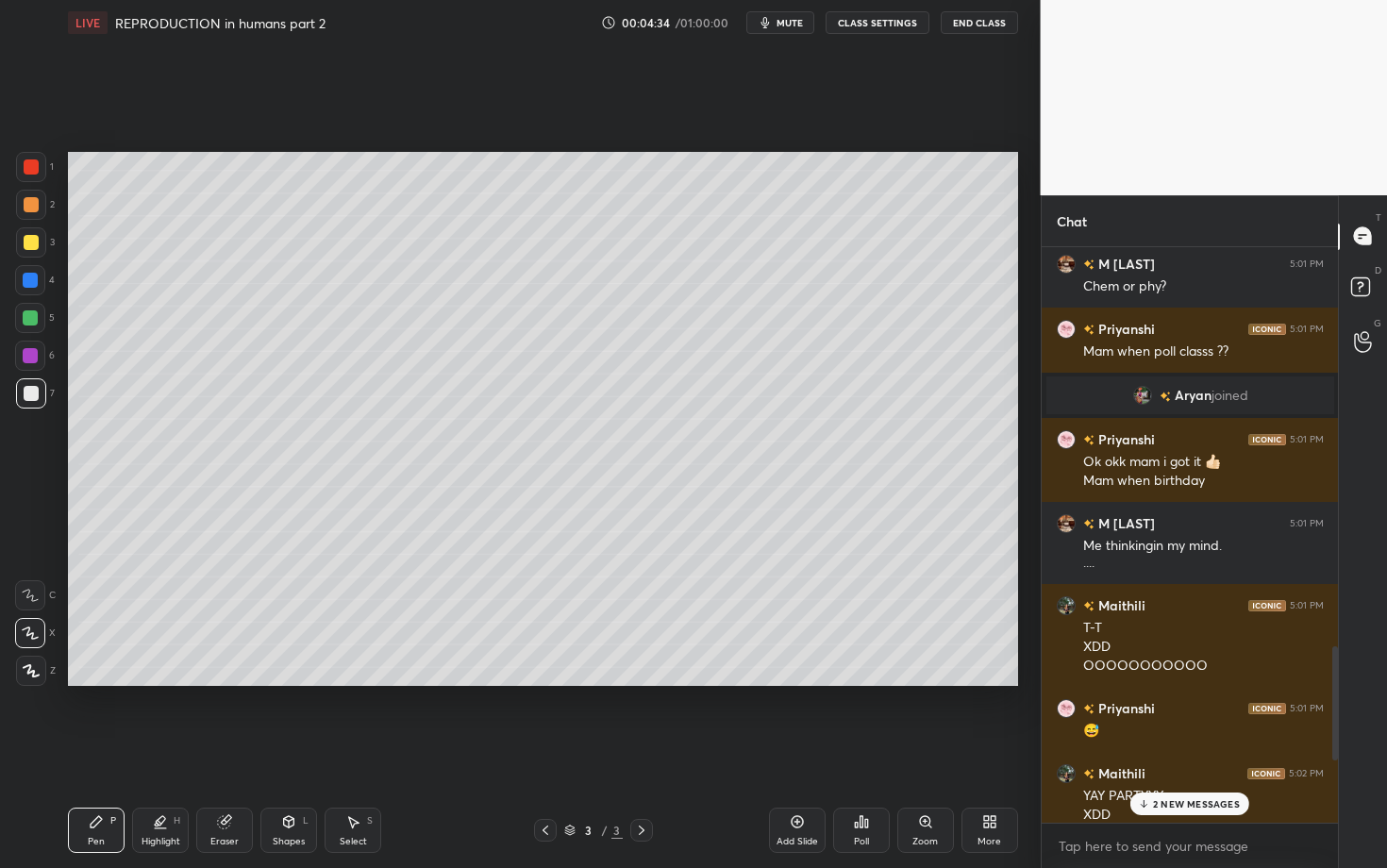 drag, startPoint x: 33, startPoint y: 245, endPoint x: 42, endPoint y: 242, distance: 9.486833 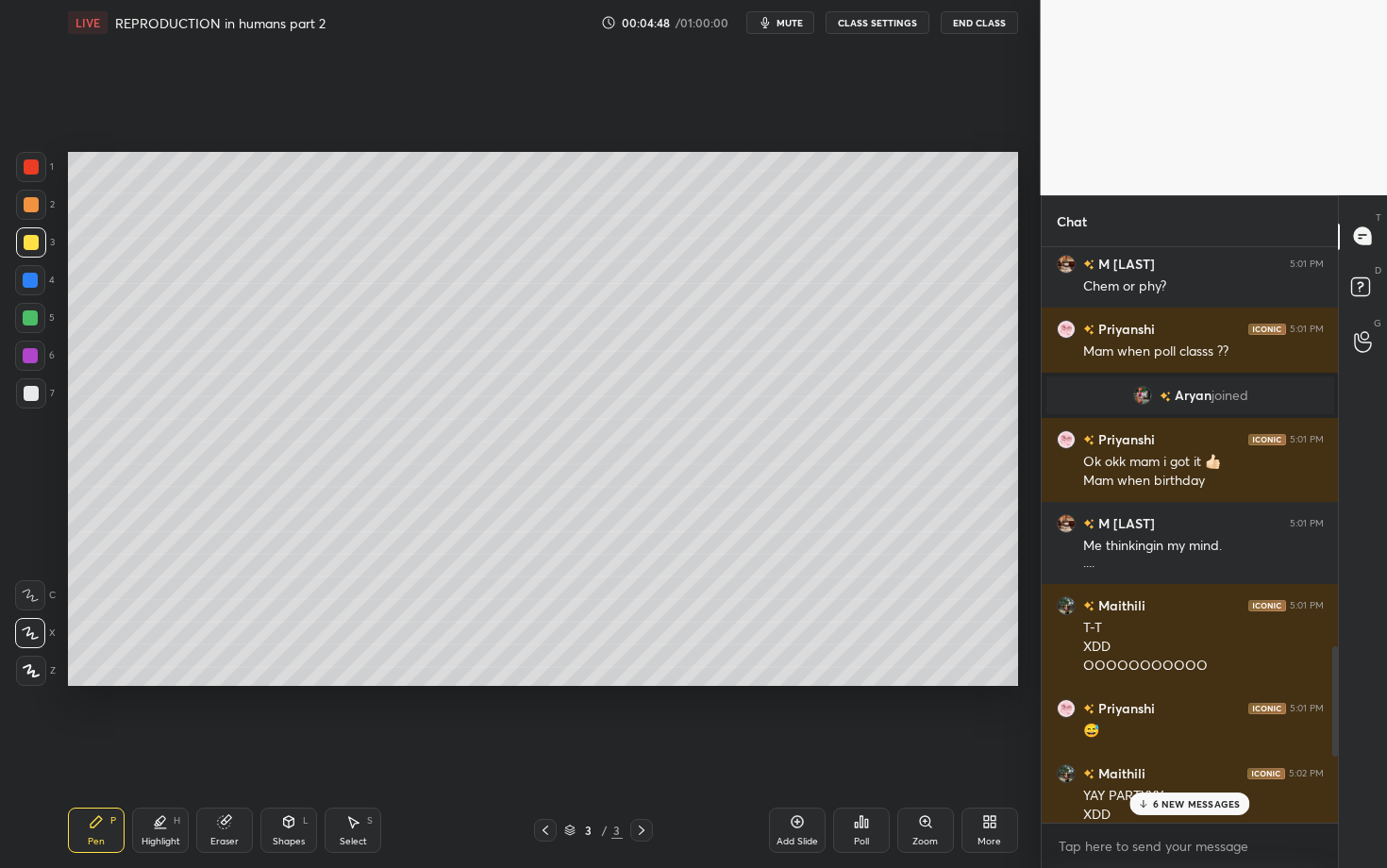 click on "6 NEW MESSAGES" at bounding box center (1189, 804) 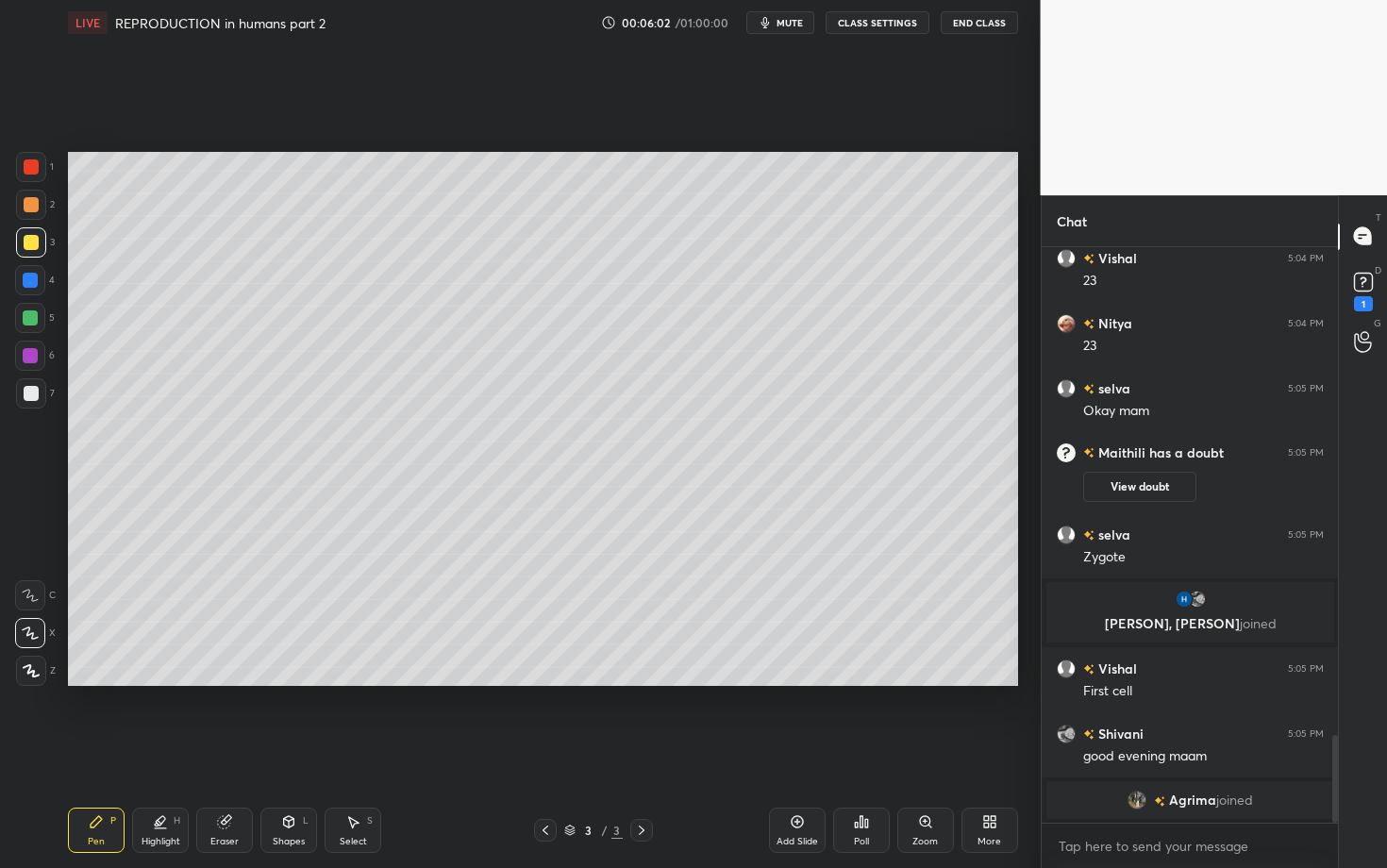 scroll, scrollTop: 3205, scrollLeft: 0, axis: vertical 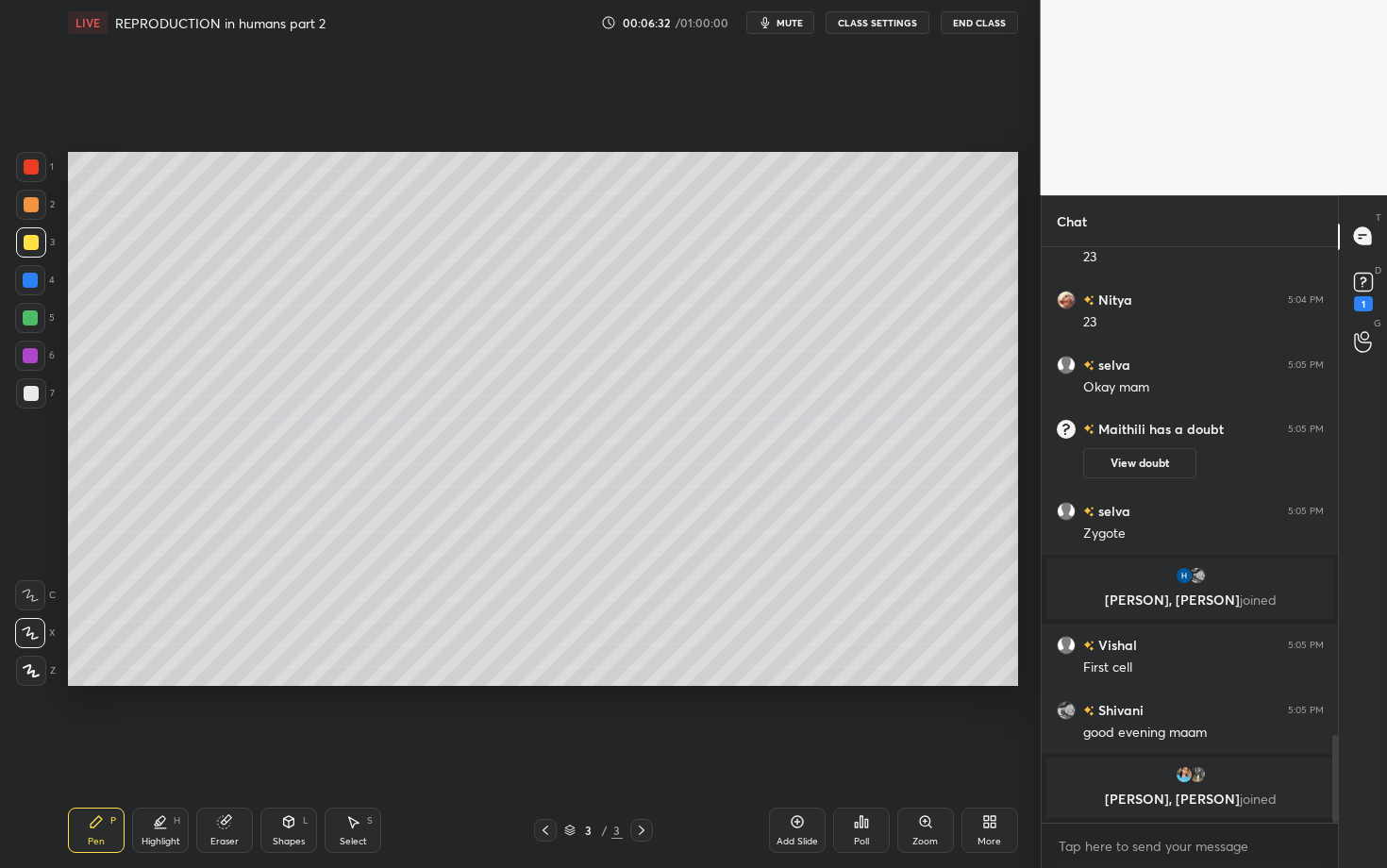 drag, startPoint x: 933, startPoint y: 716, endPoint x: 944, endPoint y: 728, distance: 16.278821 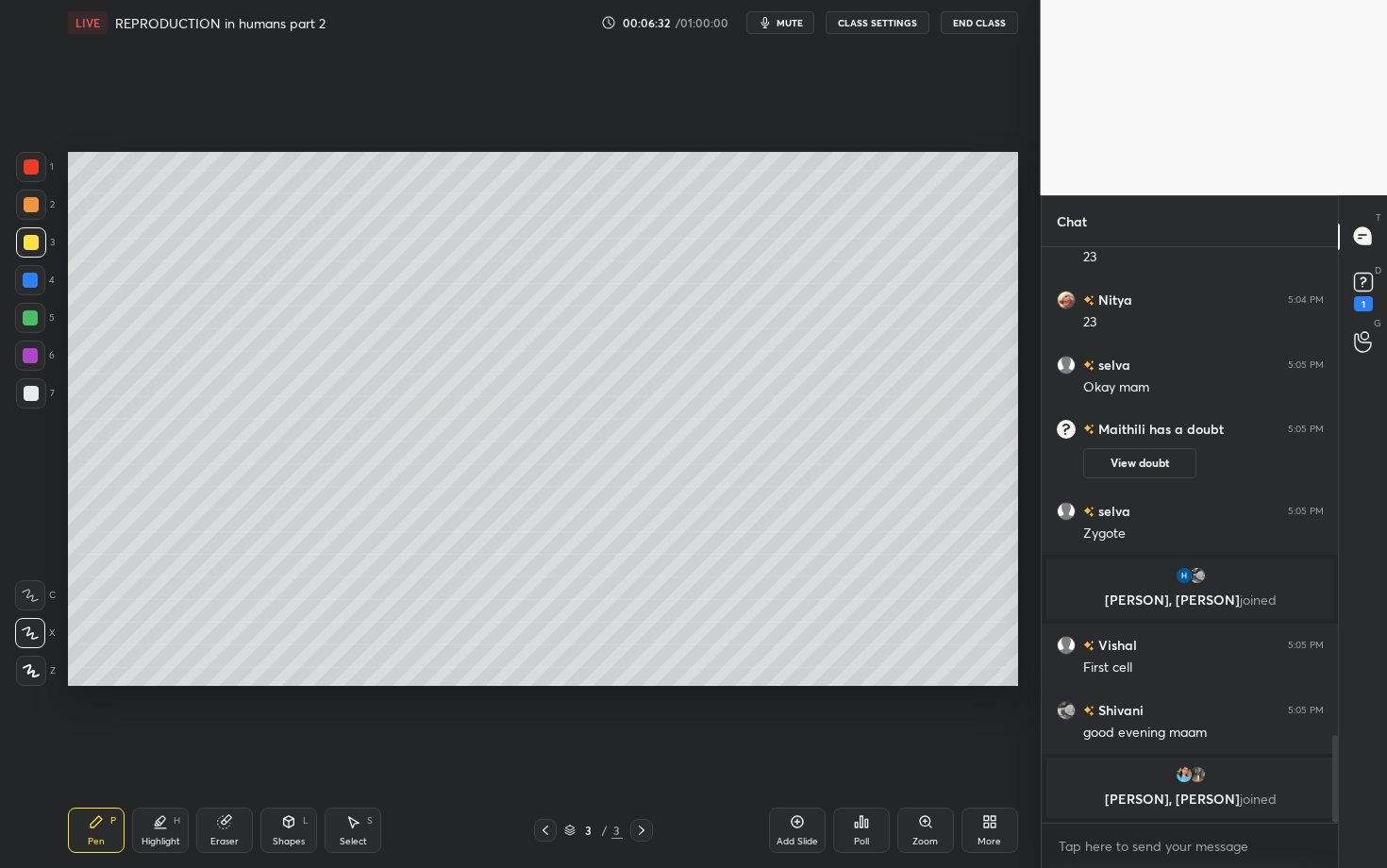click on "Setting up your live class Poll for   secs No correct answer Start poll" at bounding box center [543, 419] 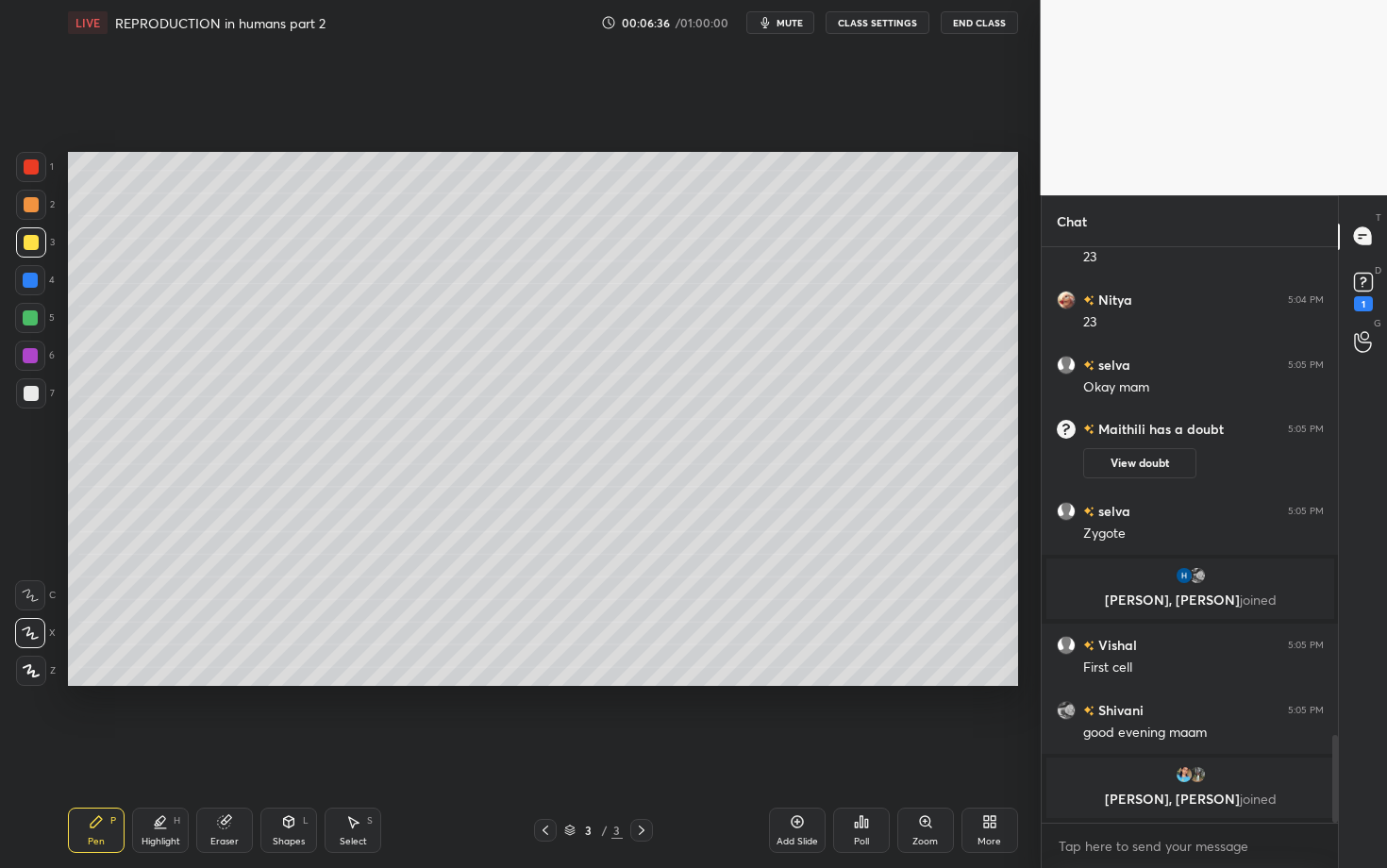 click on "Add Slide" at bounding box center (797, 830) 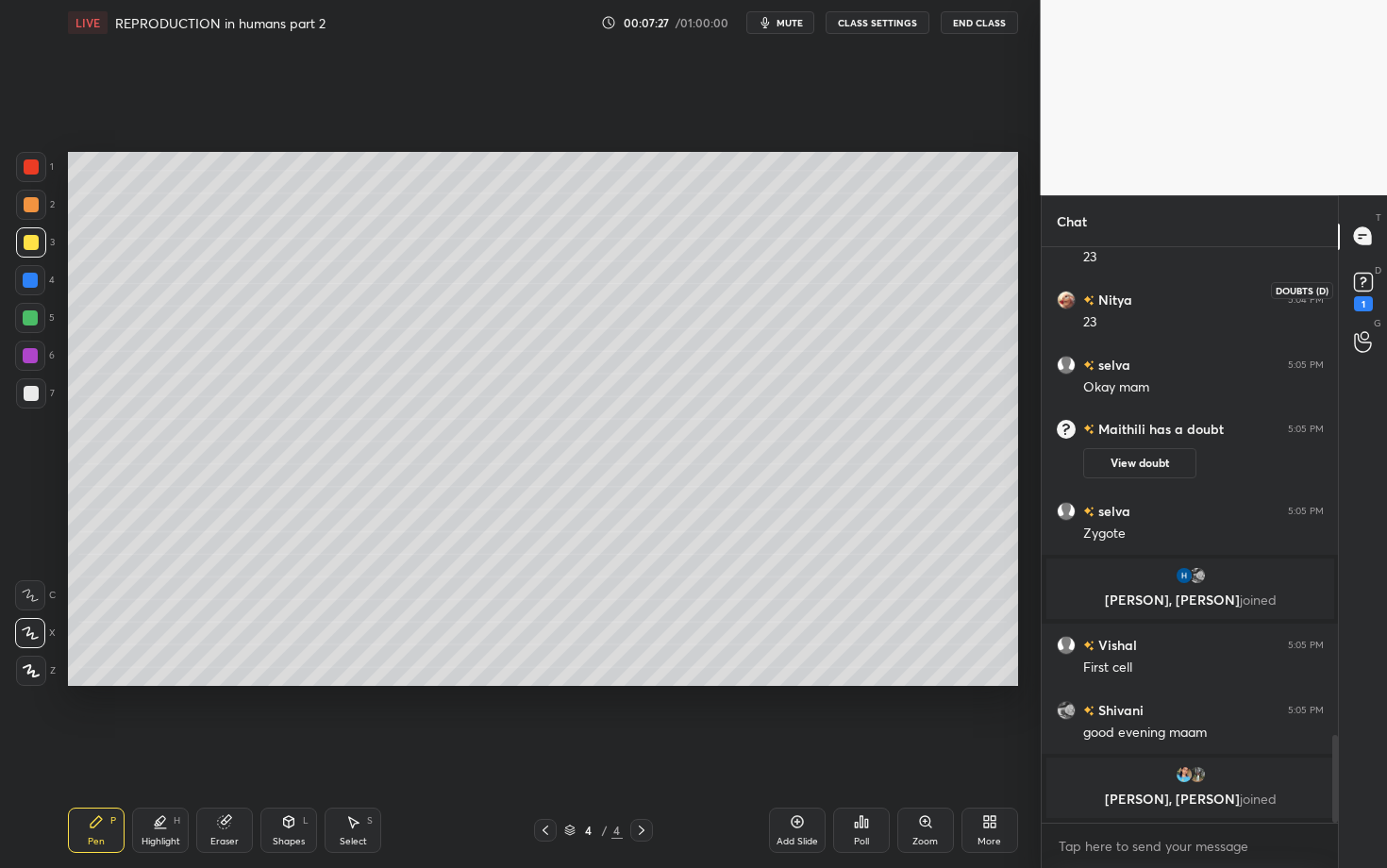 click 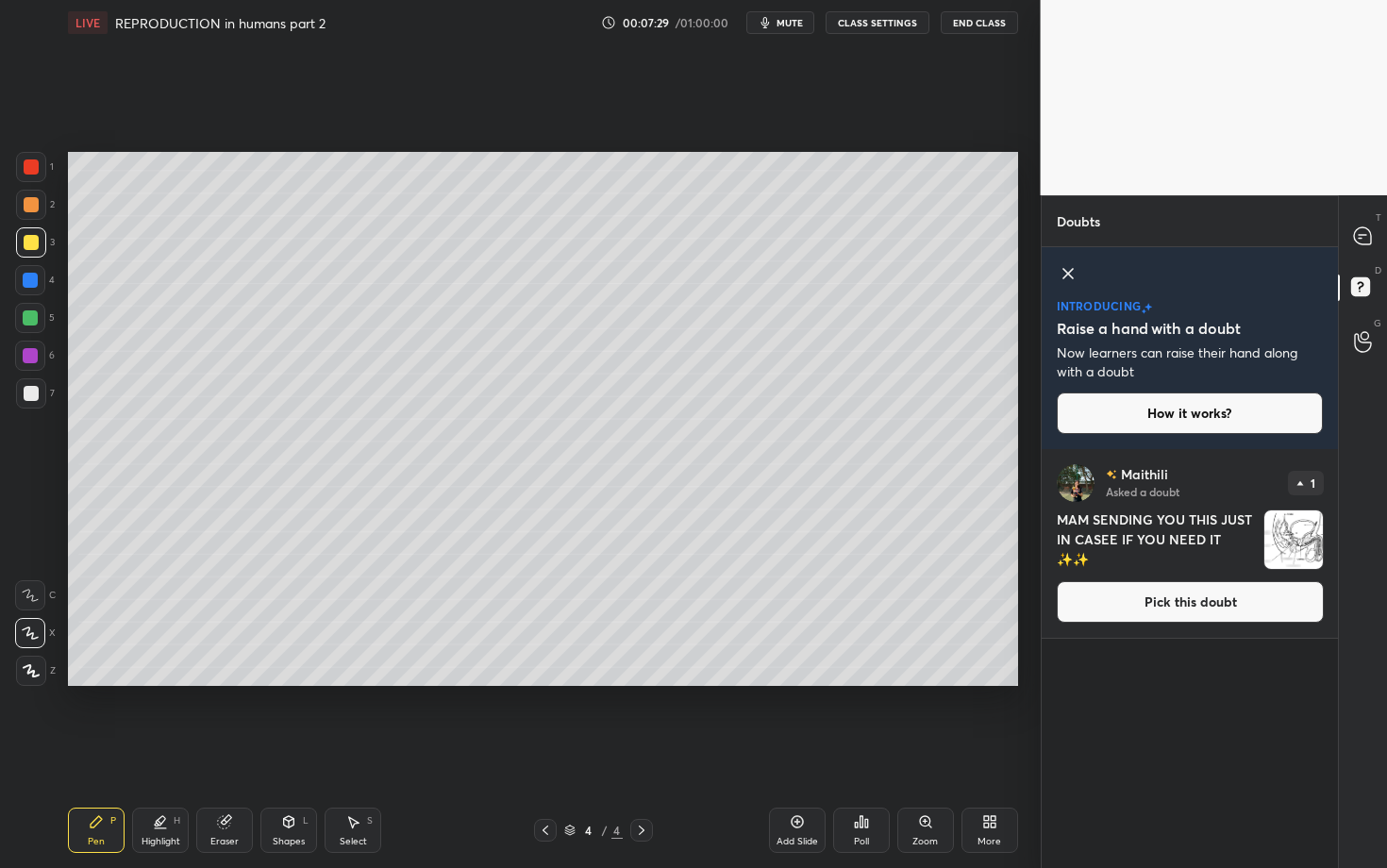 click on "Pick this doubt" at bounding box center [1190, 602] 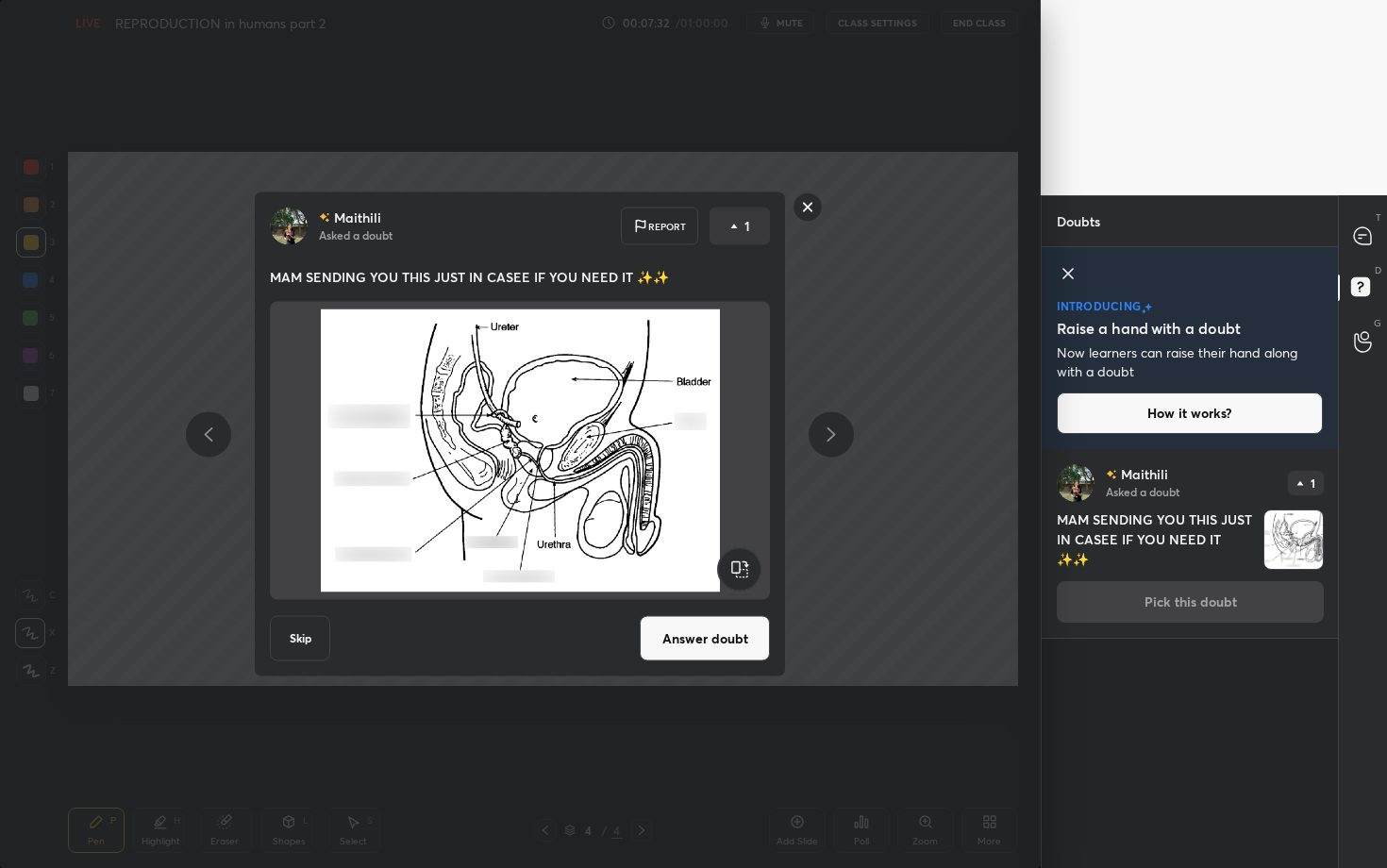 click on "Answer doubt" at bounding box center (705, 639) 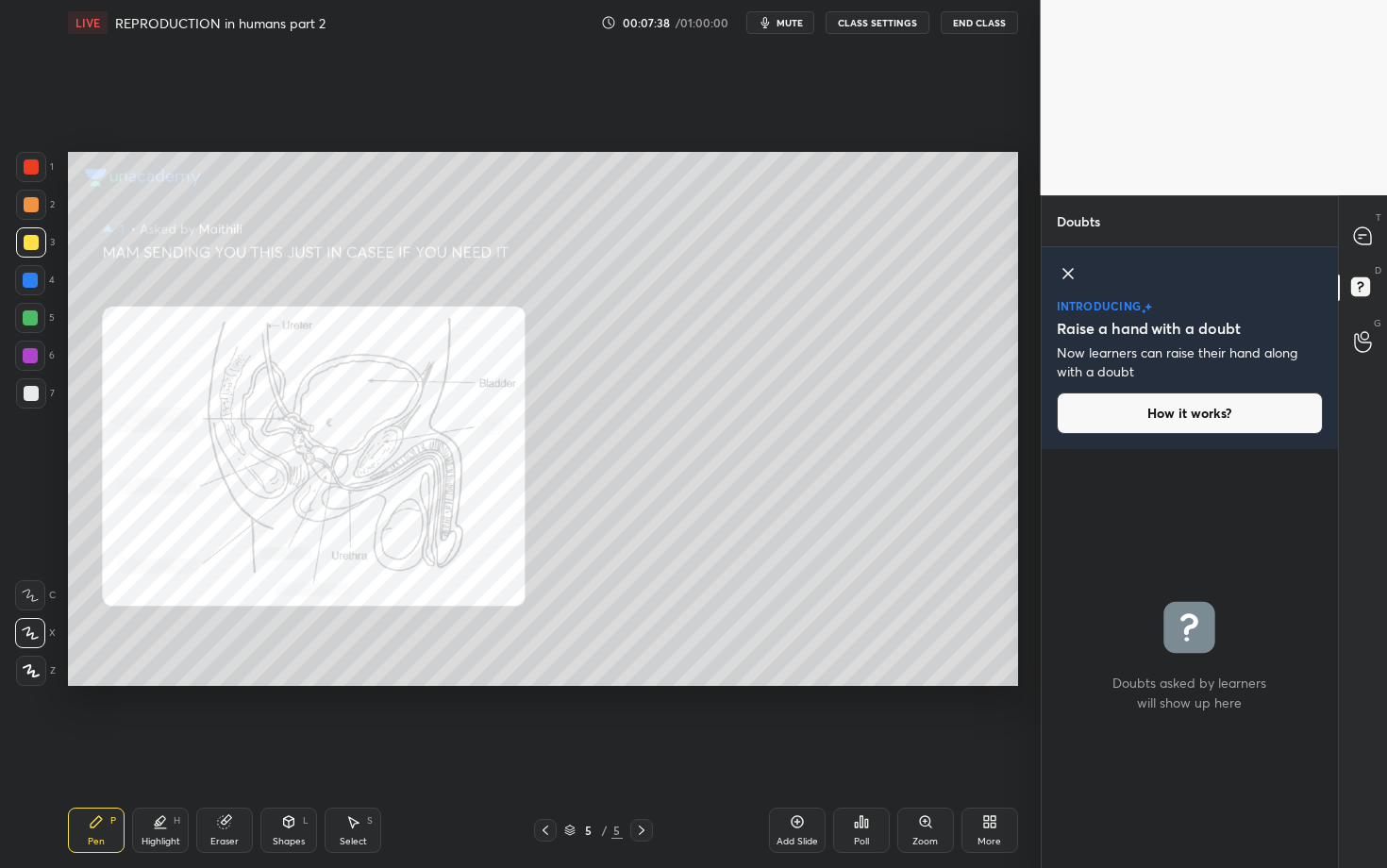 click 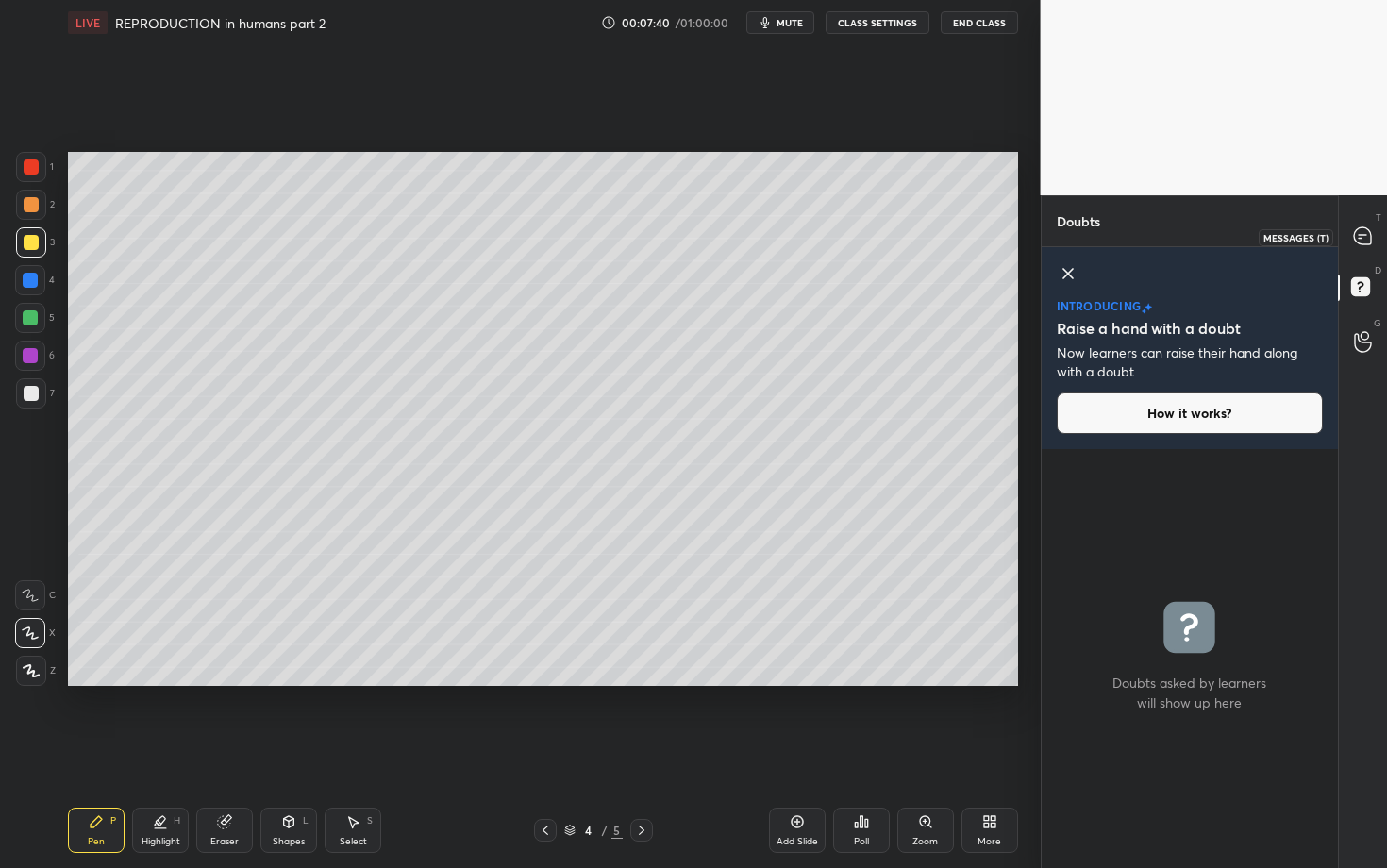 click 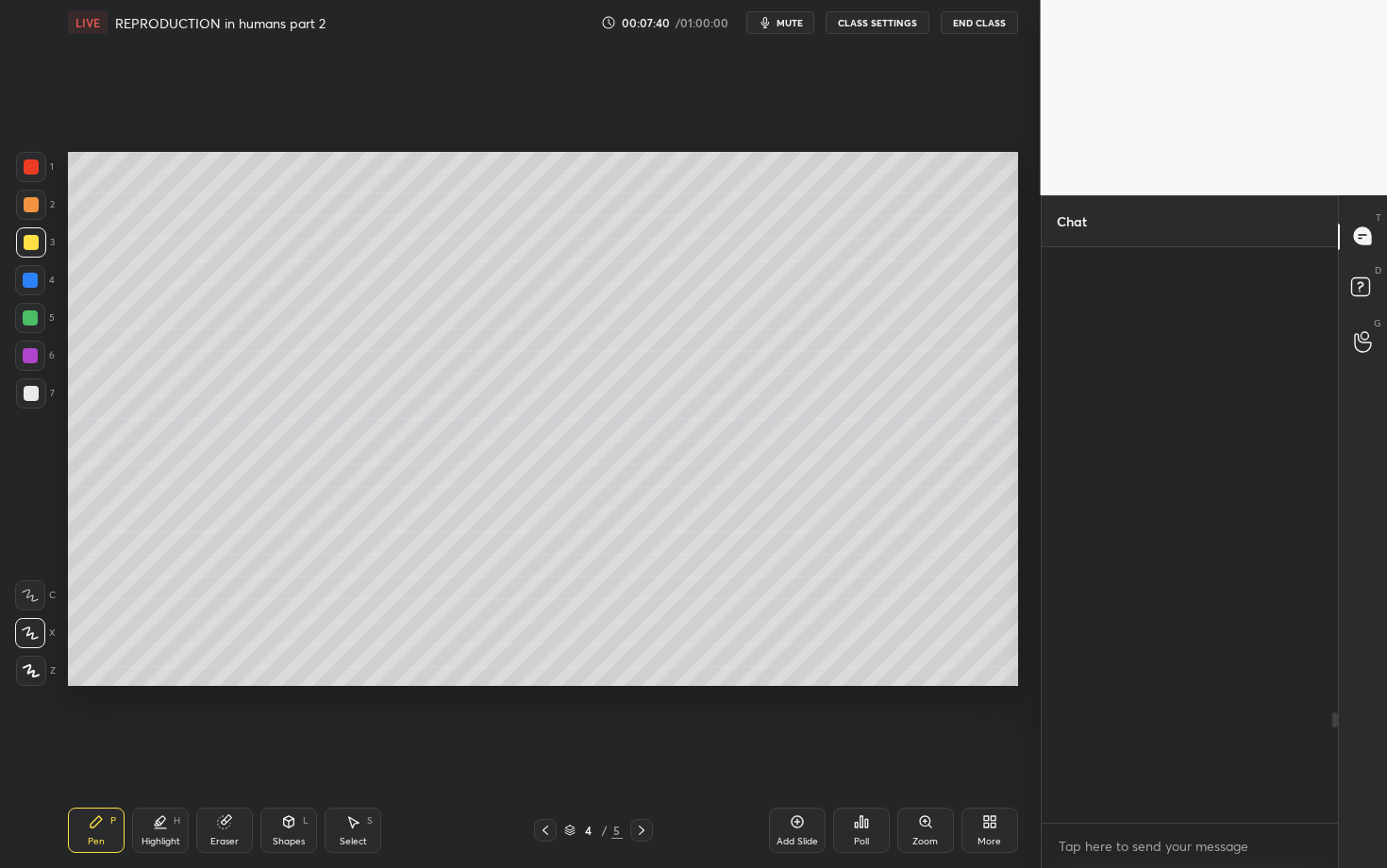 scroll, scrollTop: 2980, scrollLeft: 0, axis: vertical 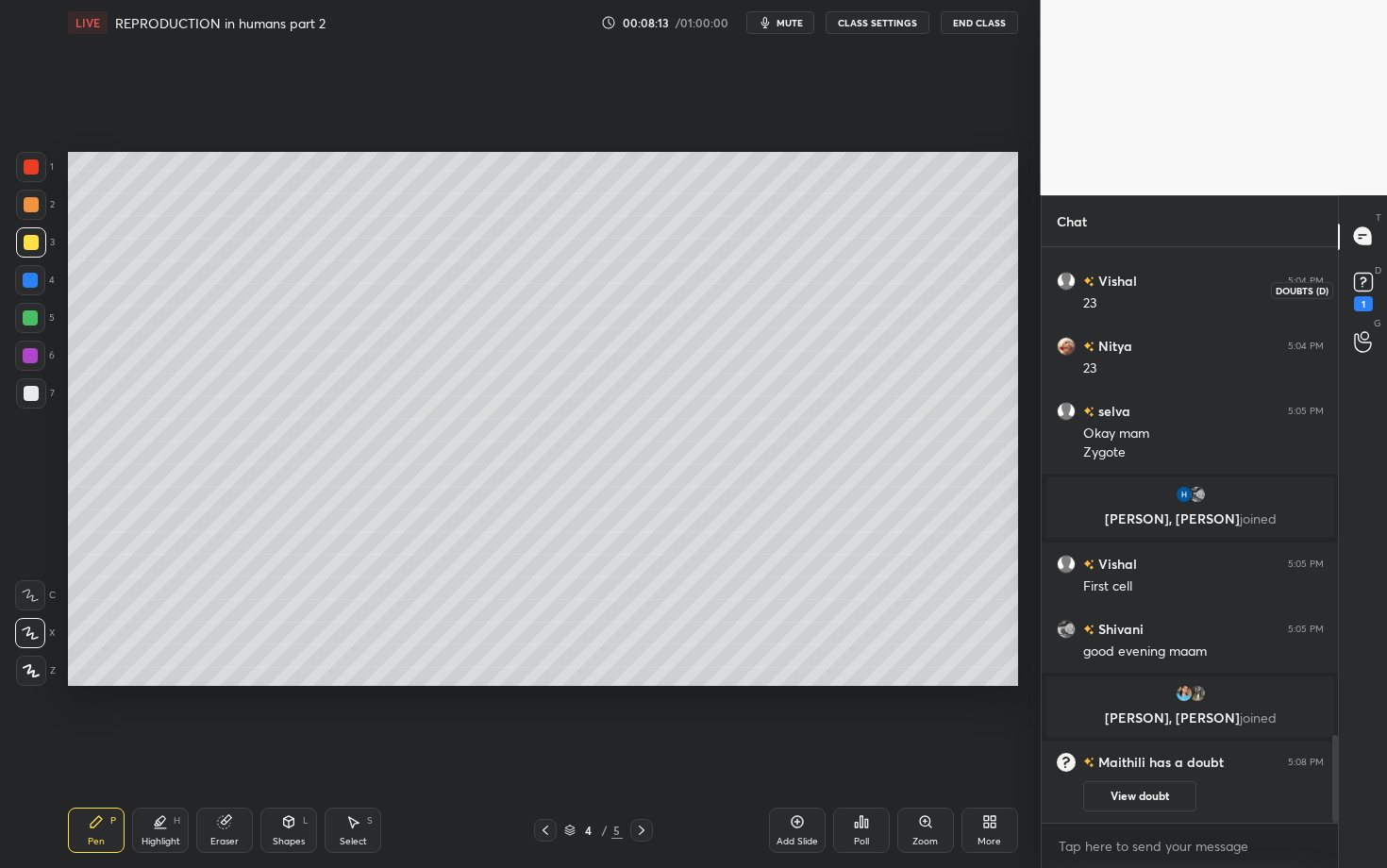 click 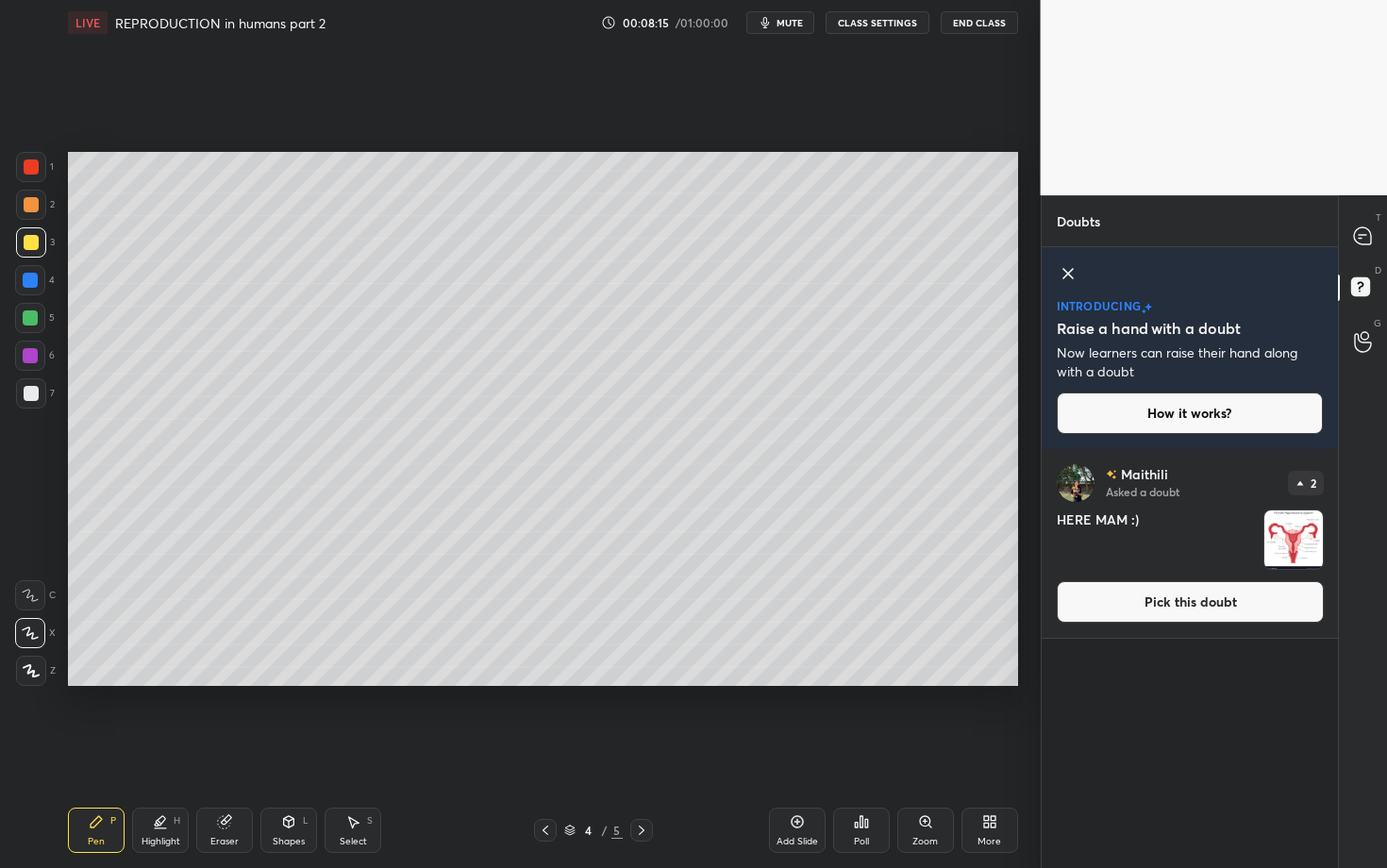 click on "Pick this doubt" at bounding box center (1190, 602) 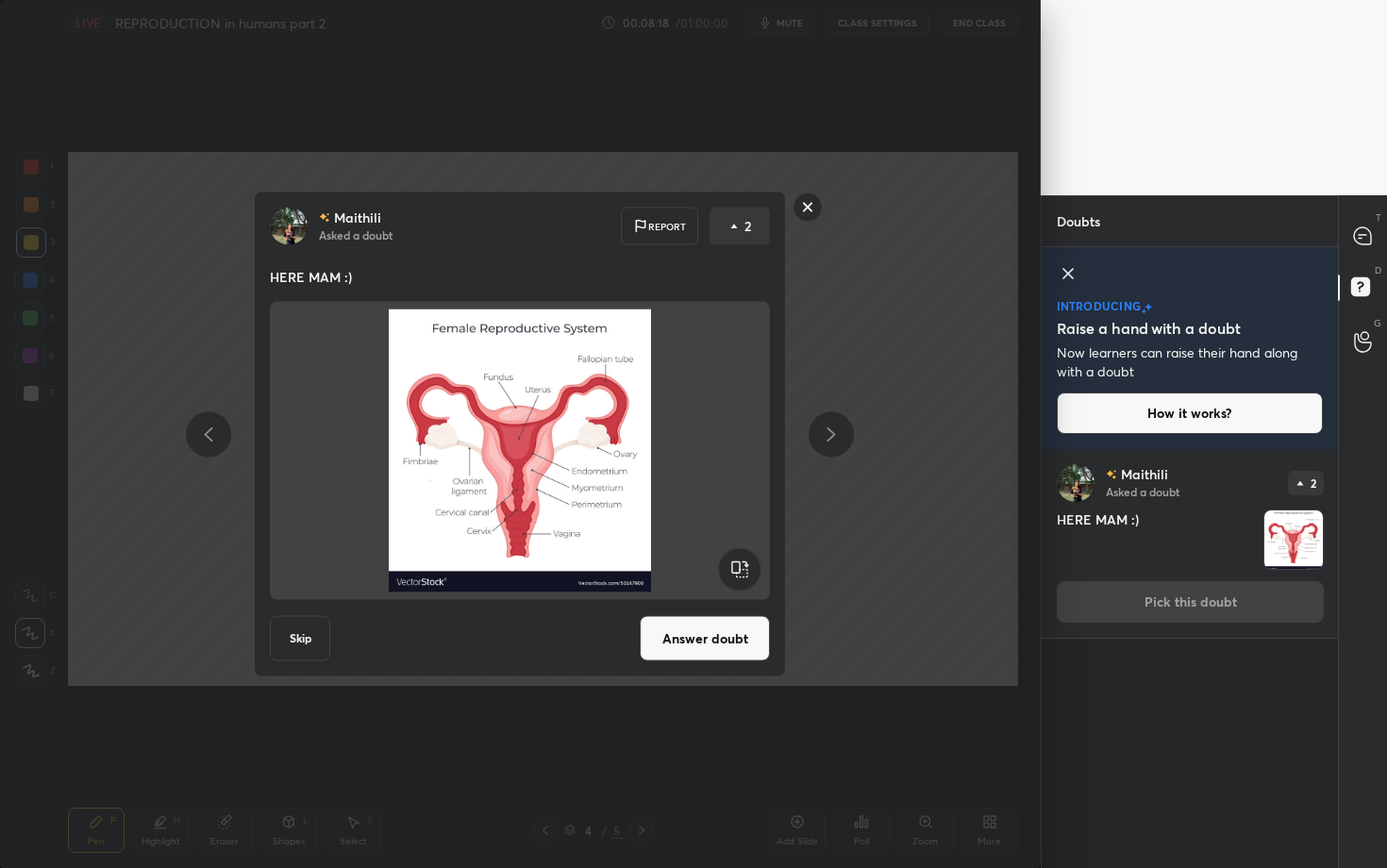click on "Answer doubt" at bounding box center (705, 639) 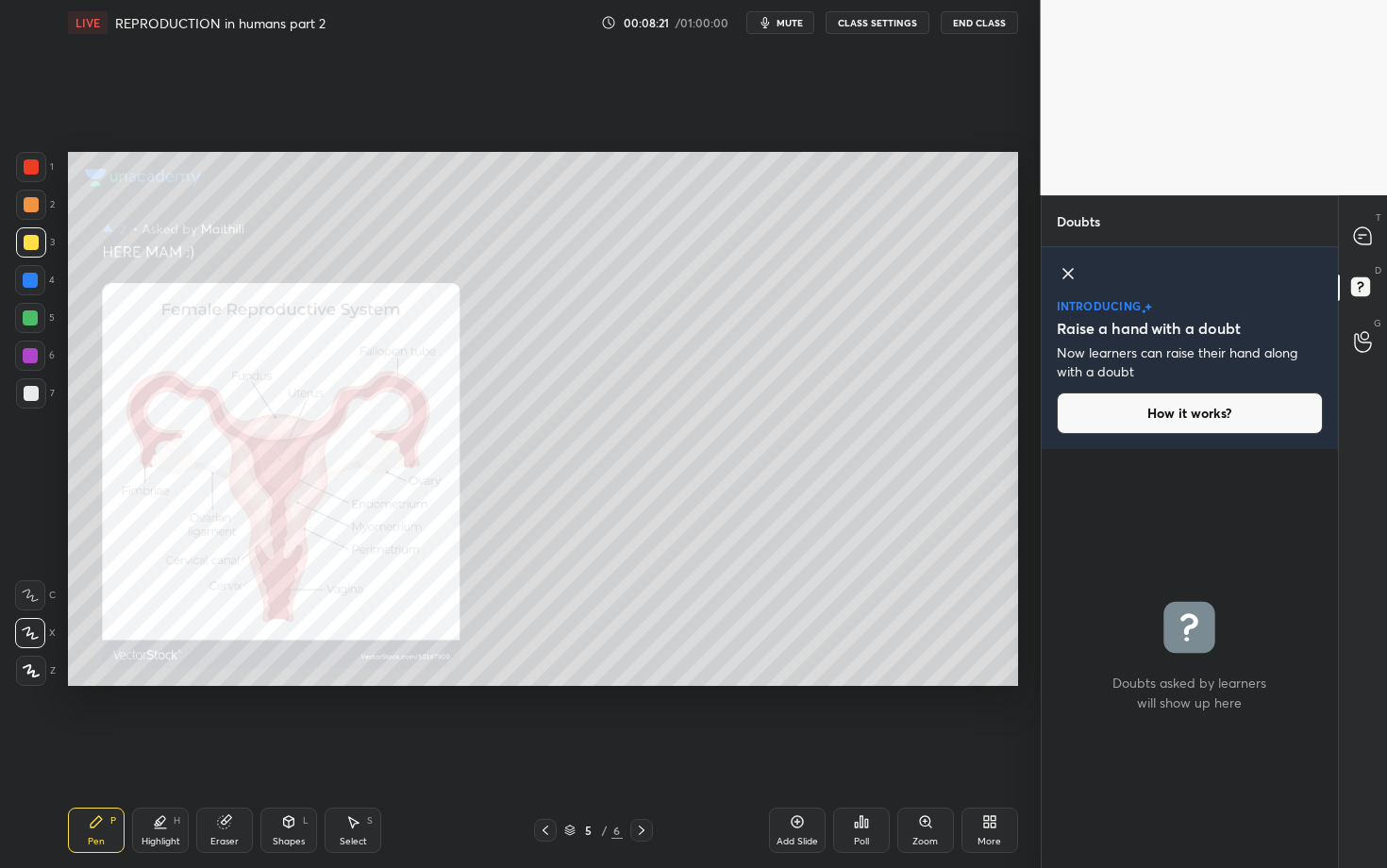 click on "Setting up your live class Poll for   secs No correct answer Start poll" at bounding box center [543, 419] 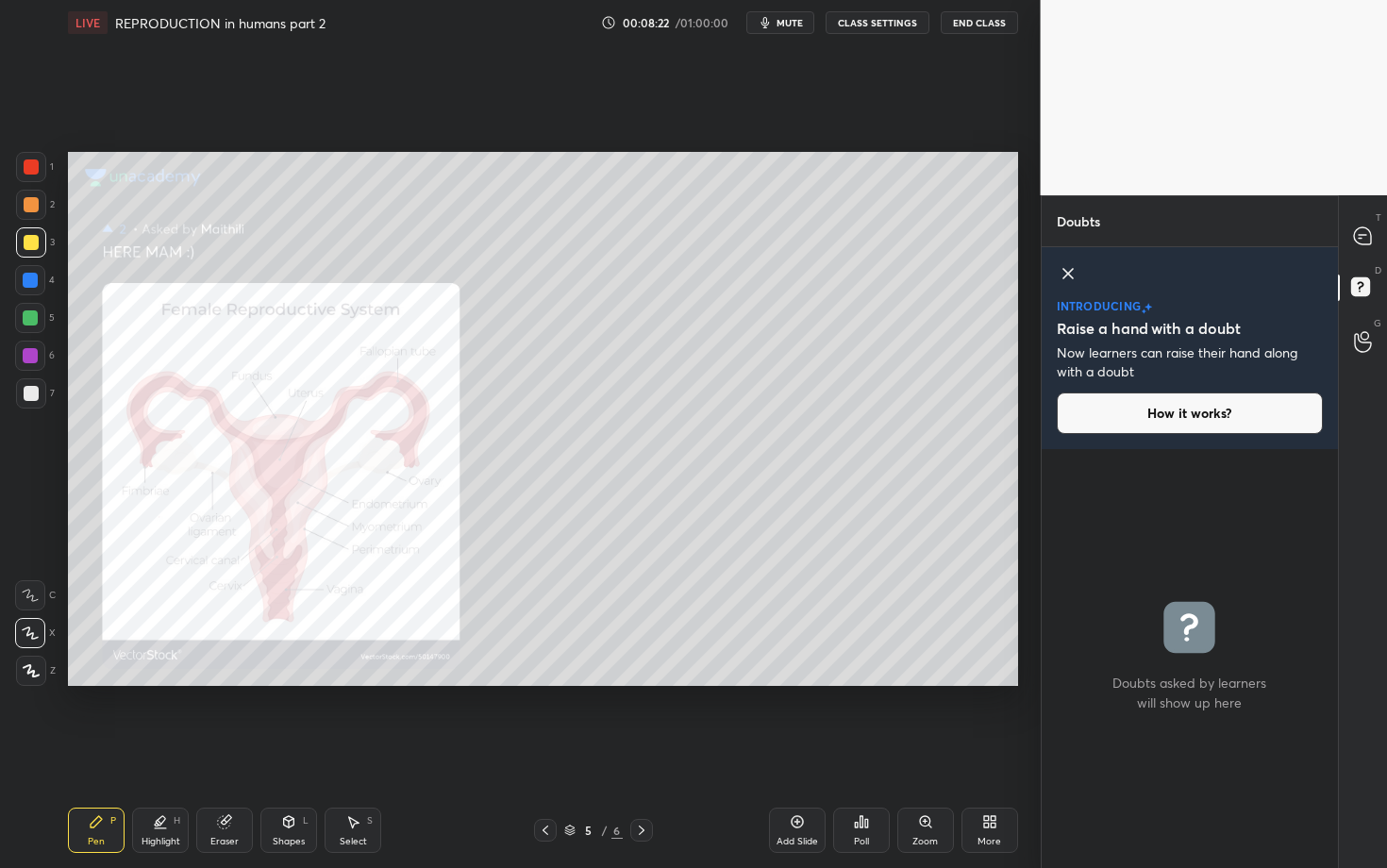 drag, startPoint x: 919, startPoint y: 817, endPoint x: 910, endPoint y: 812, distance: 10.29563 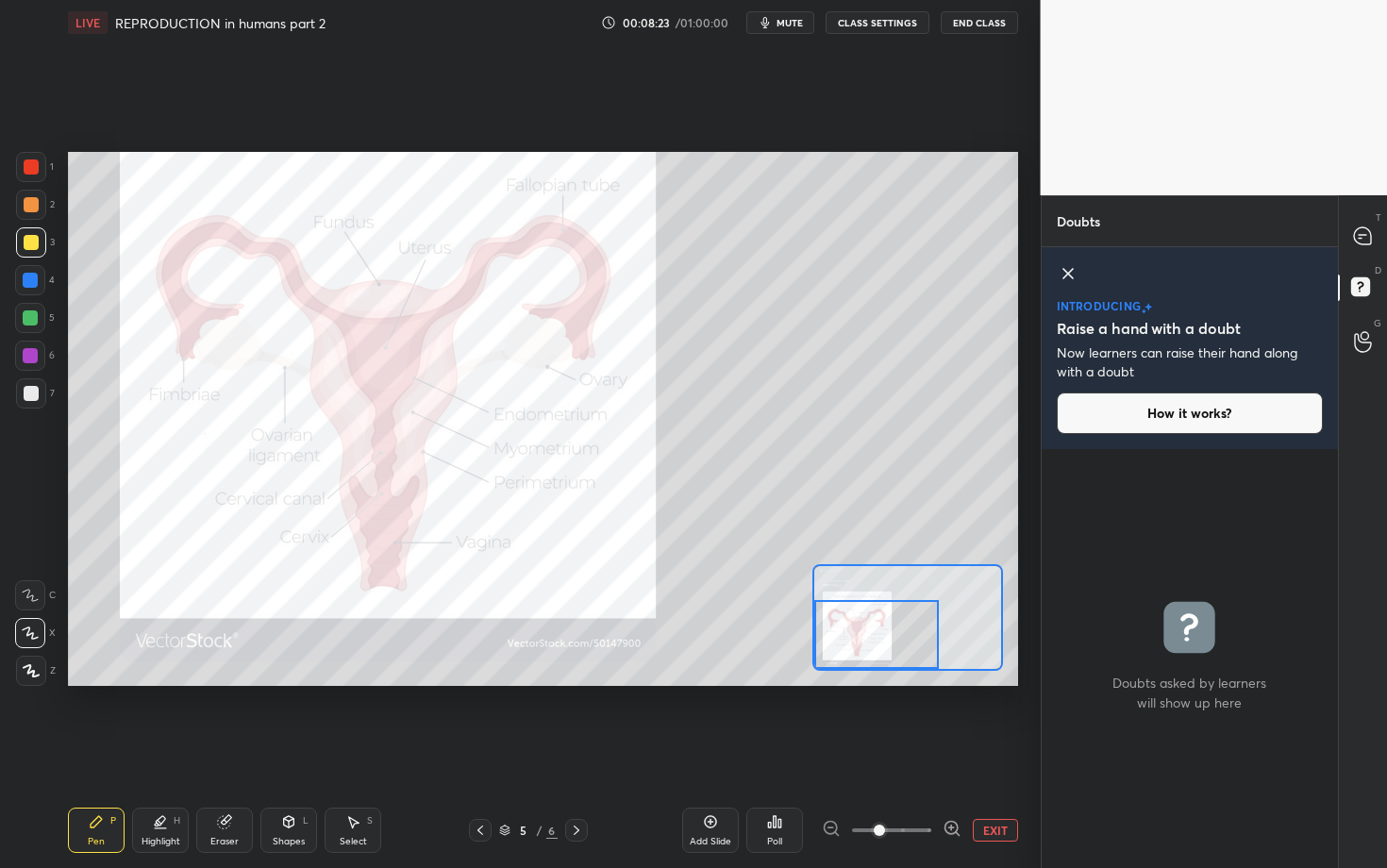 click at bounding box center [877, 634] 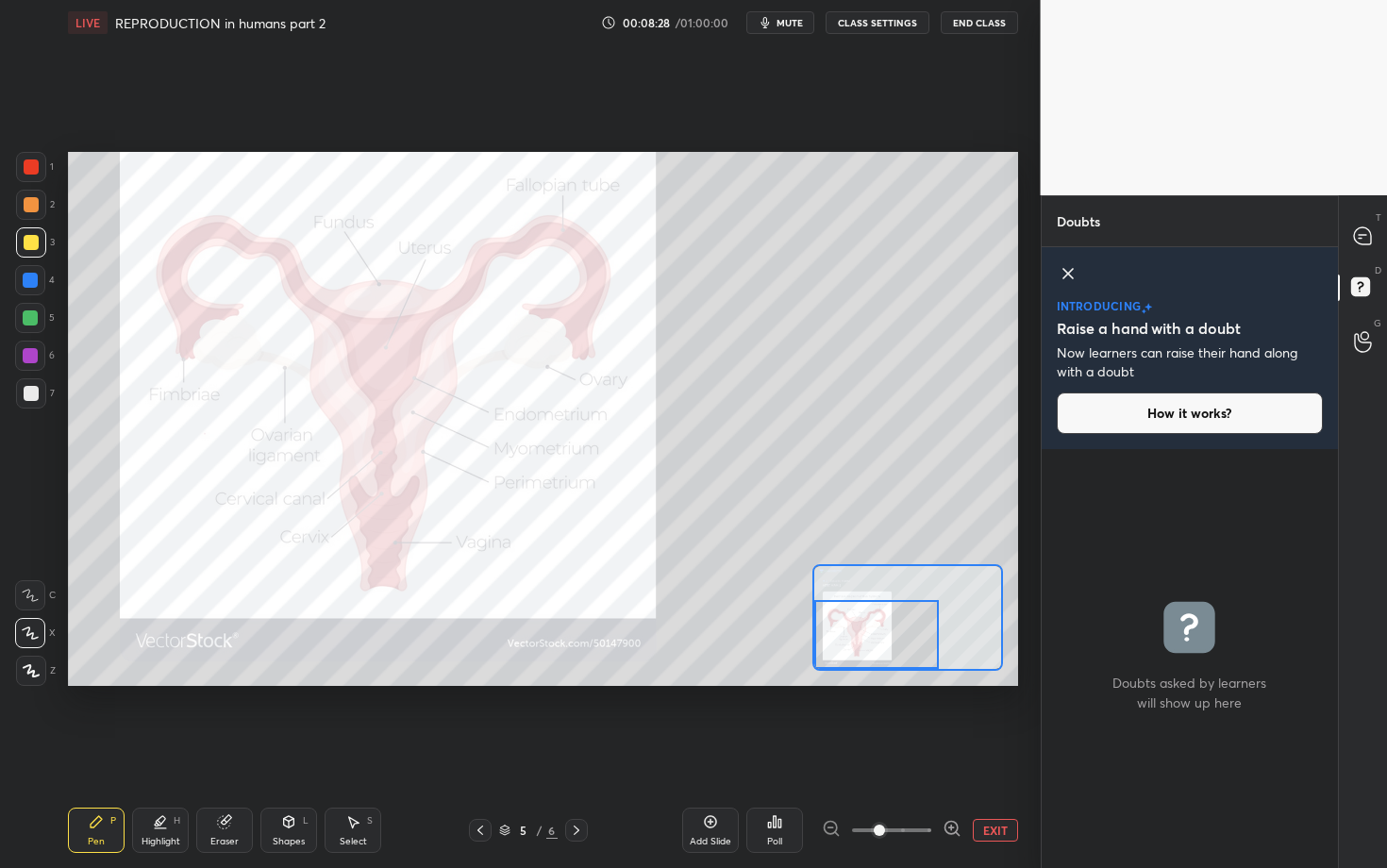 drag, startPoint x: 164, startPoint y: 817, endPoint x: 169, endPoint y: 803, distance: 14.866069 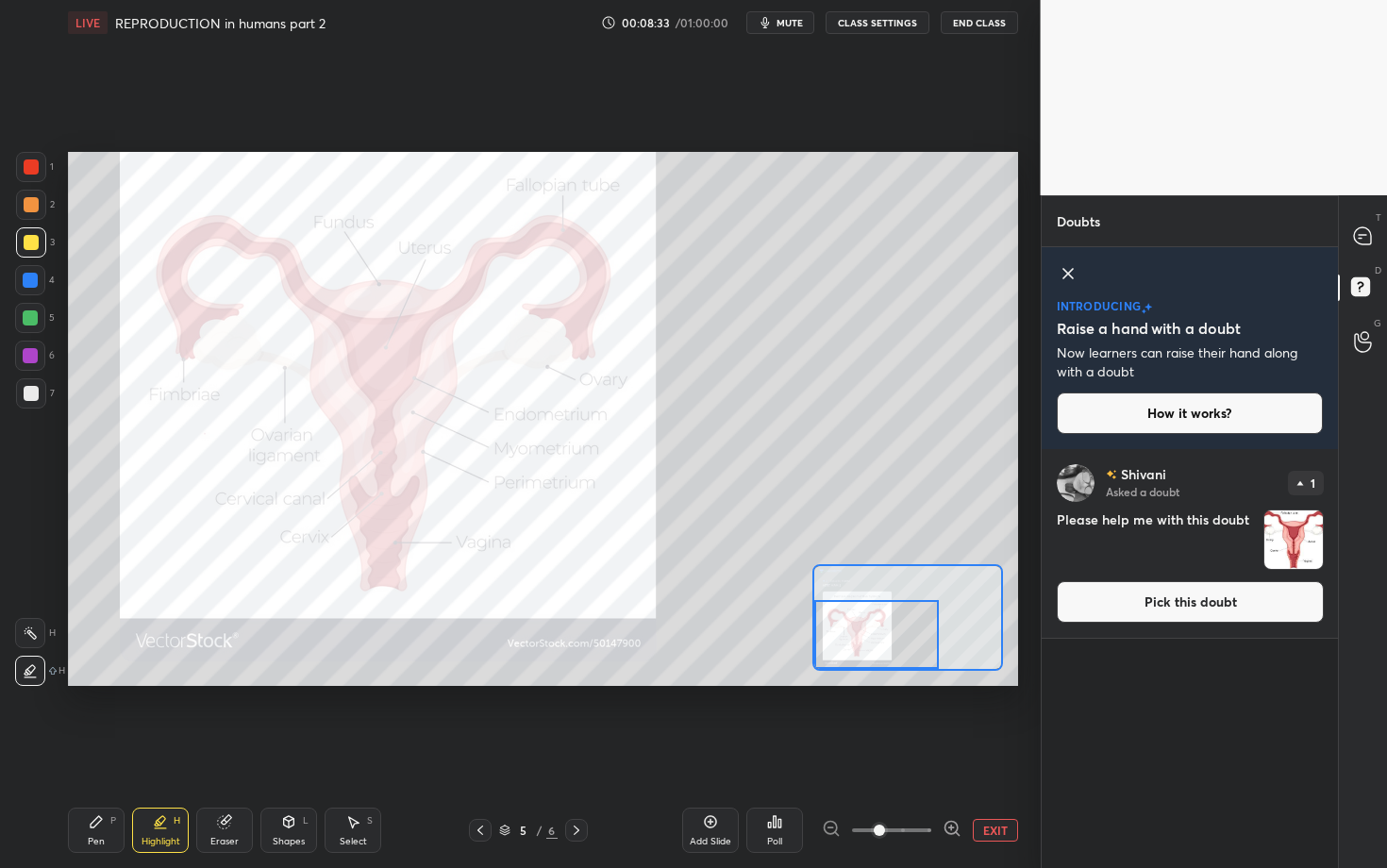 click at bounding box center (30, 633) 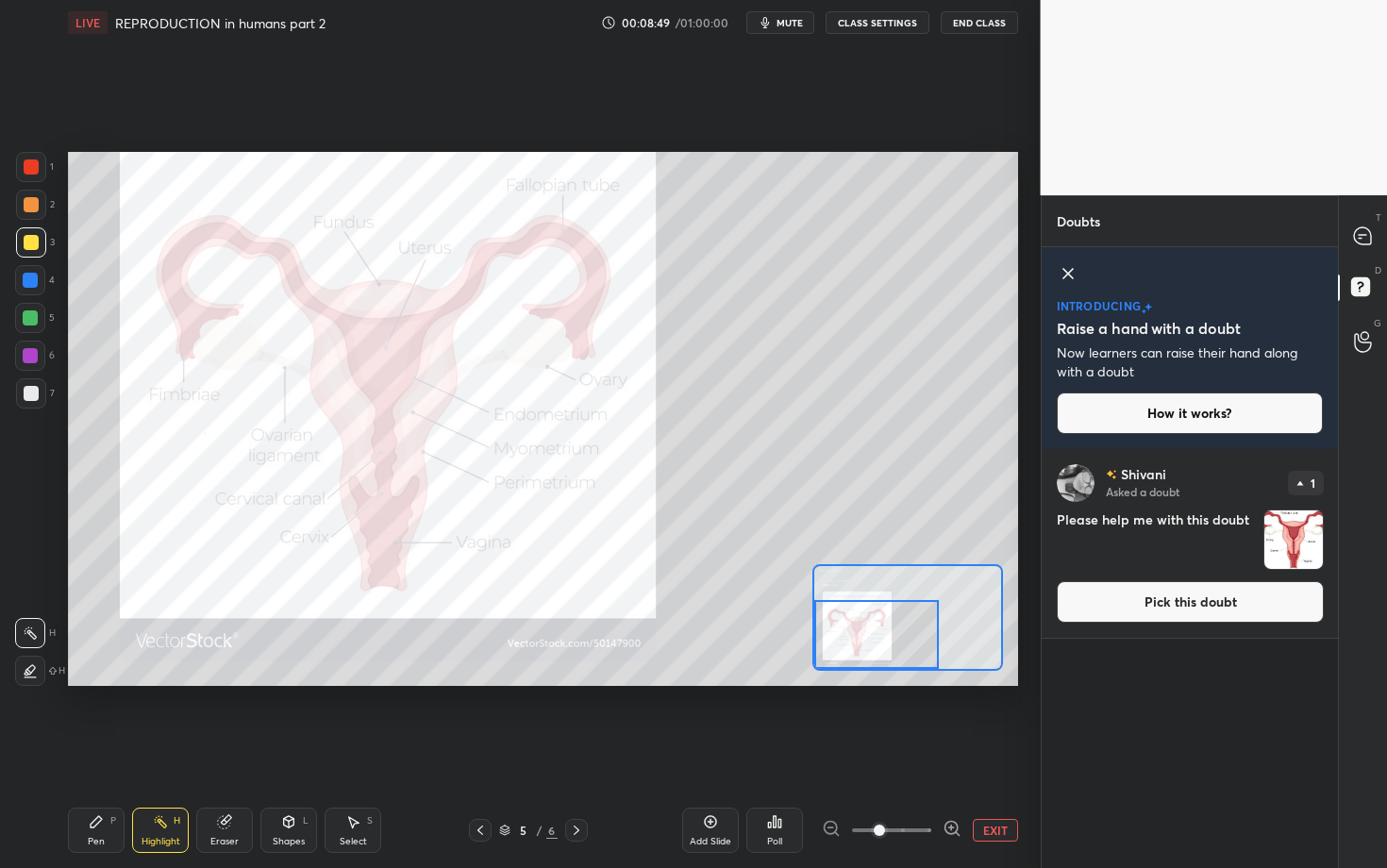 click 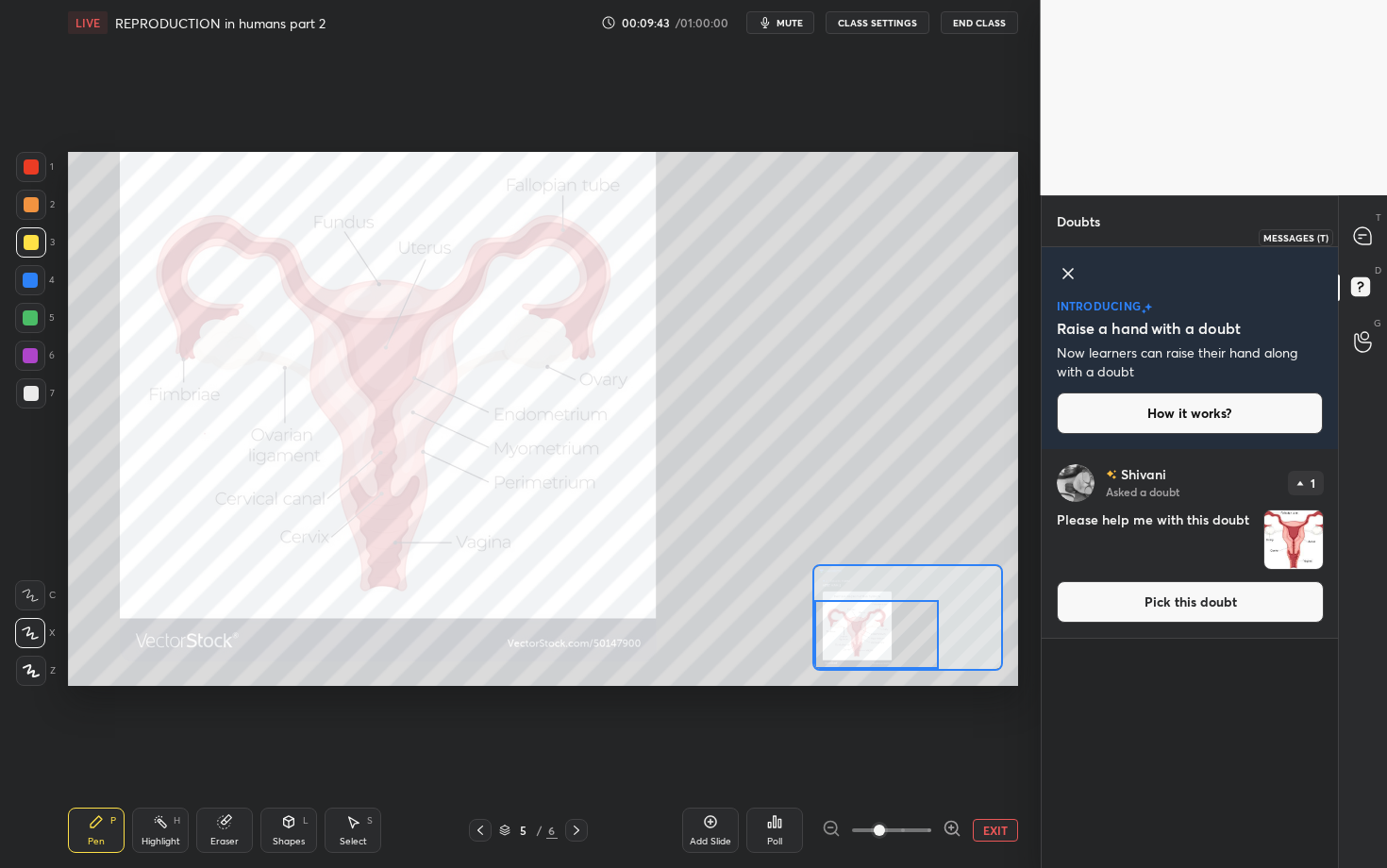 click 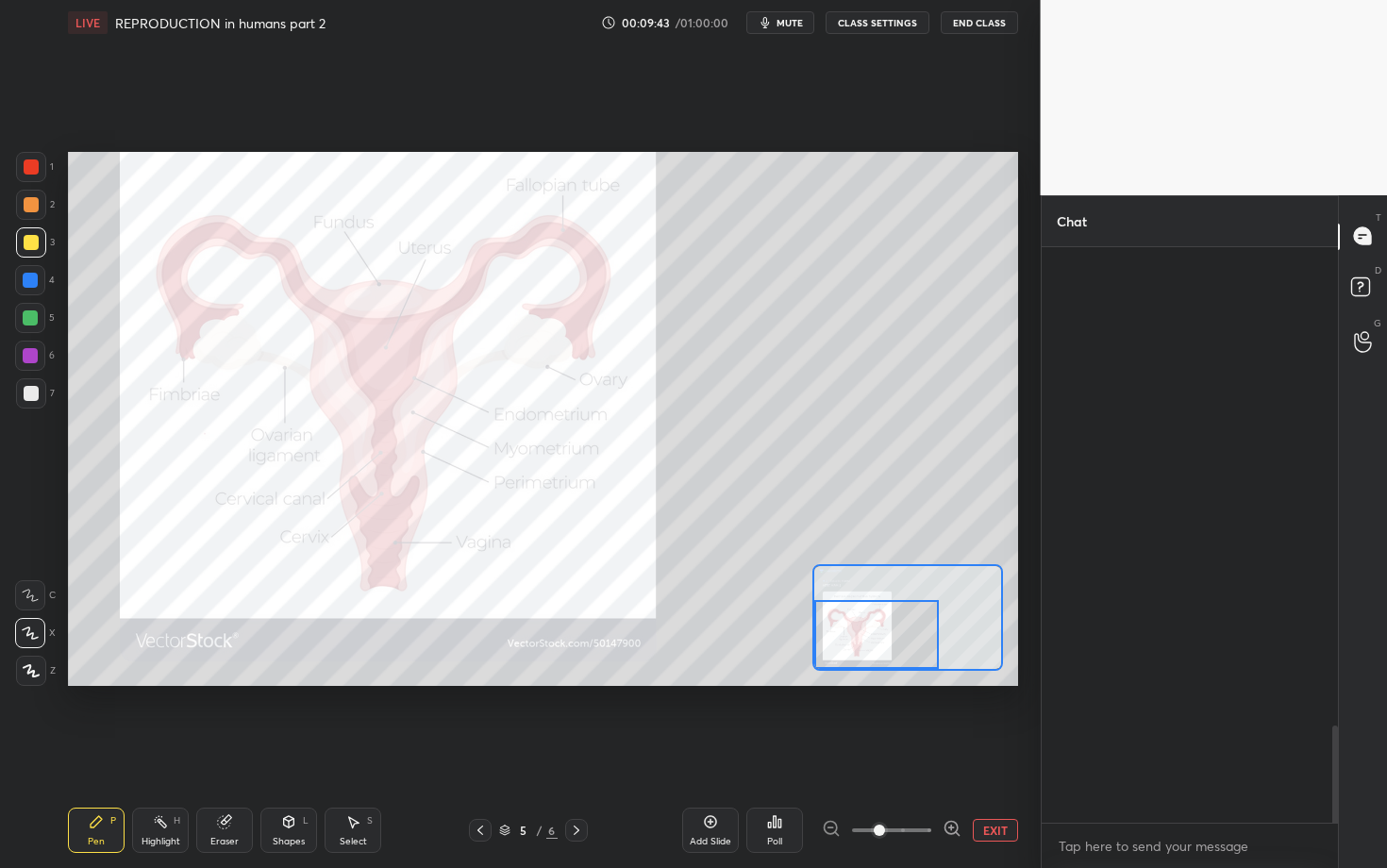 scroll, scrollTop: 3344, scrollLeft: 0, axis: vertical 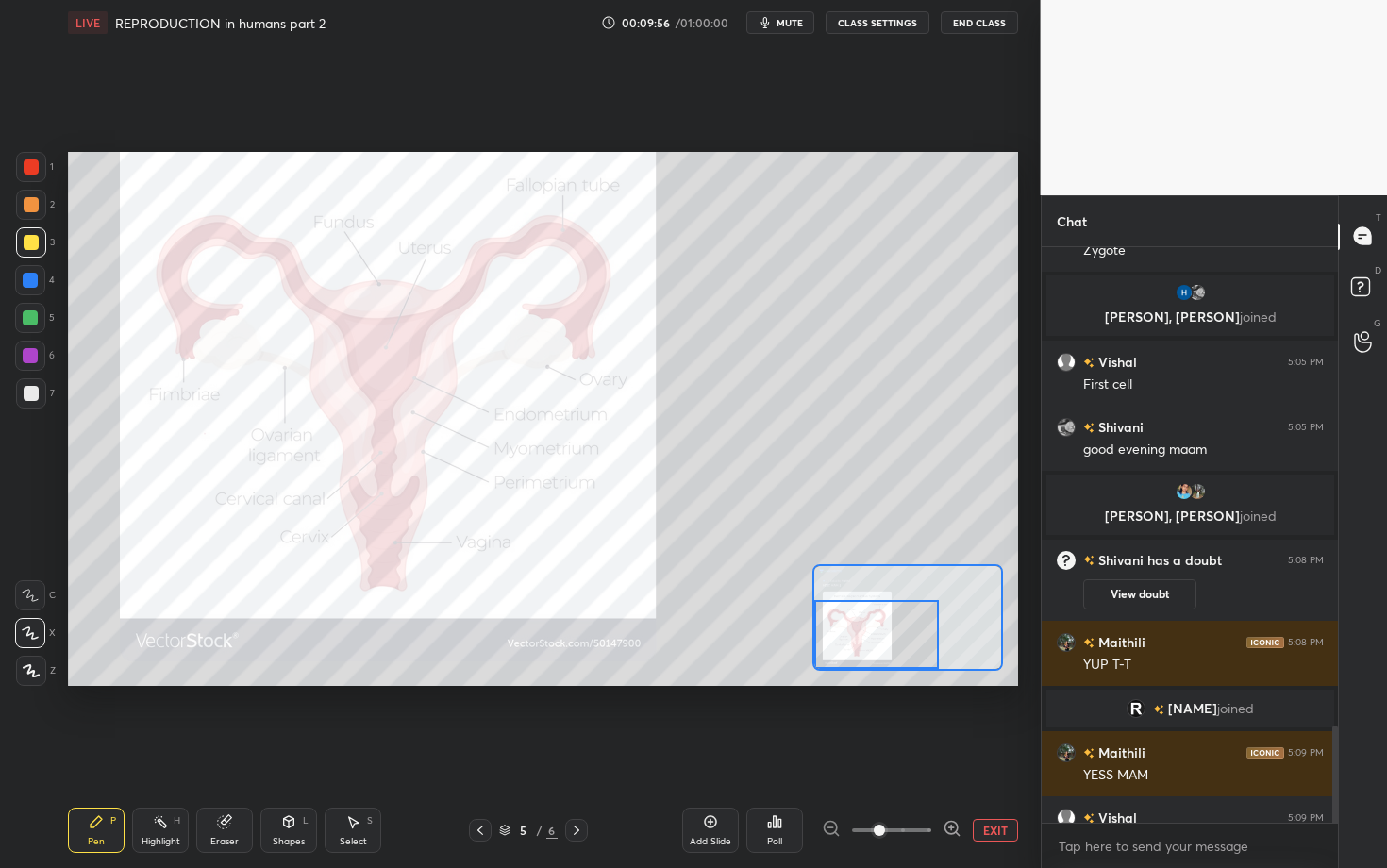 click on "Eraser" at bounding box center (225, 830) 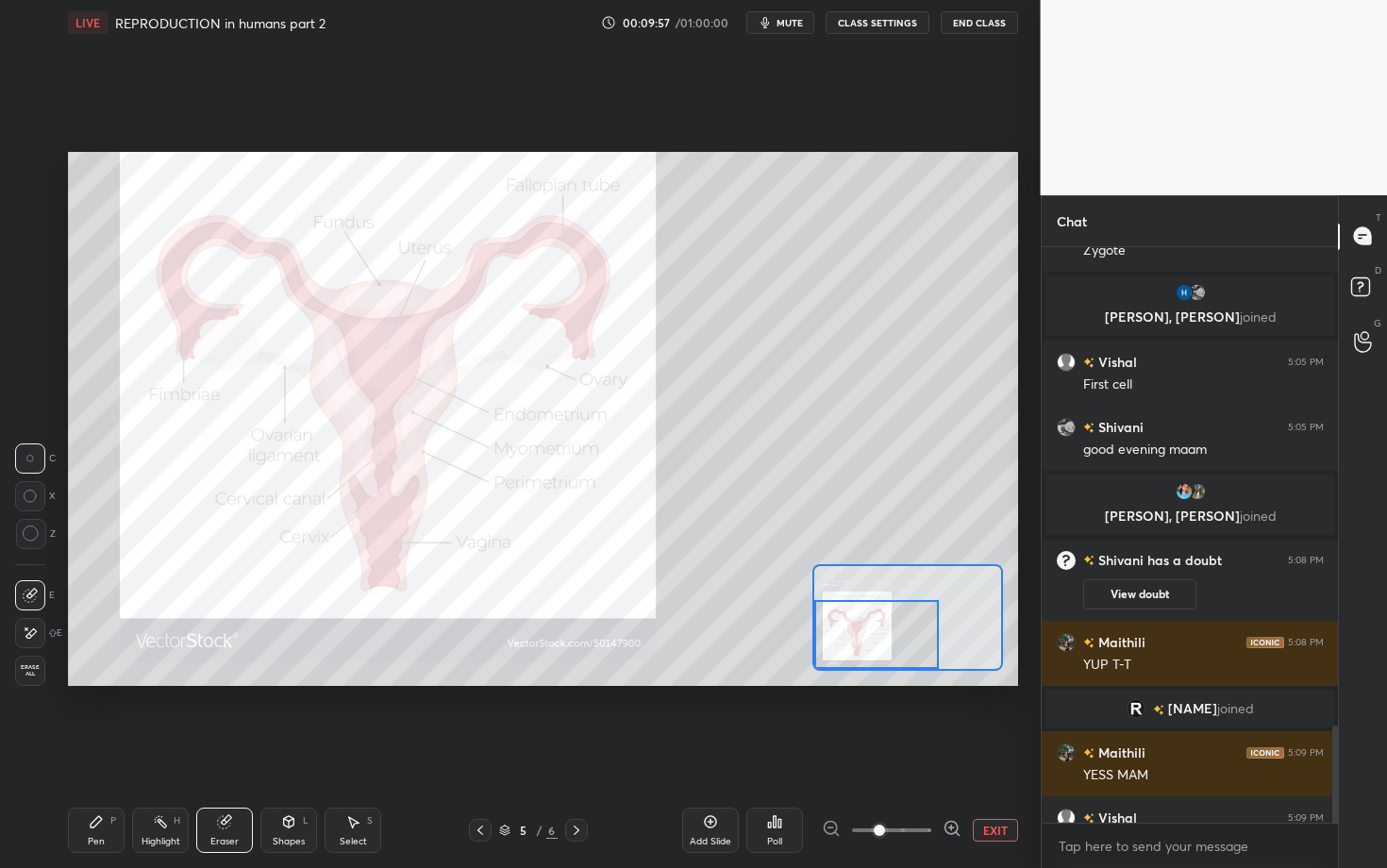 click on "Erase all" at bounding box center (30, 671) 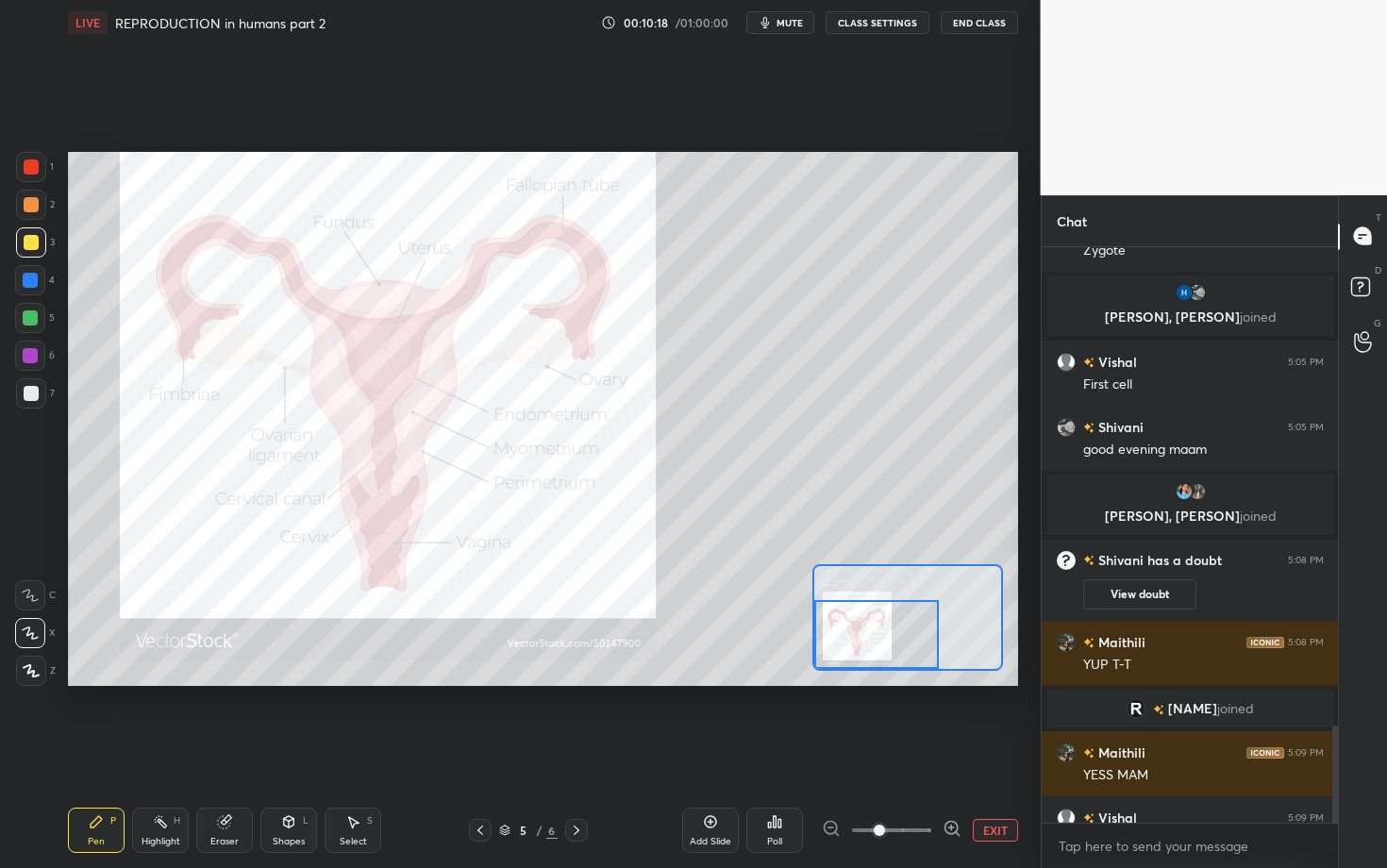 drag, startPoint x: -330, startPoint y: 586, endPoint x: 0, endPoint y: 582, distance: 330.02424 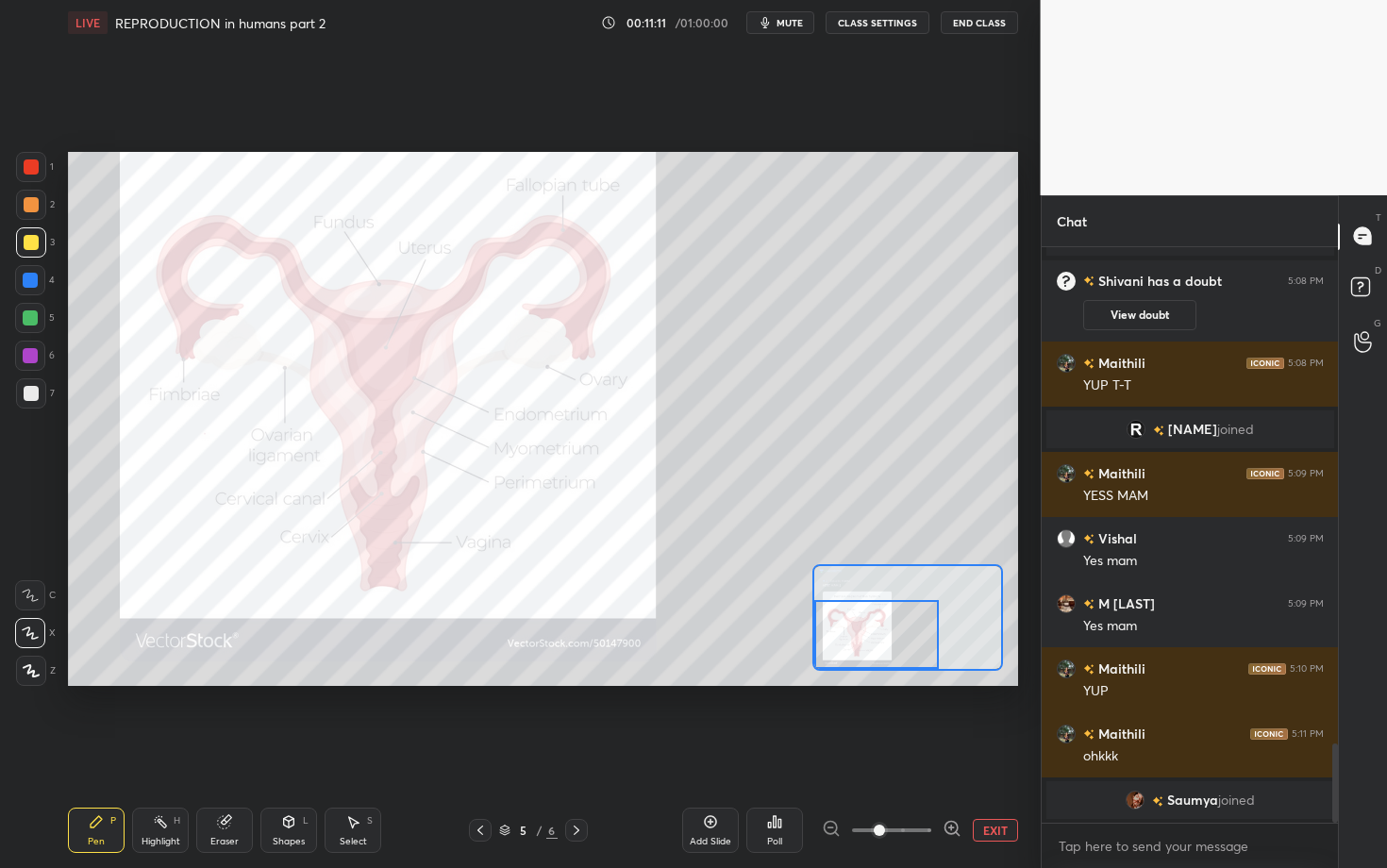 scroll, scrollTop: 3396, scrollLeft: 0, axis: vertical 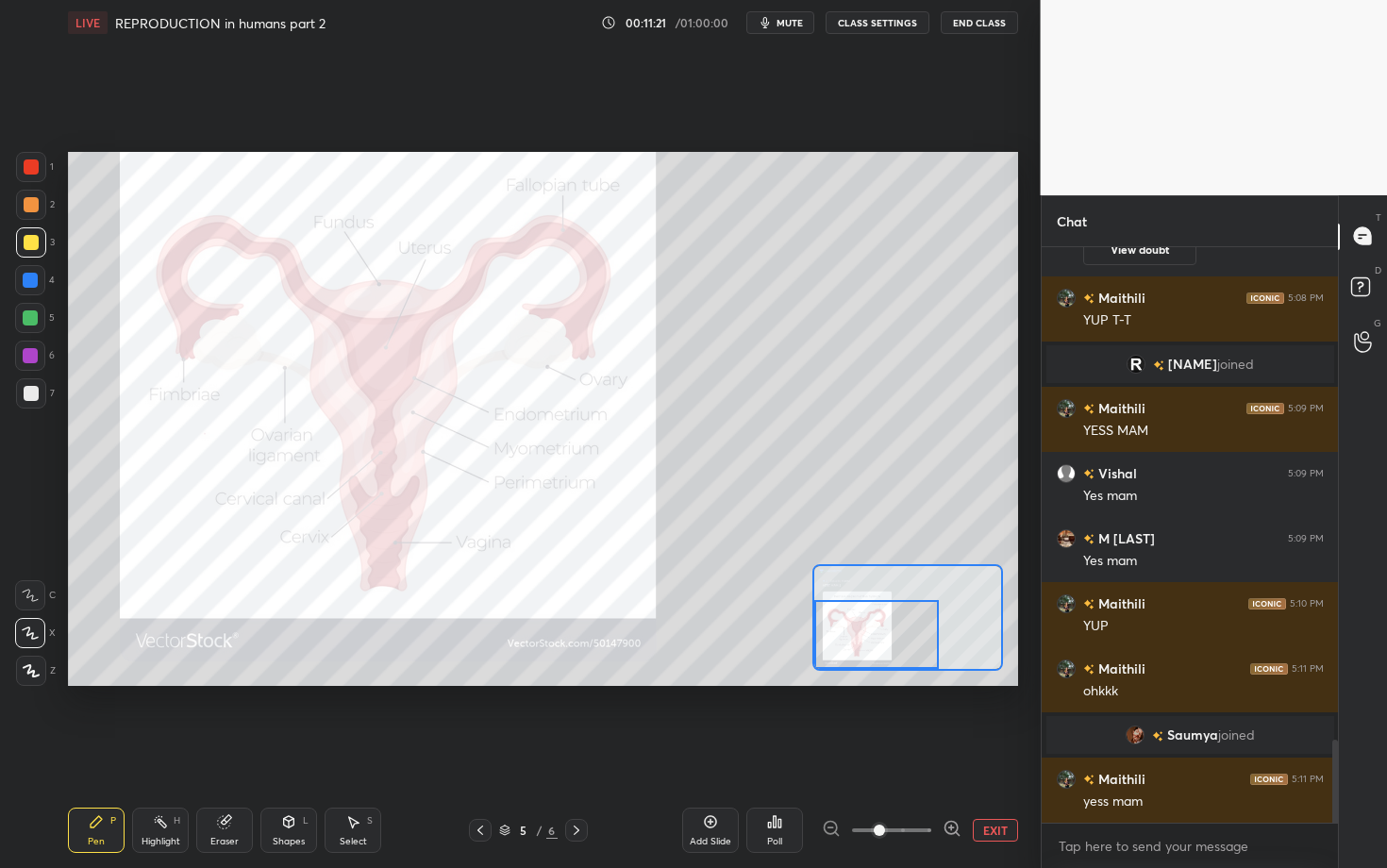 click on "H" at bounding box center [176, 821] 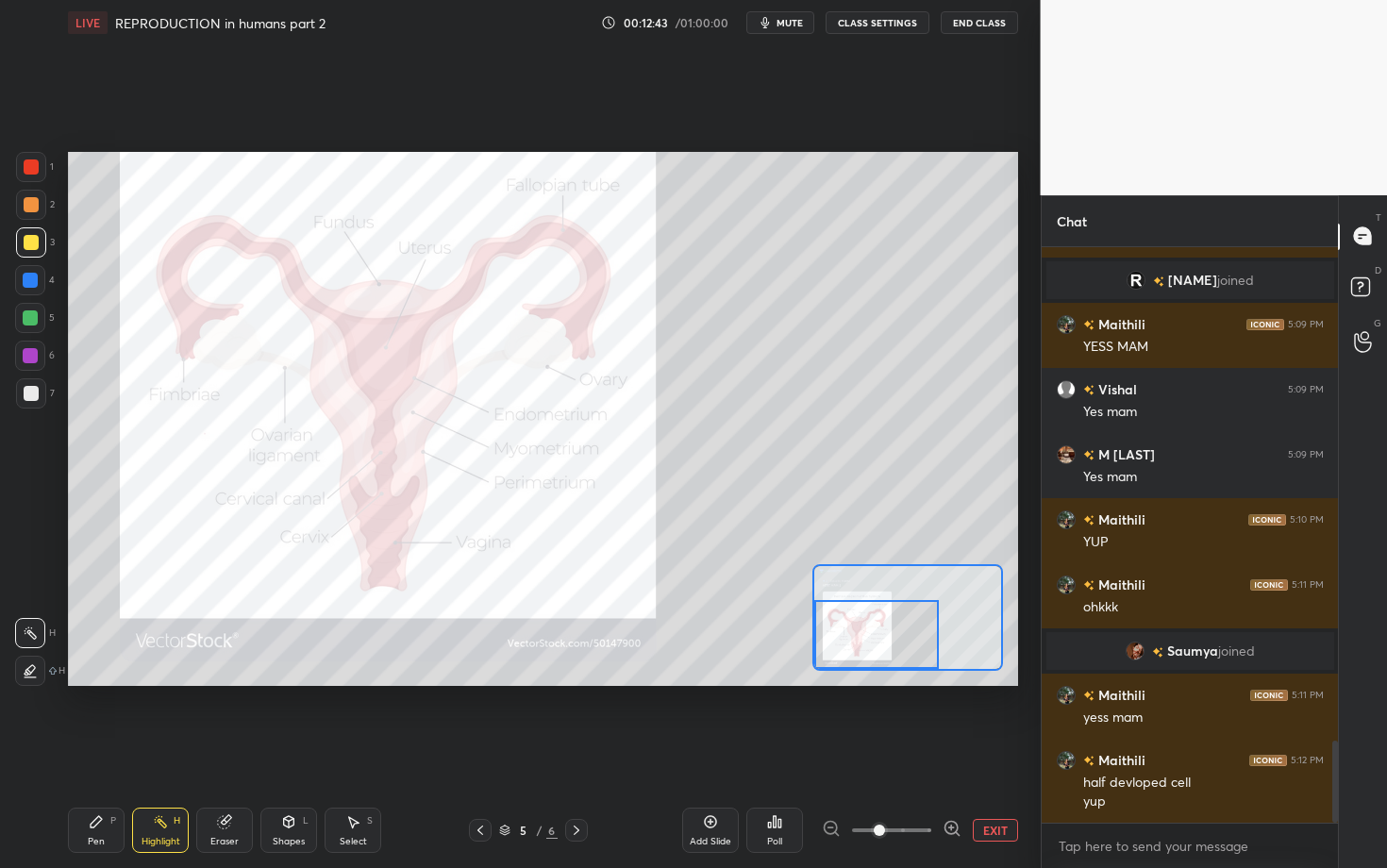 scroll, scrollTop: 3579, scrollLeft: 0, axis: vertical 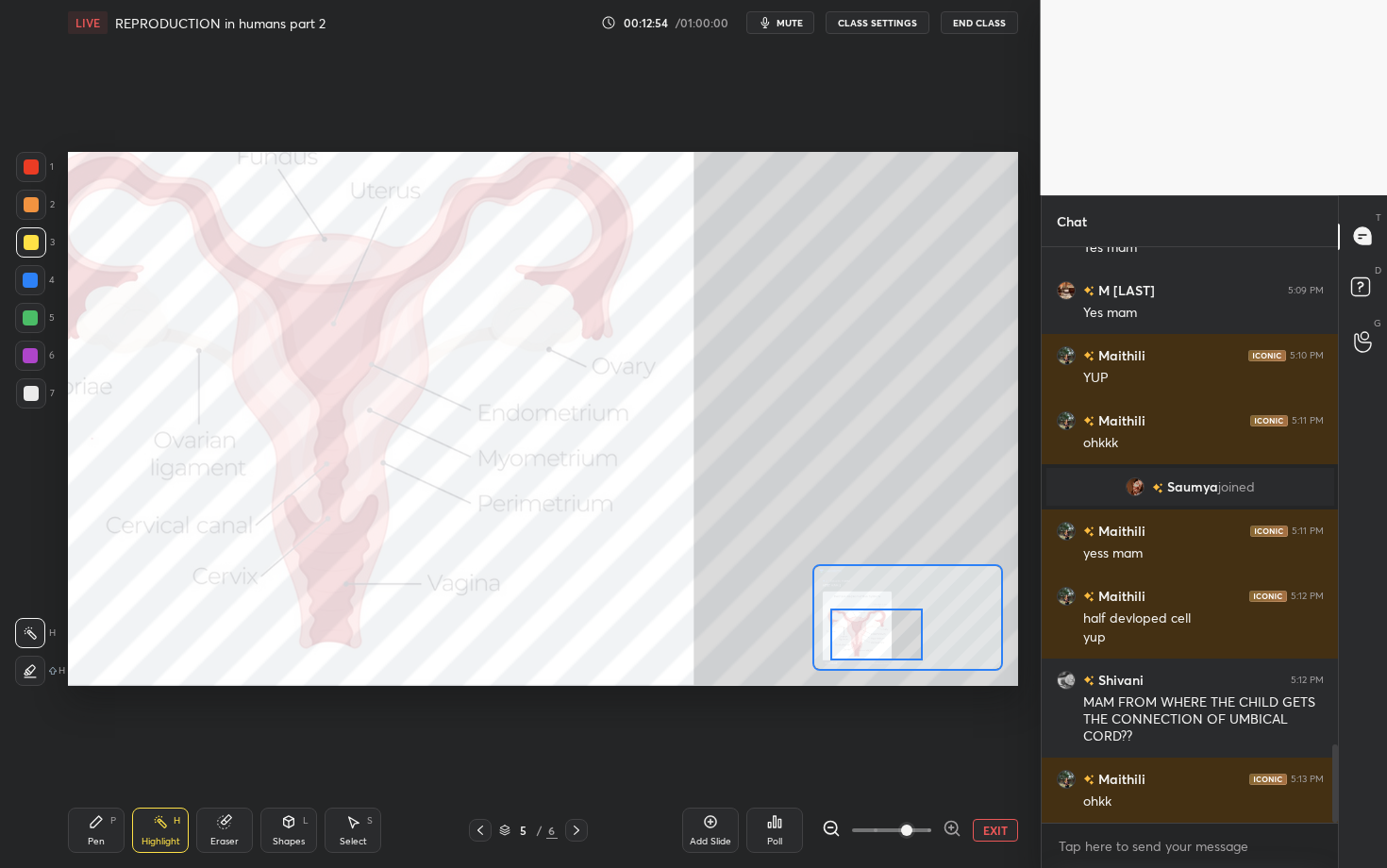 drag, startPoint x: 898, startPoint y: 820, endPoint x: 932, endPoint y: 815, distance: 34.365681 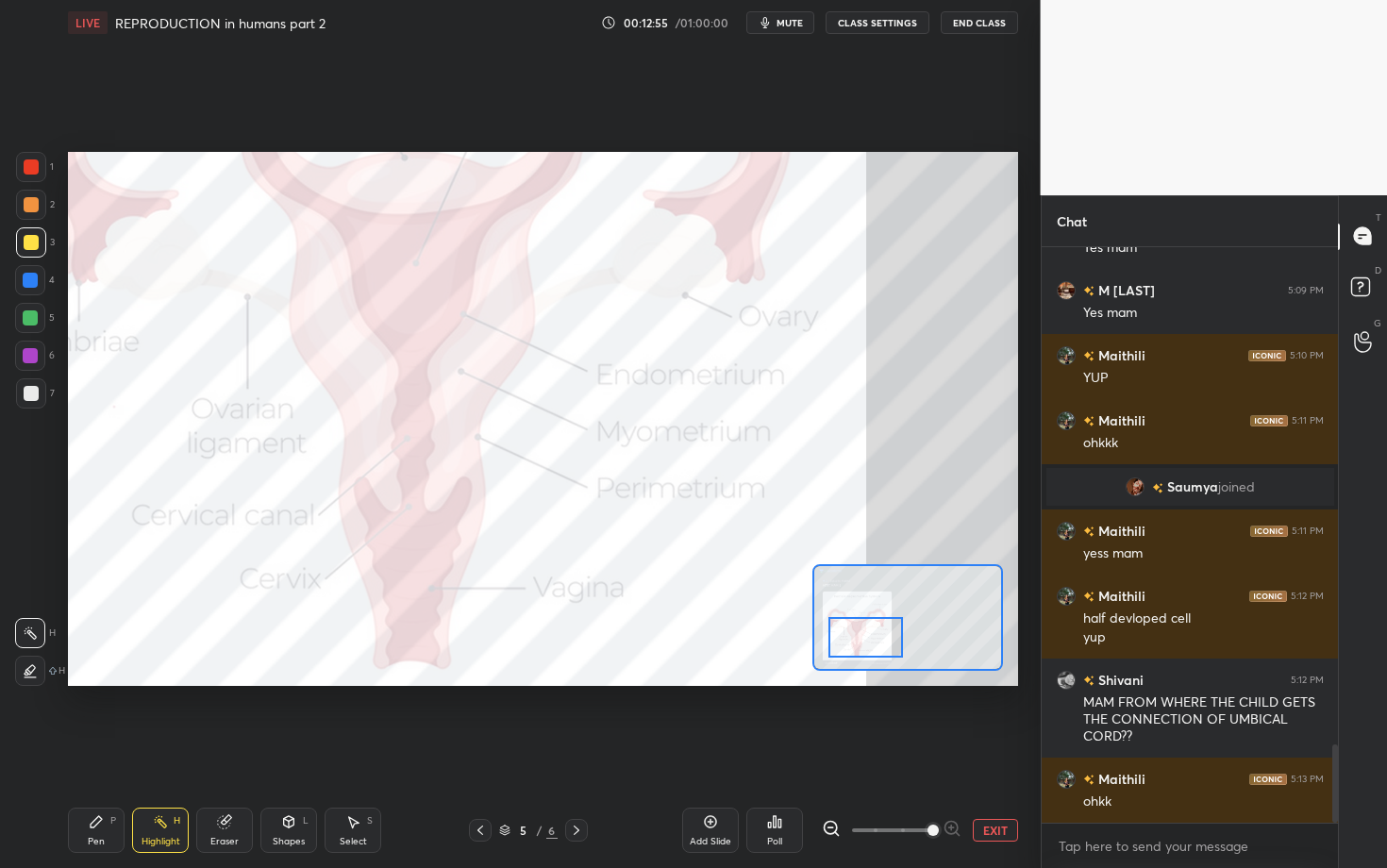 drag, startPoint x: 893, startPoint y: 647, endPoint x: 882, endPoint y: 653, distance: 12.529964 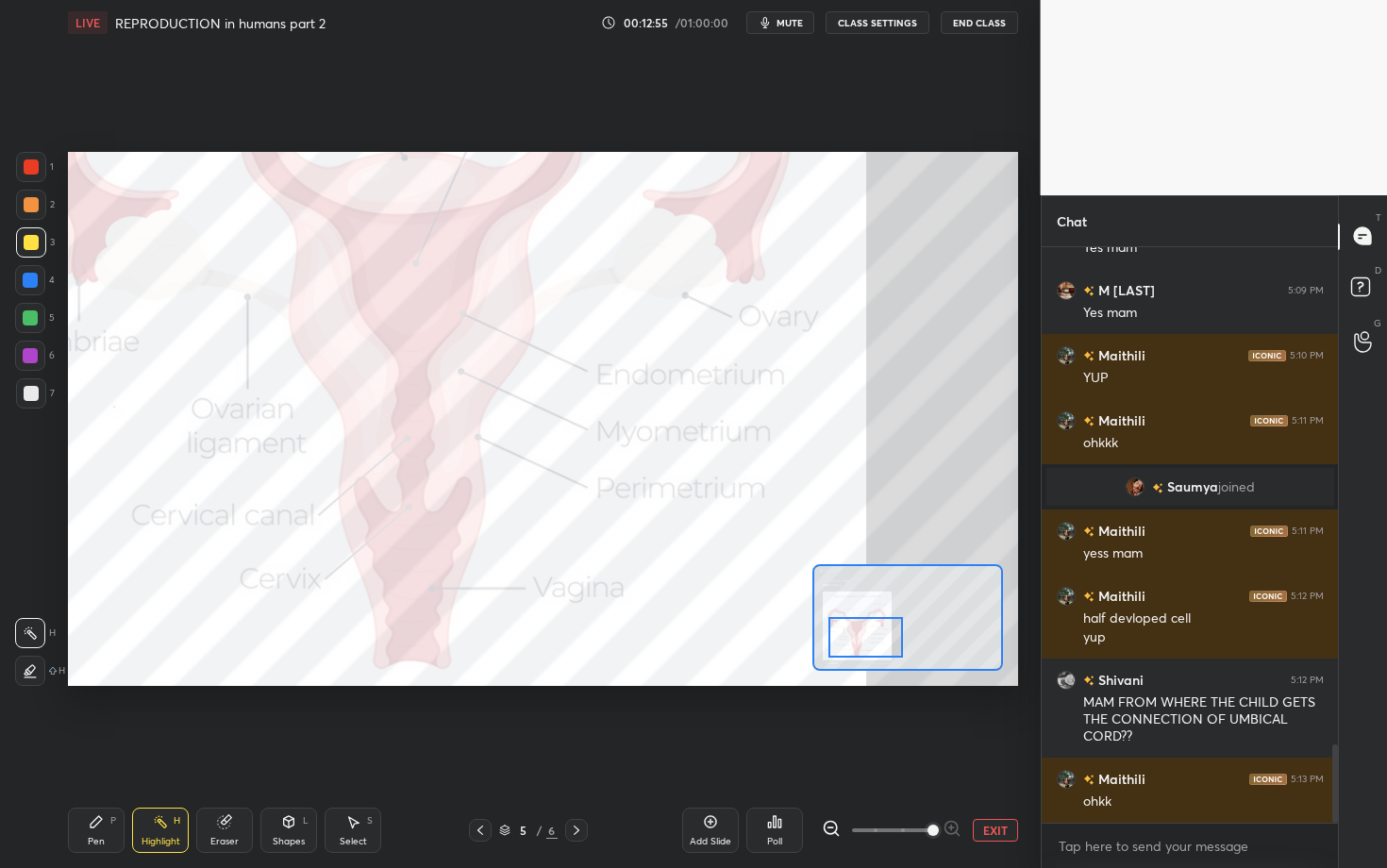 click at bounding box center (865, 638) 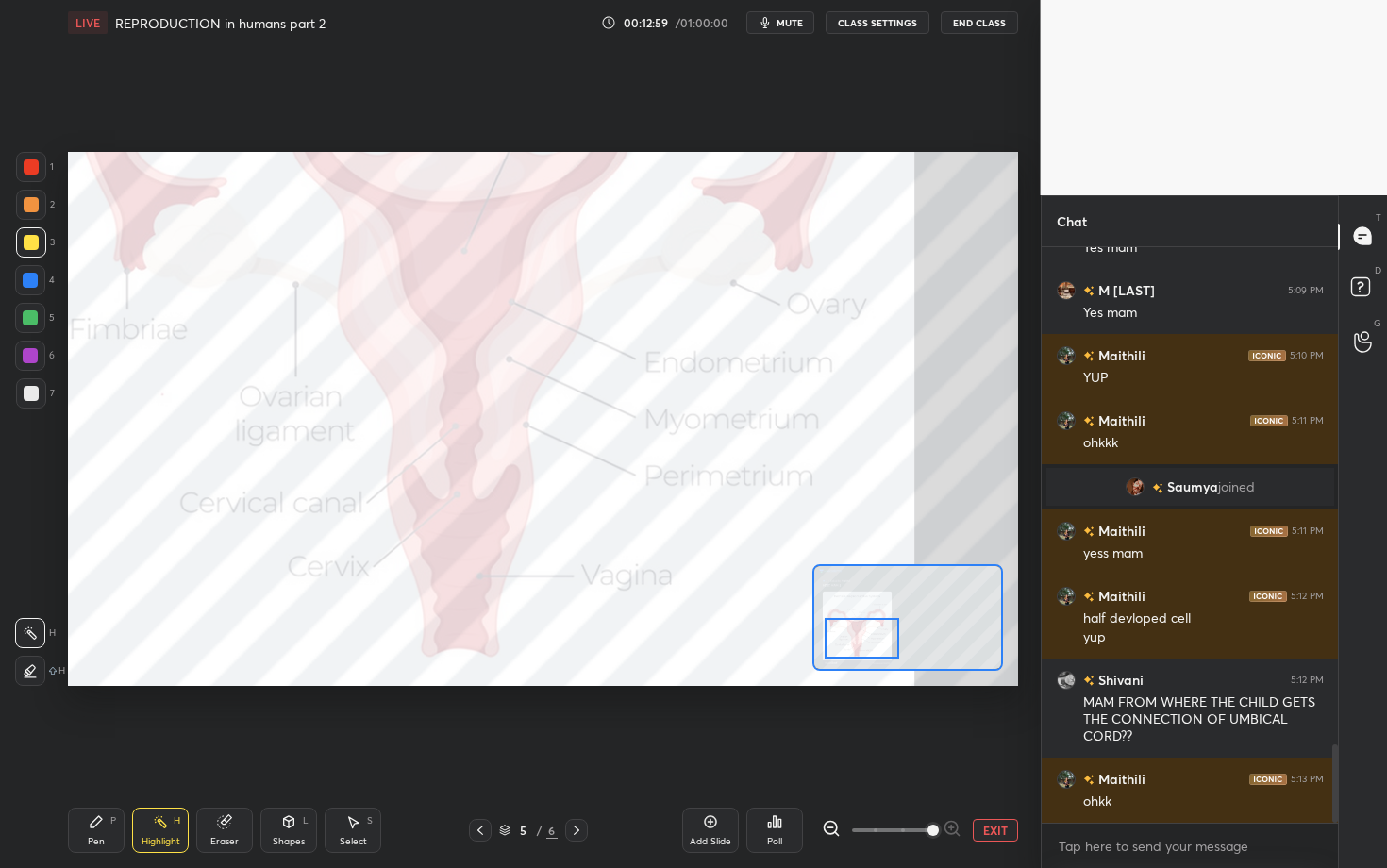 click 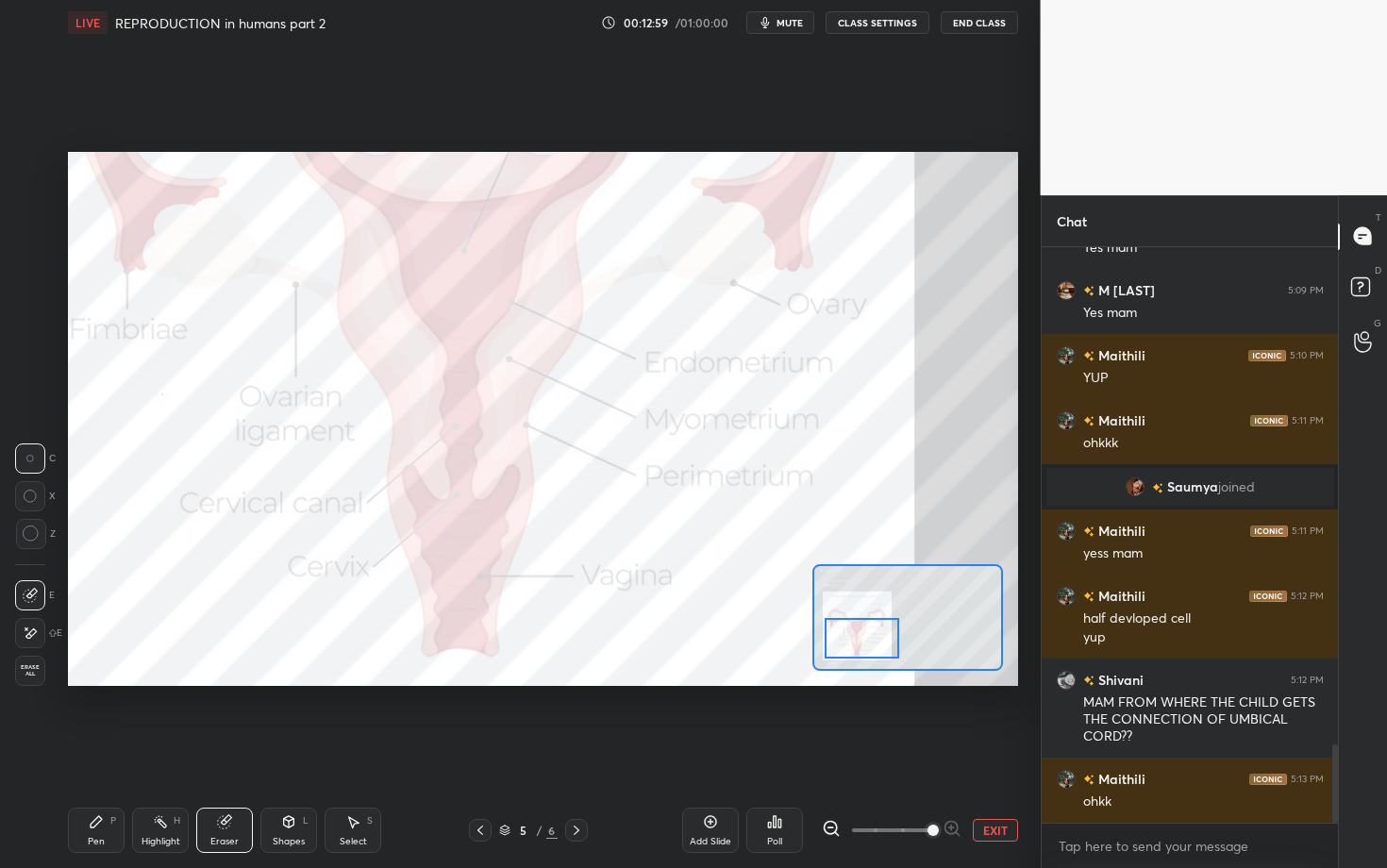 click on "Erase all" at bounding box center [30, 671] 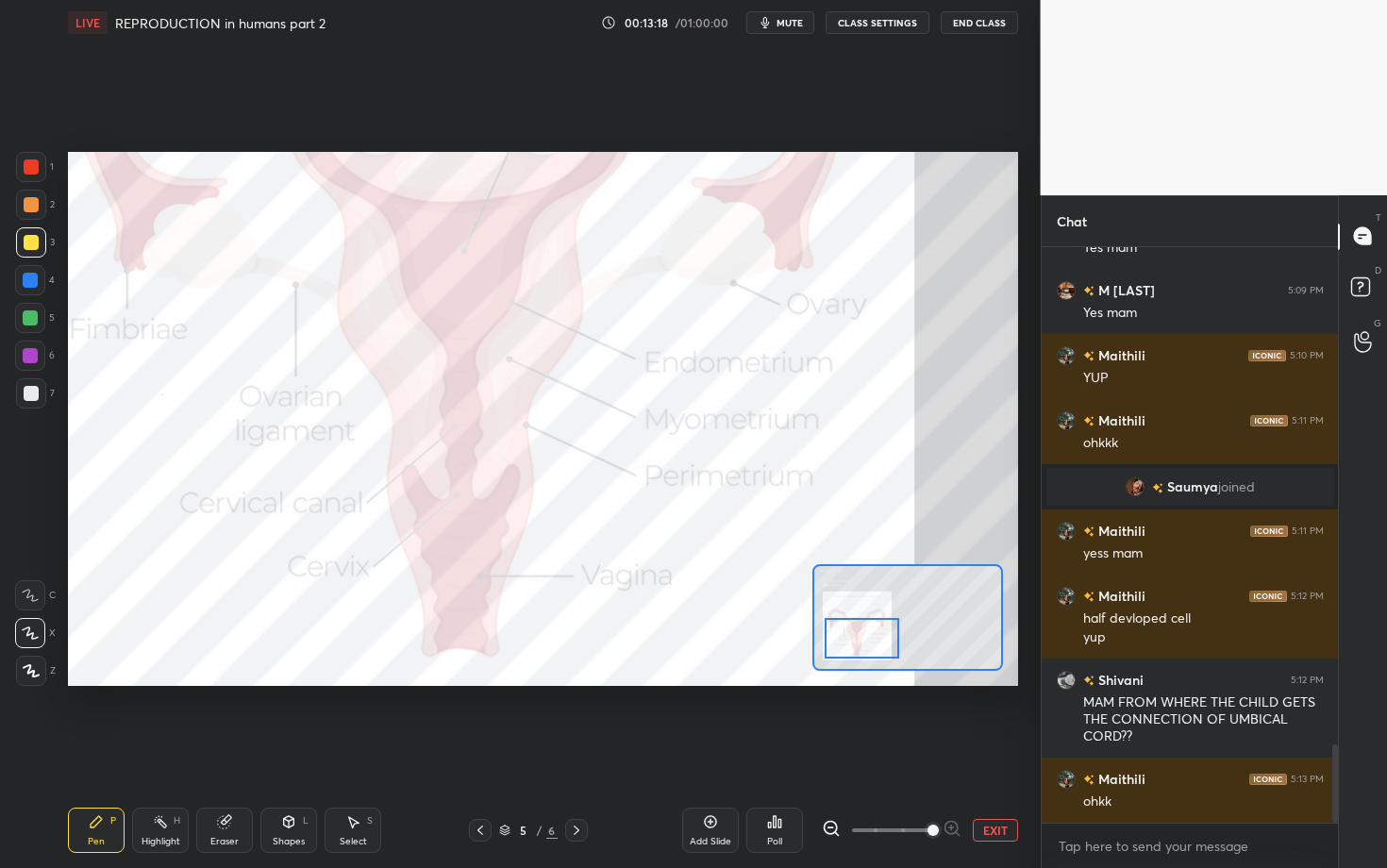 click at bounding box center [30, 356] 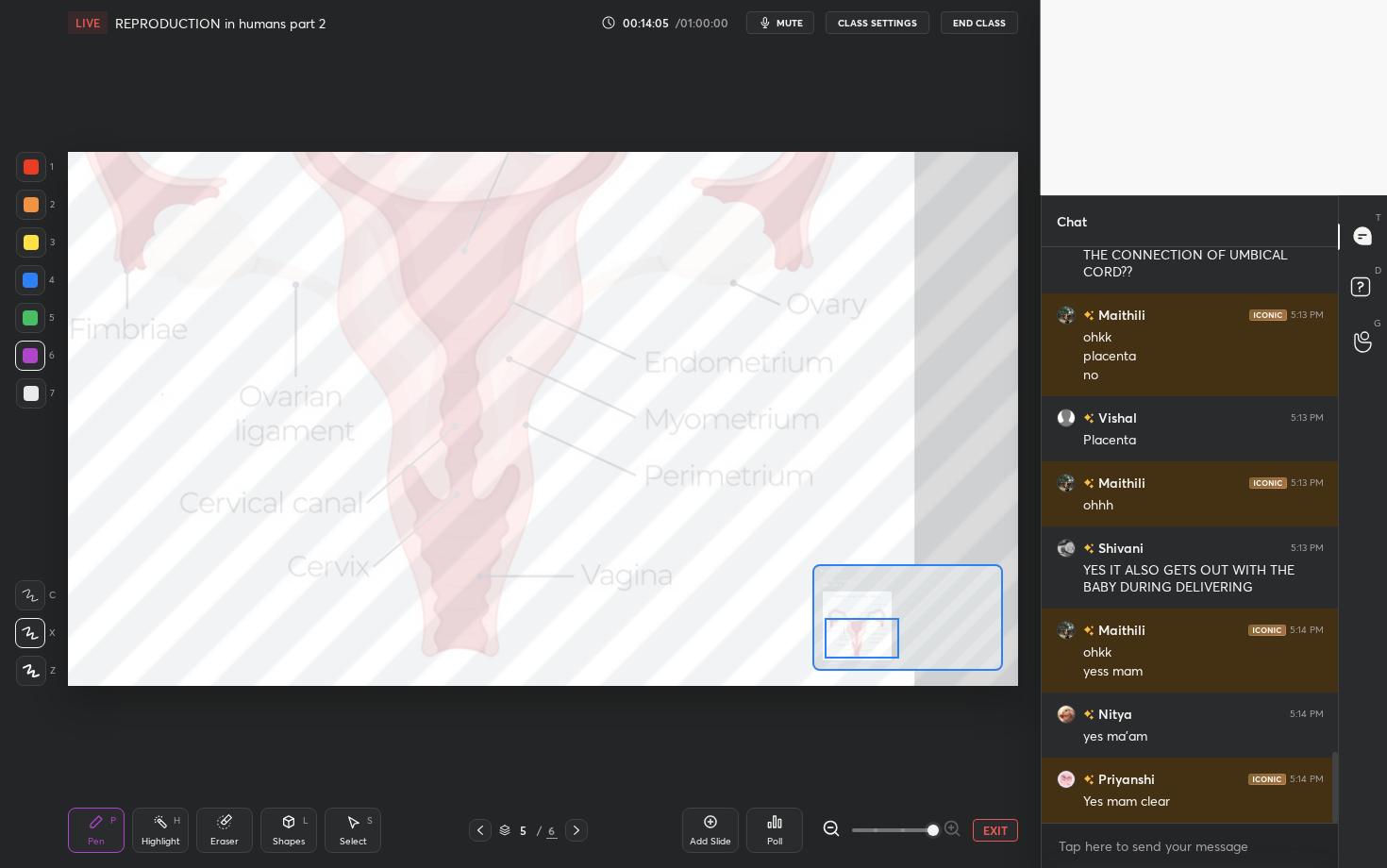 scroll, scrollTop: 4238, scrollLeft: 0, axis: vertical 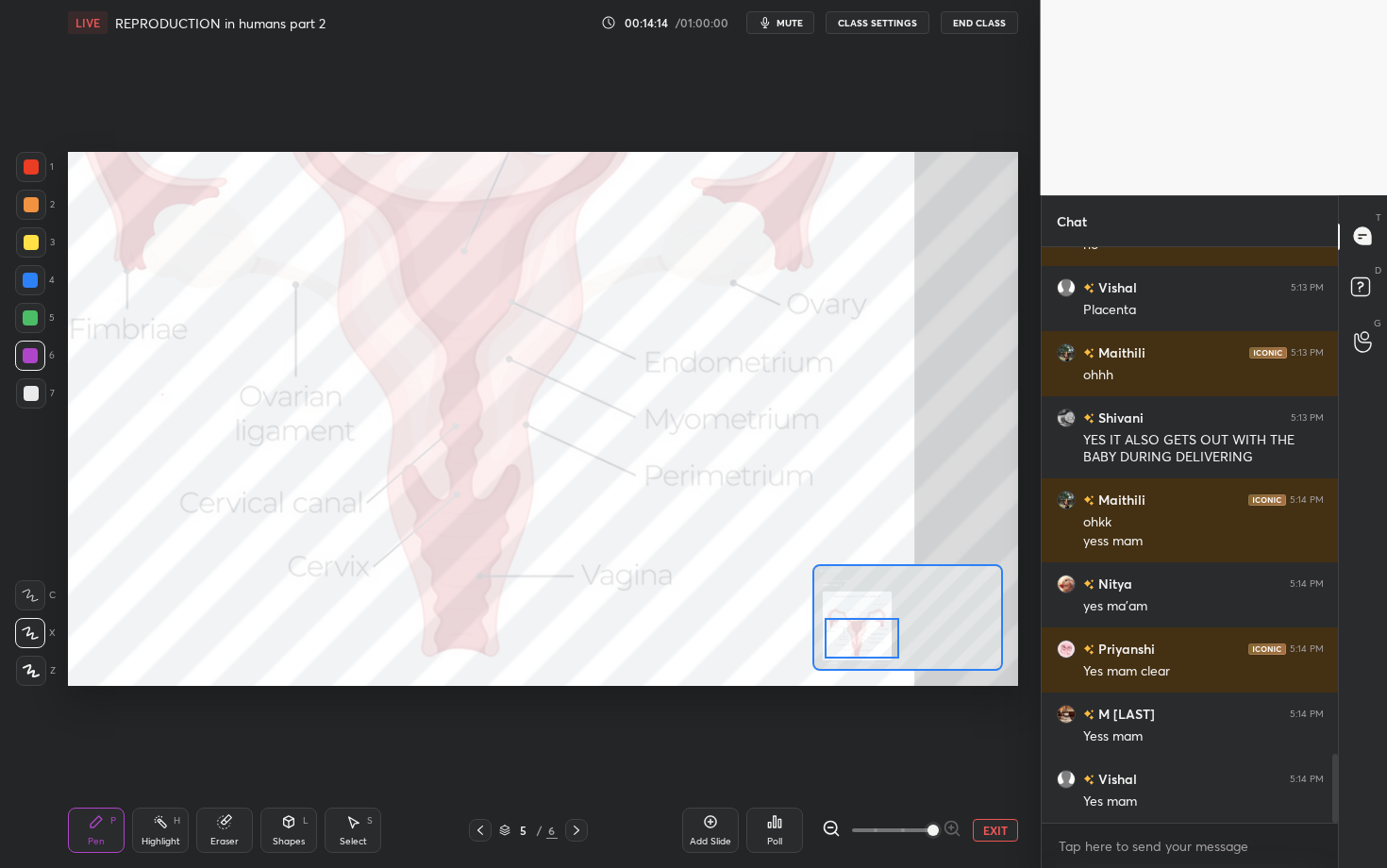 click at bounding box center (30, 280) 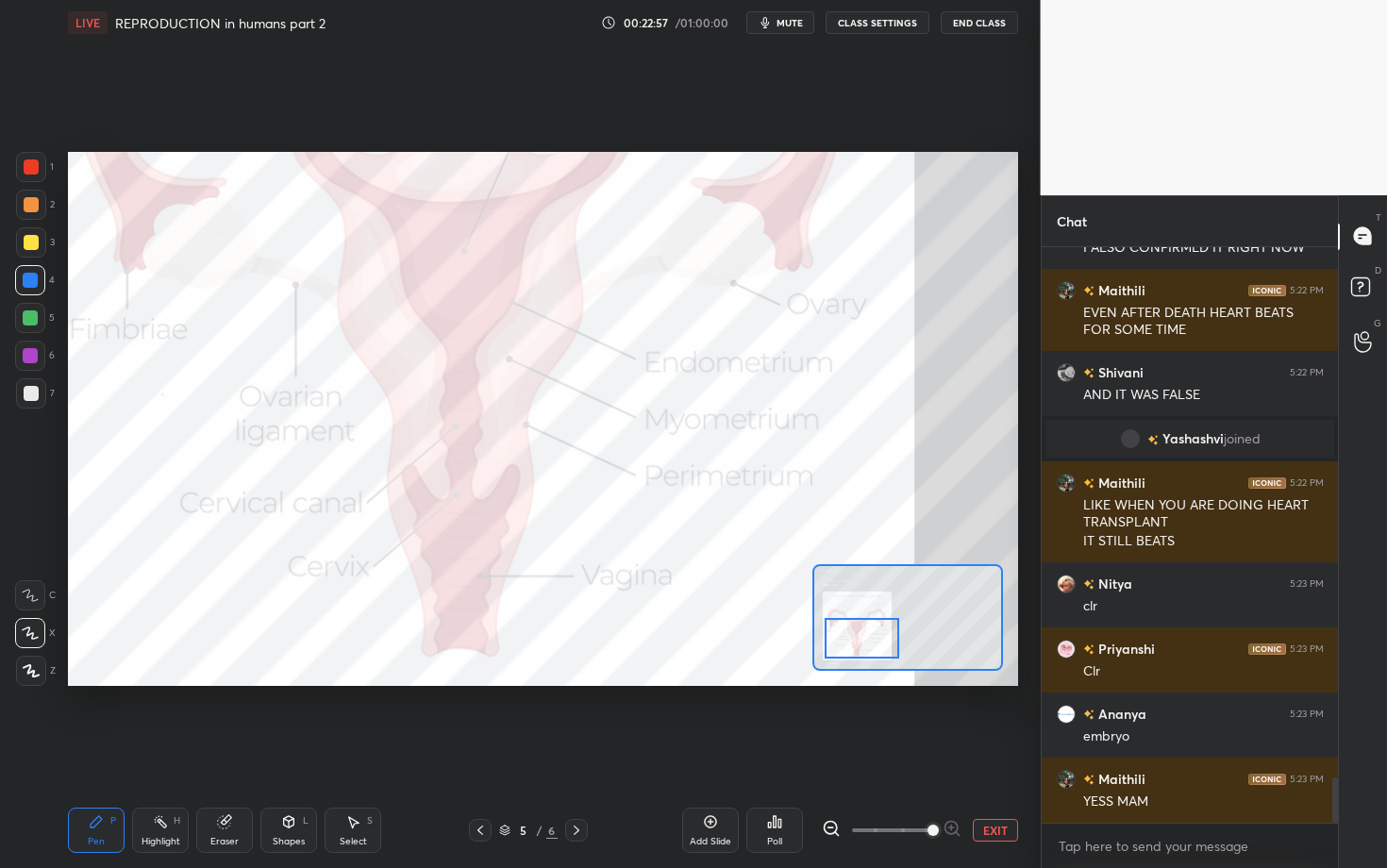scroll, scrollTop: 6802, scrollLeft: 0, axis: vertical 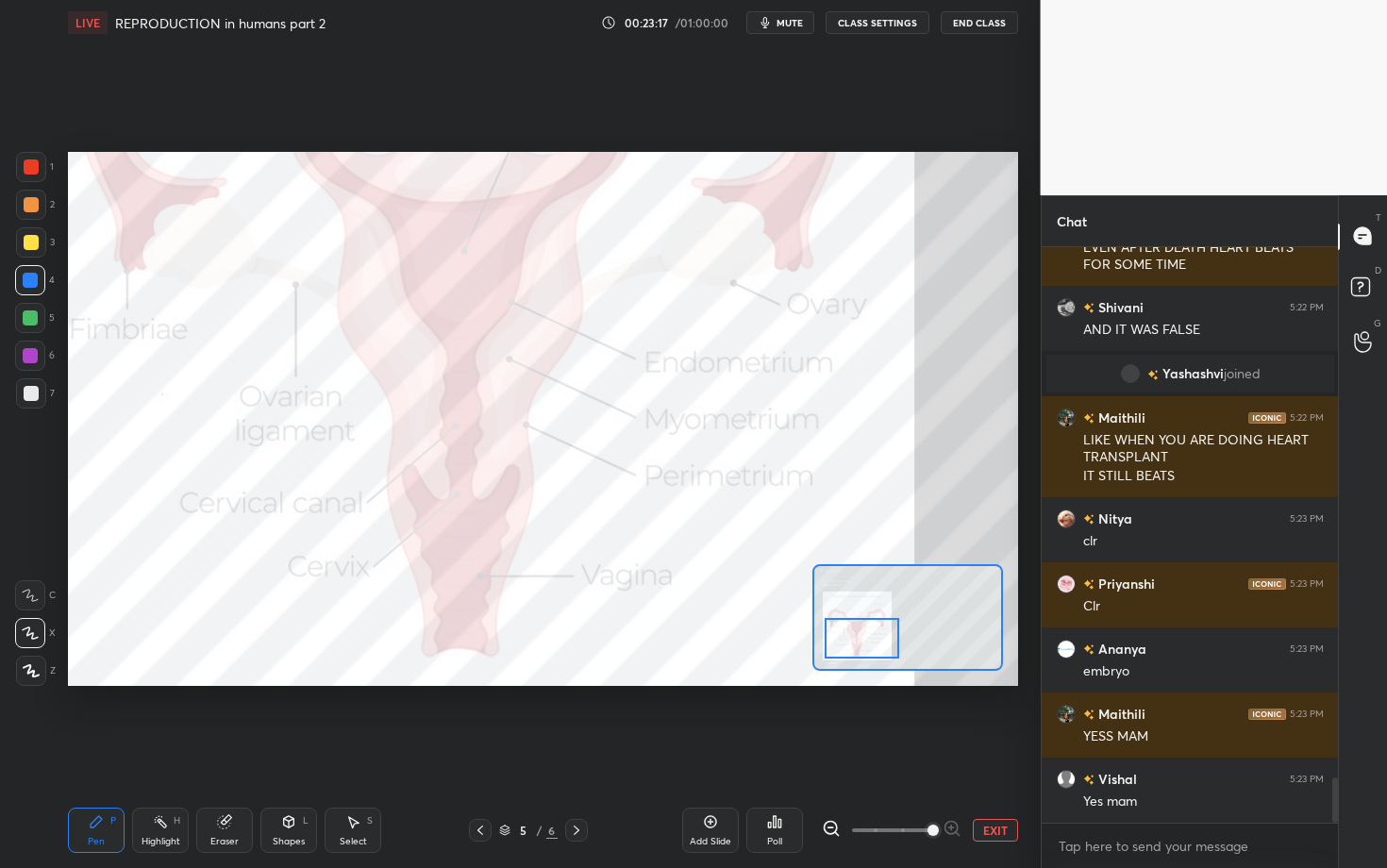 drag, startPoint x: 33, startPoint y: 348, endPoint x: 54, endPoint y: 334, distance: 25.238859 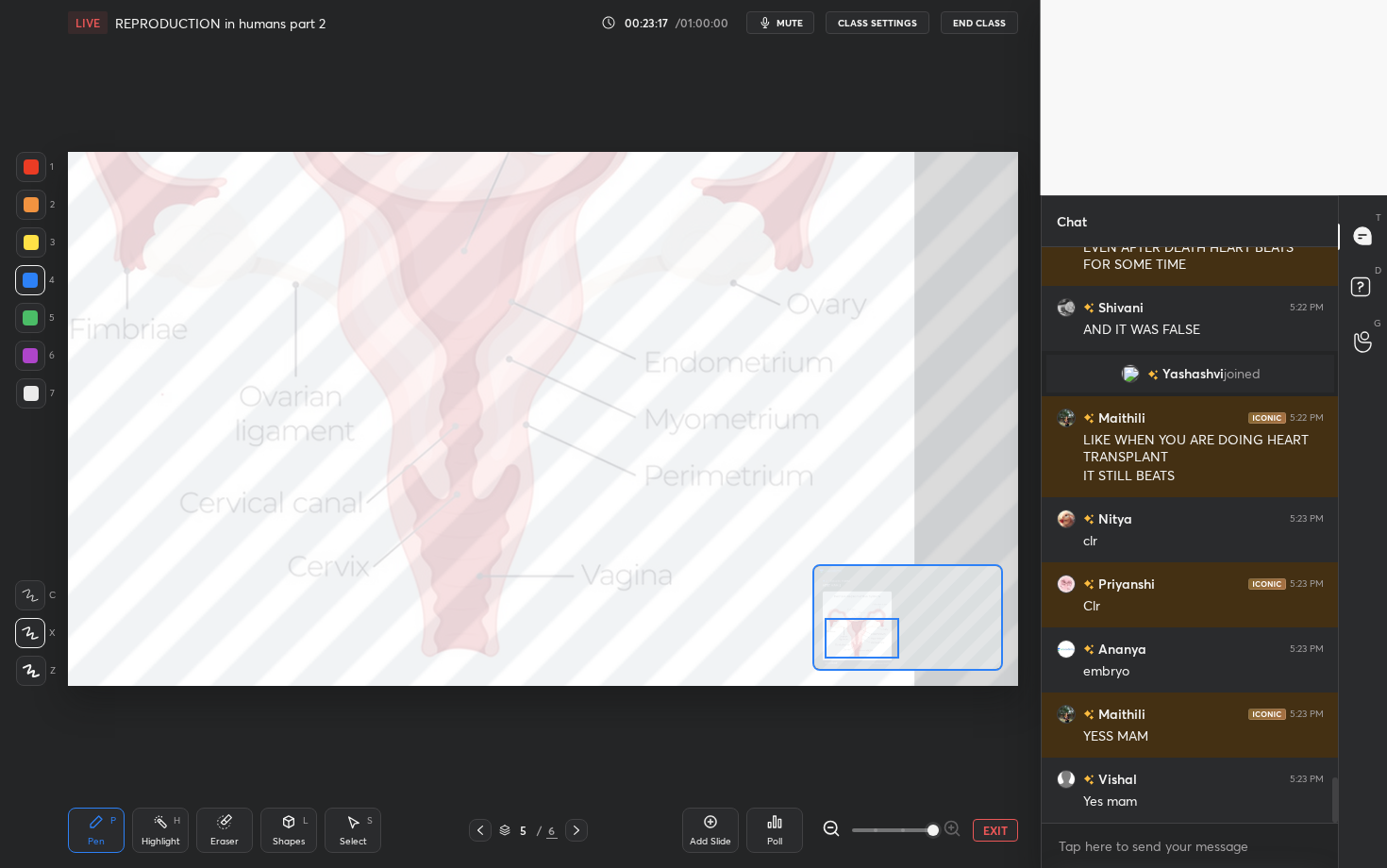 click at bounding box center [30, 356] 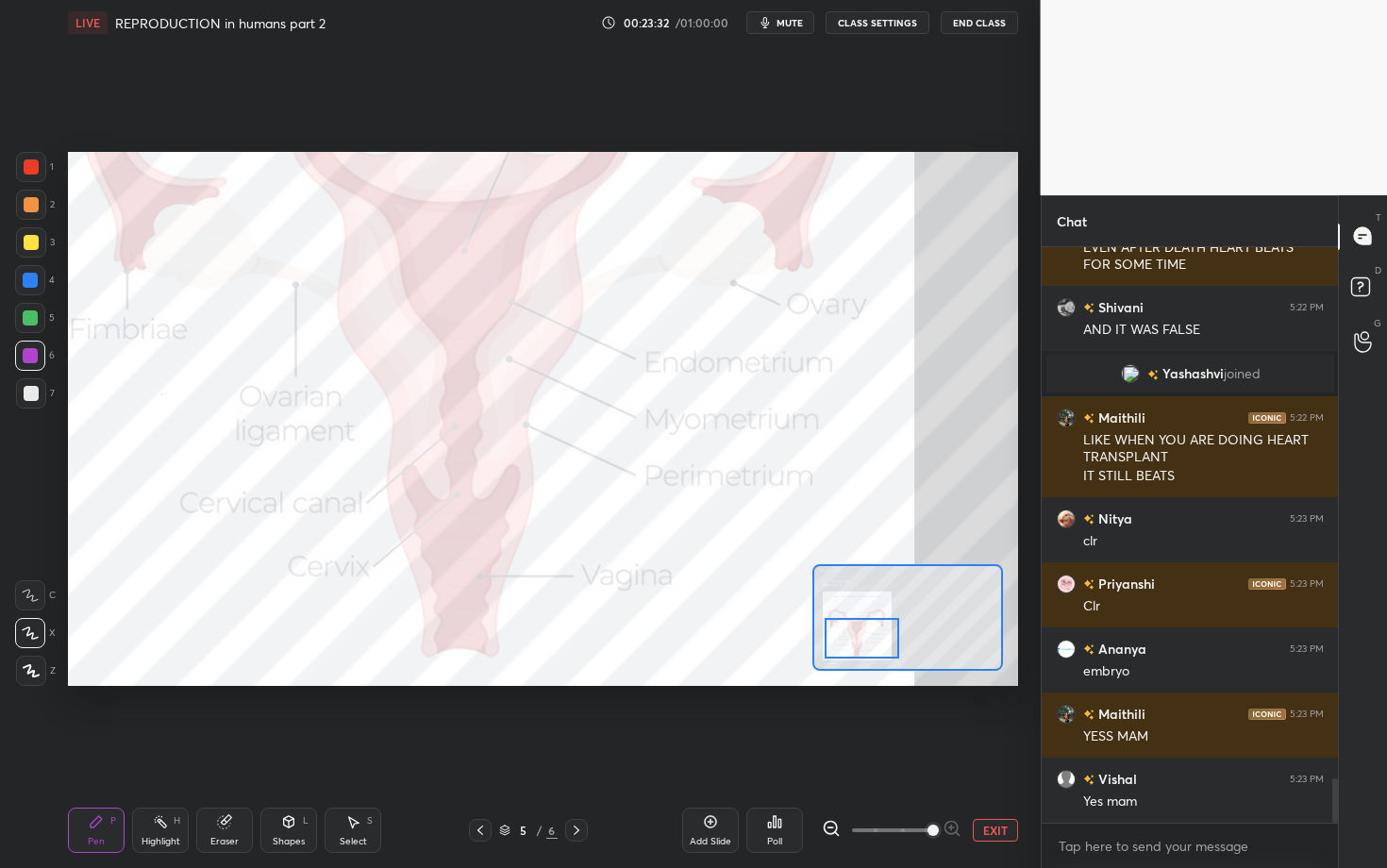 scroll, scrollTop: 6867, scrollLeft: 0, axis: vertical 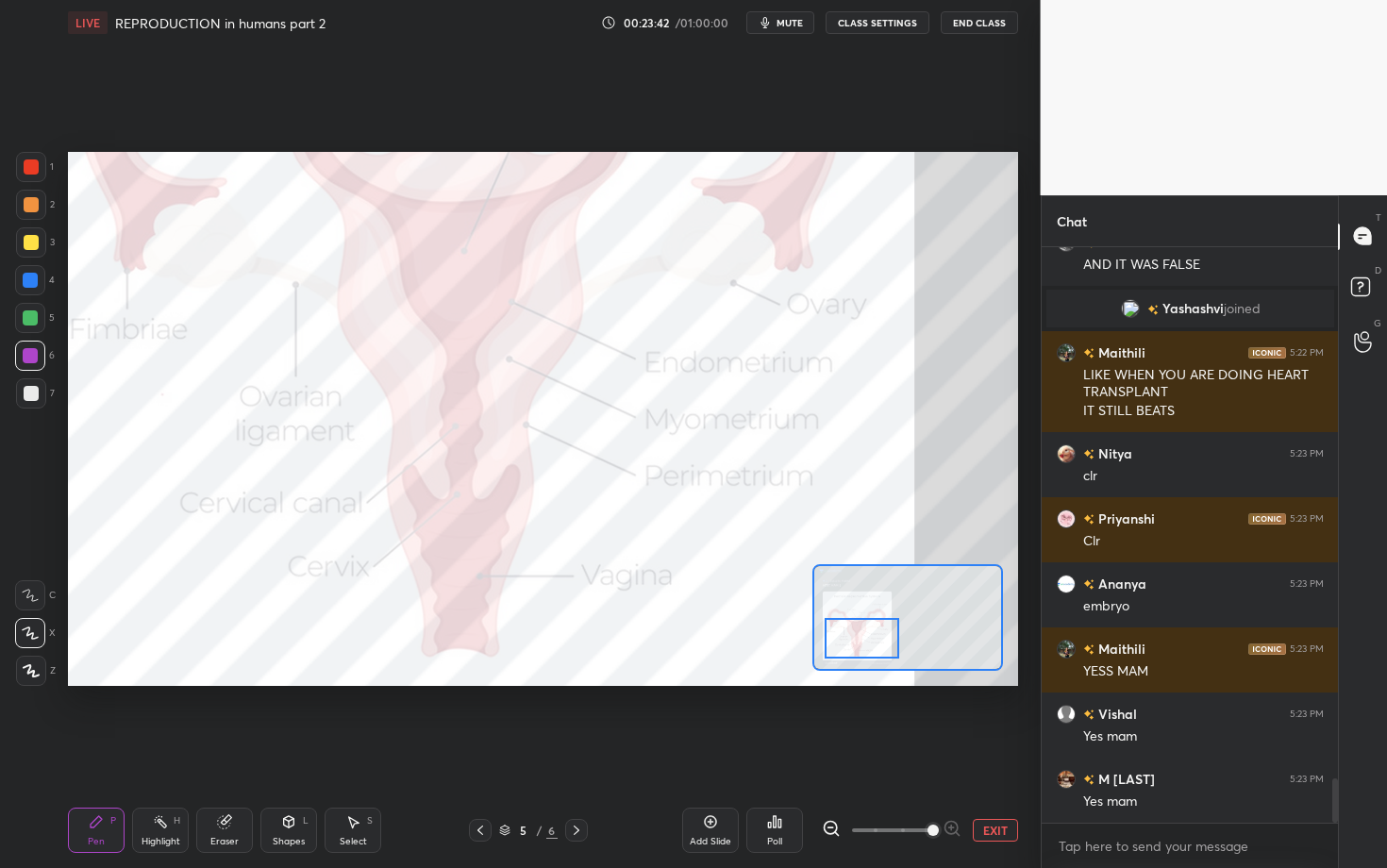 click 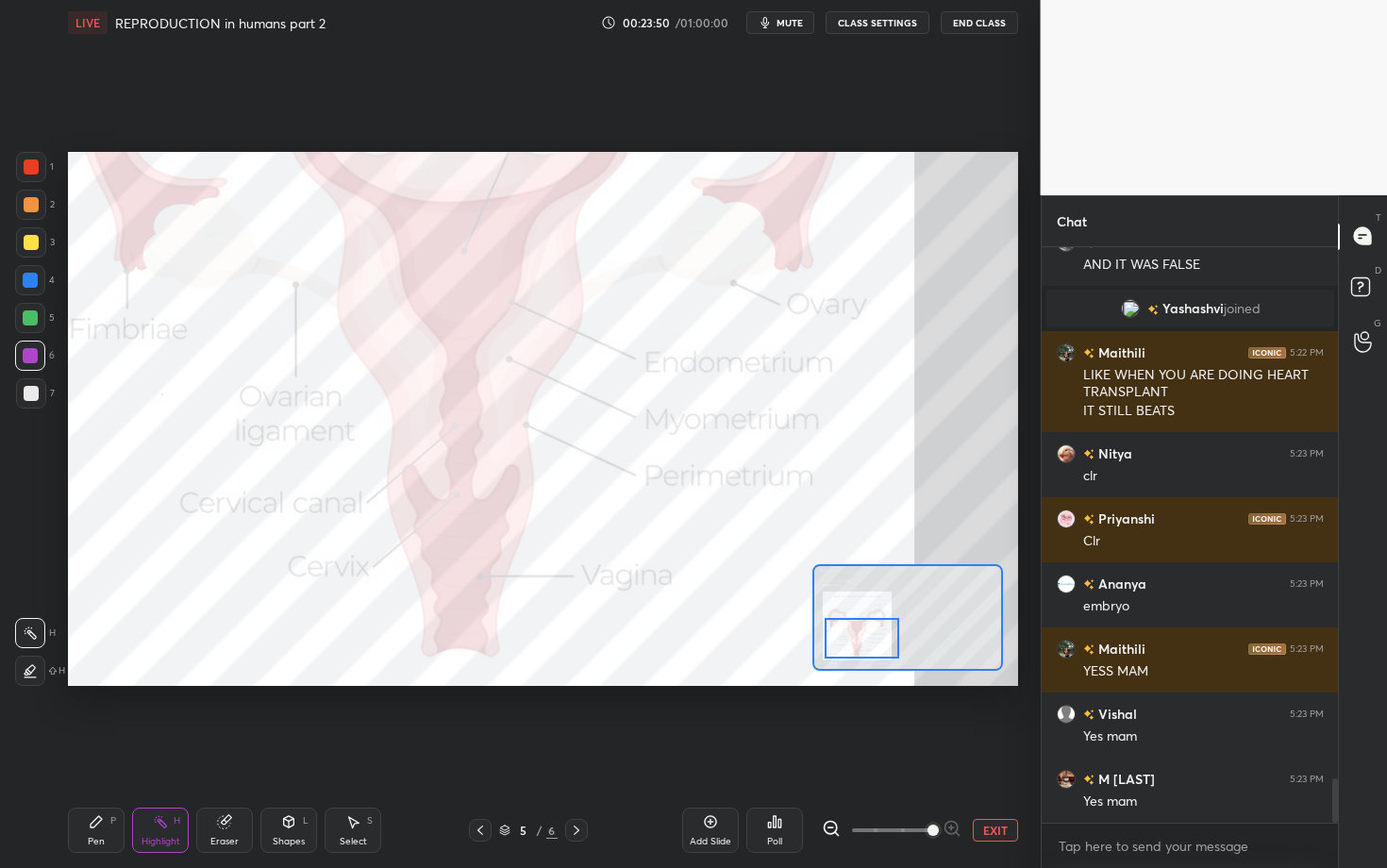 drag, startPoint x: 369, startPoint y: 865, endPoint x: 371, endPoint y: 853, distance: 12.165525 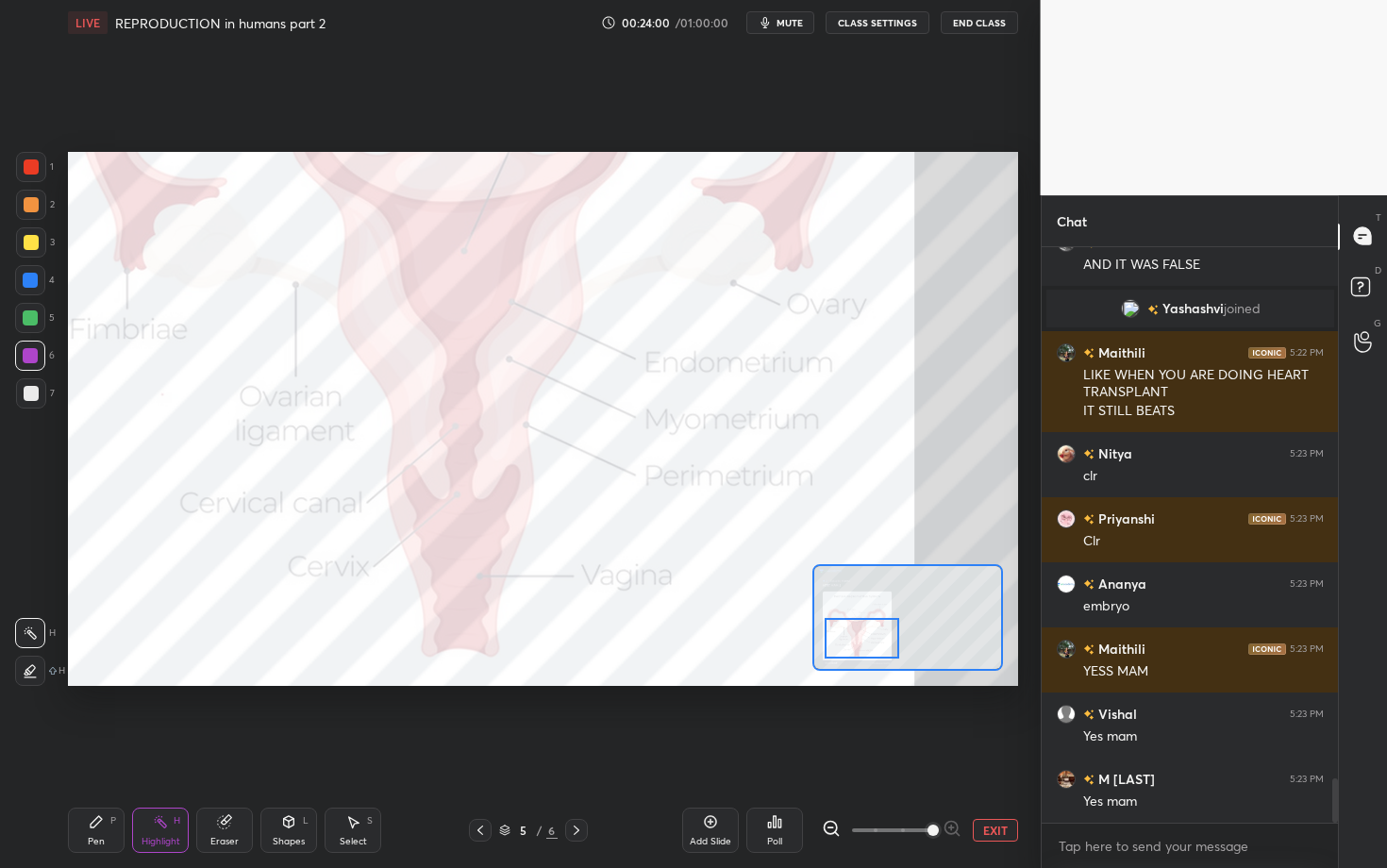scroll, scrollTop: 6932, scrollLeft: 0, axis: vertical 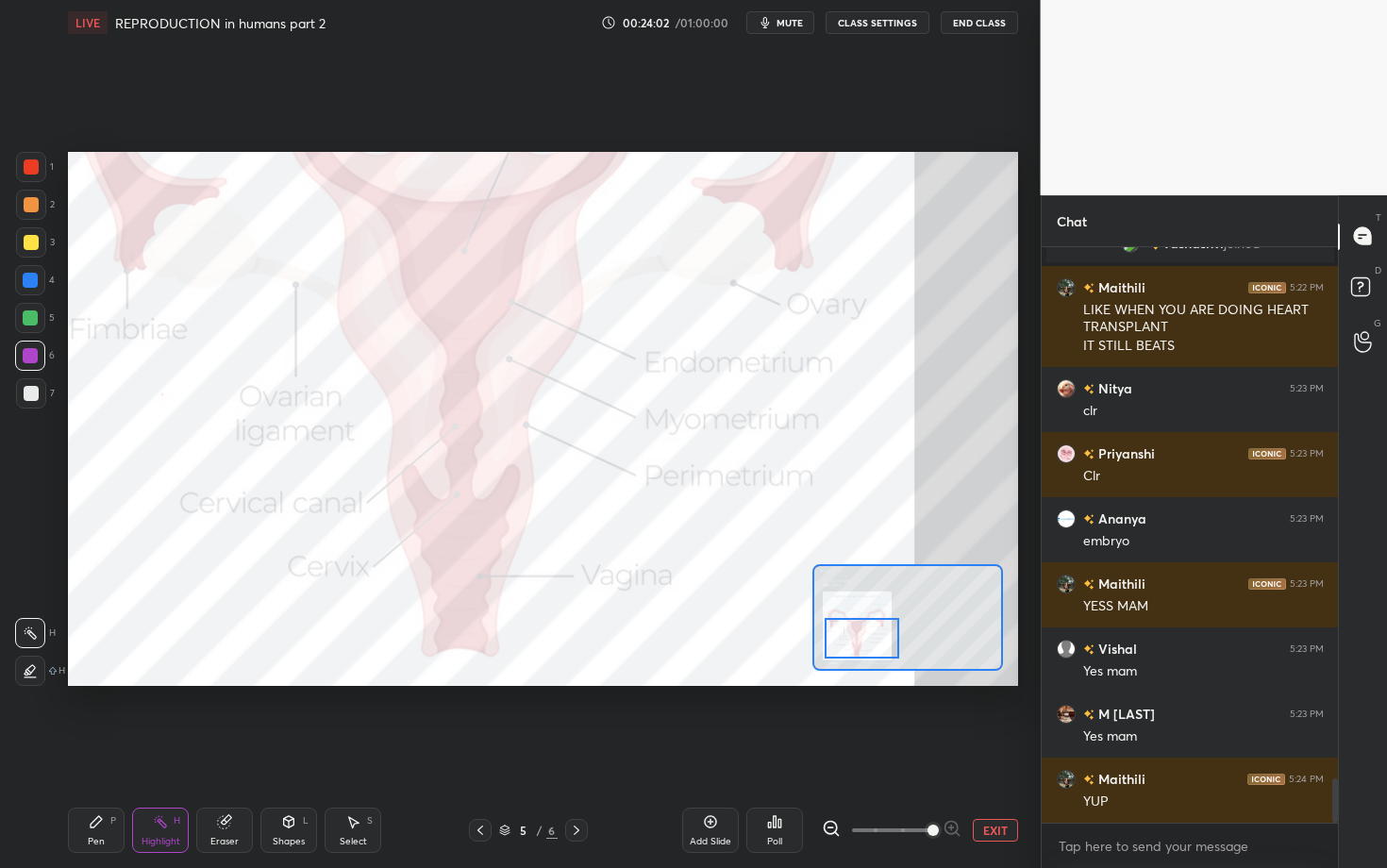 drag, startPoint x: 376, startPoint y: 867, endPoint x: 385, endPoint y: 721, distance: 146.27713 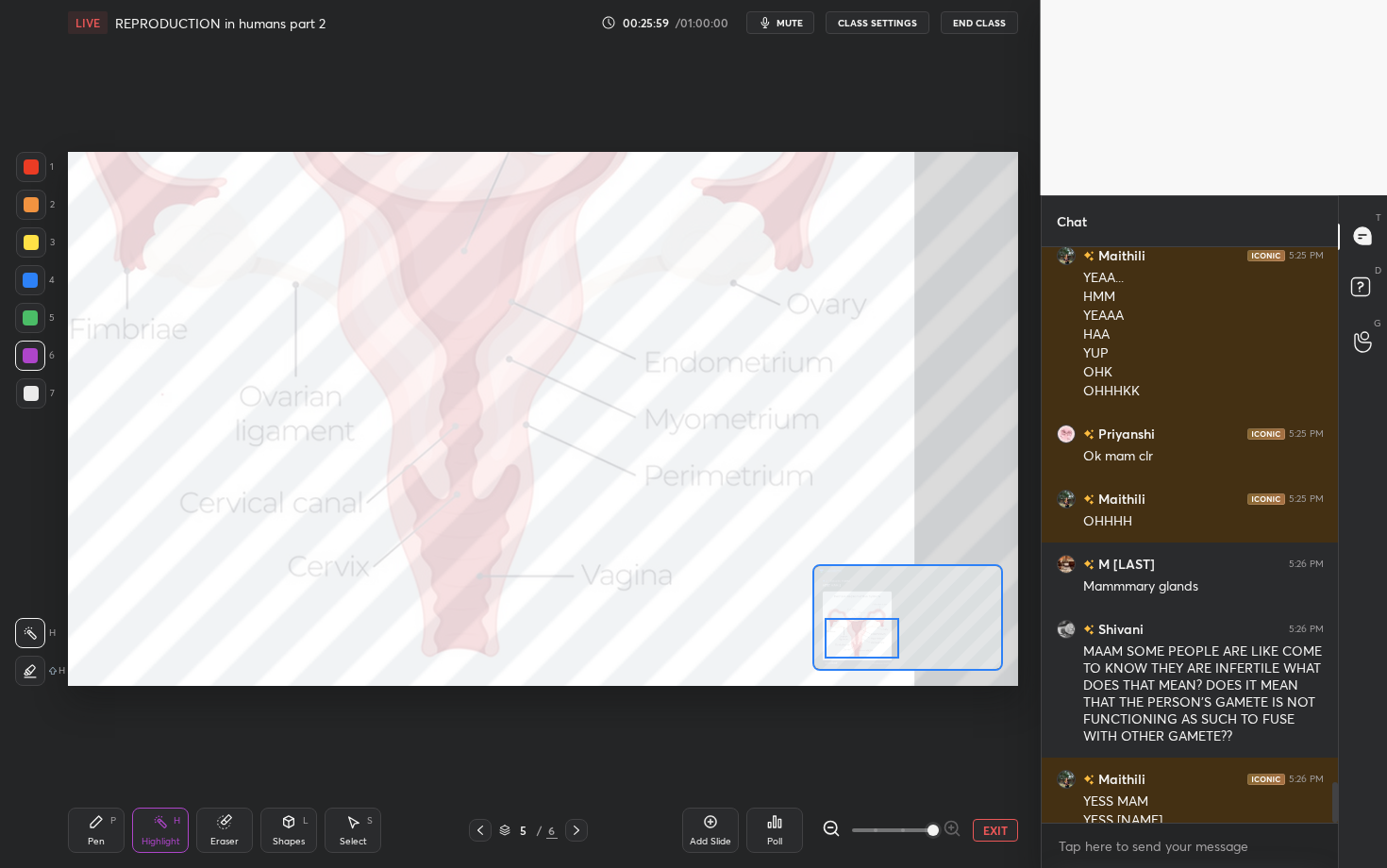 scroll, scrollTop: 7687, scrollLeft: 0, axis: vertical 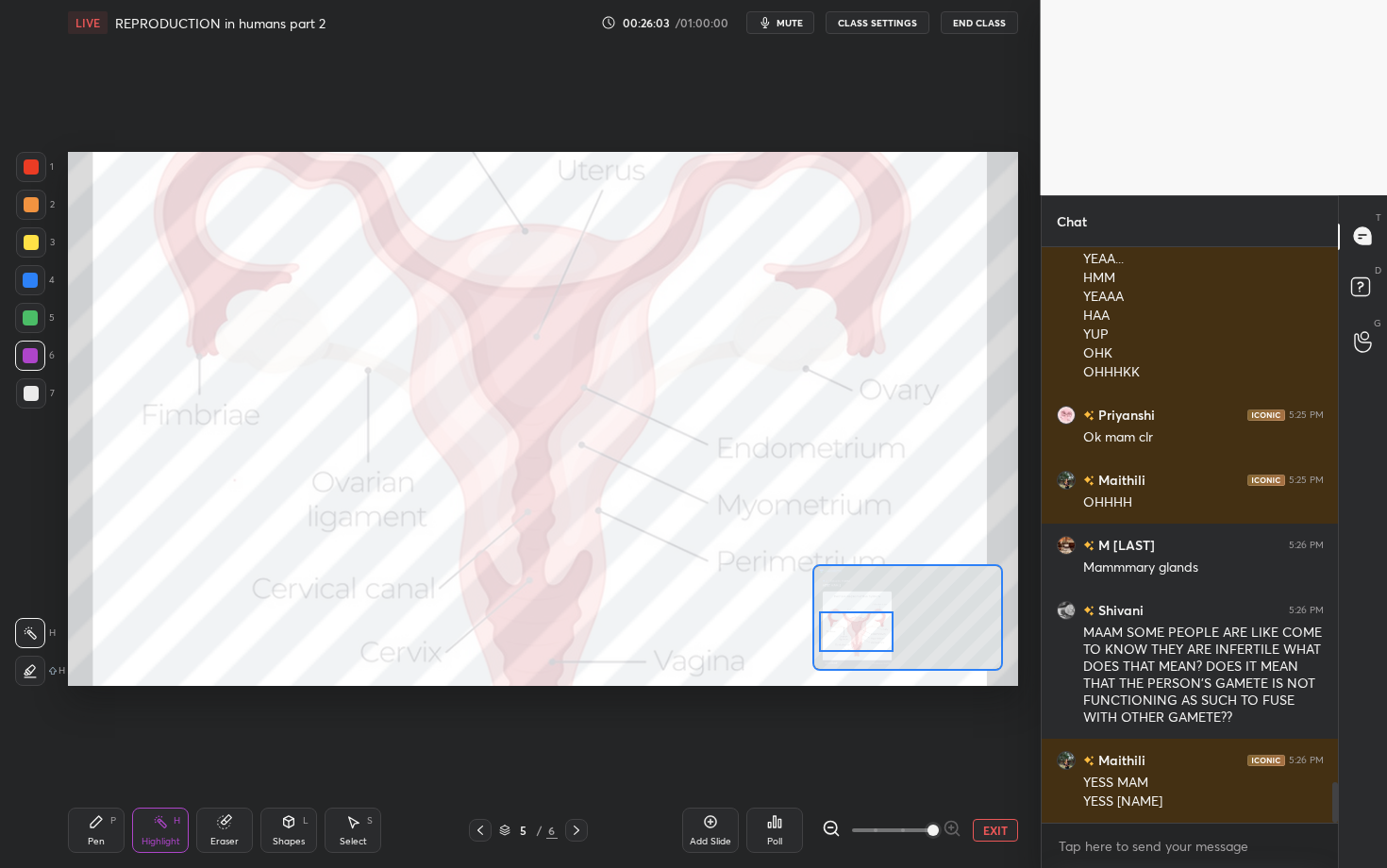 click at bounding box center [856, 632] 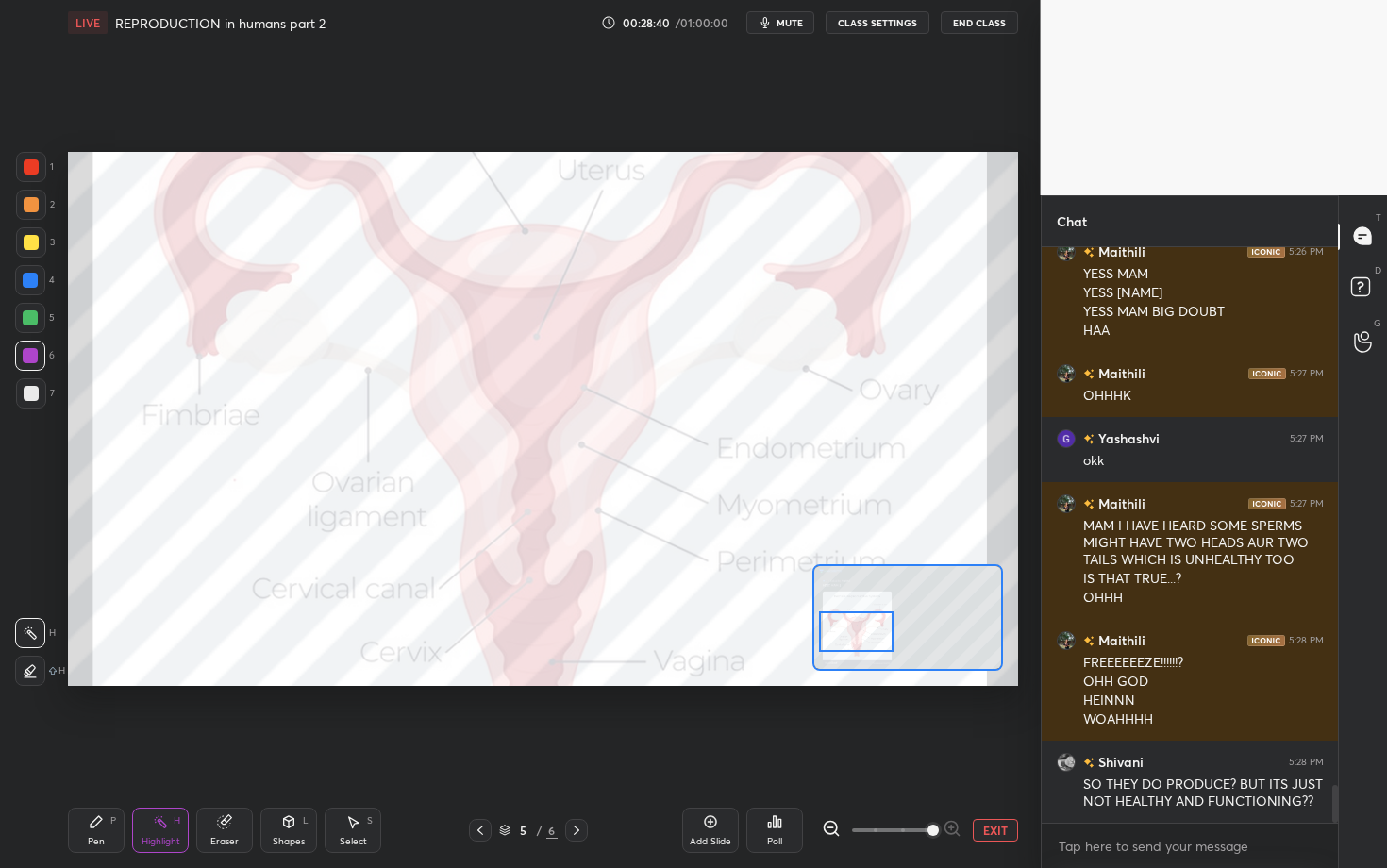 scroll, scrollTop: 8260, scrollLeft: 0, axis: vertical 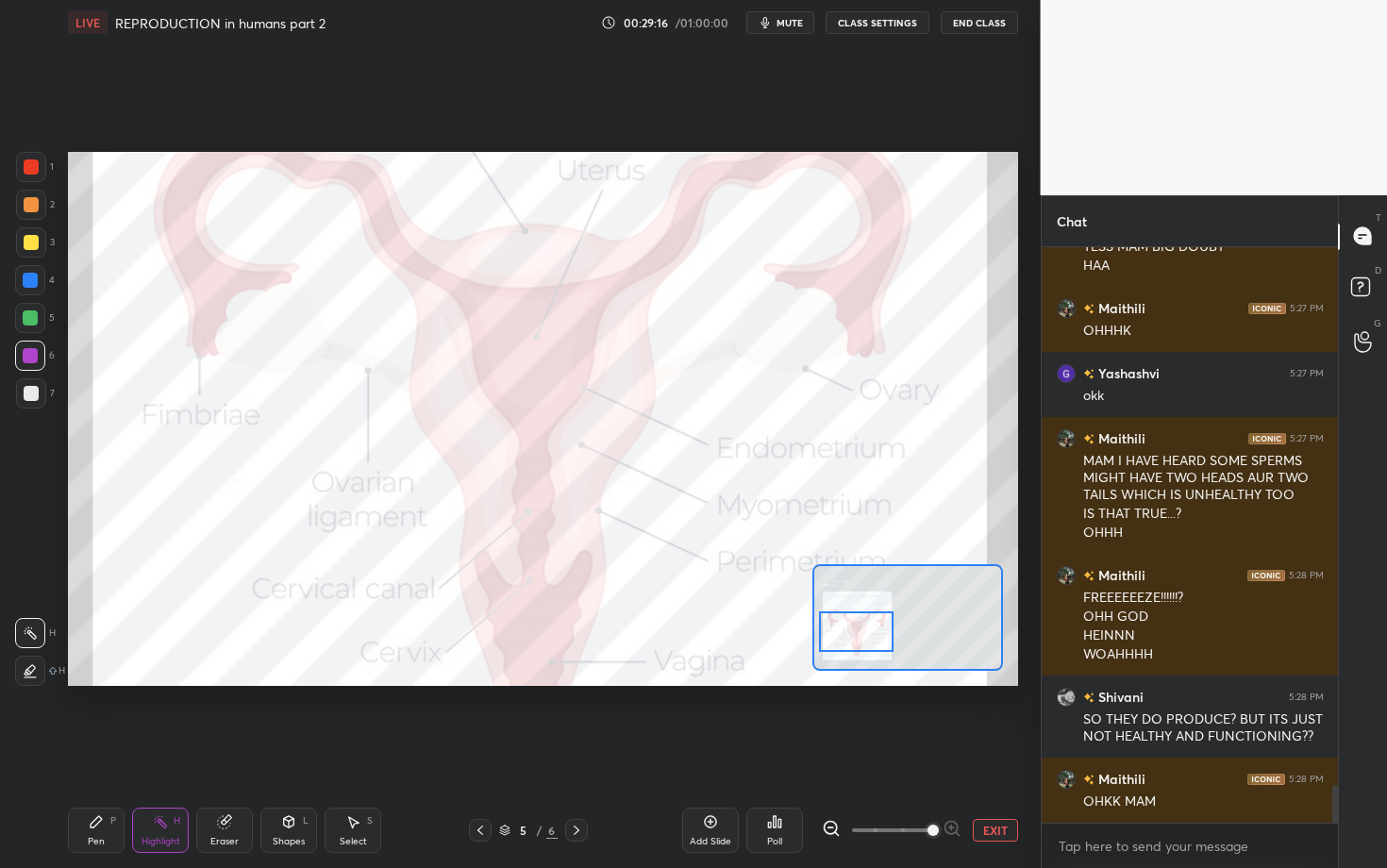 click on "Setting up your live class Poll for   secs No correct answer Start poll" at bounding box center (543, 419) 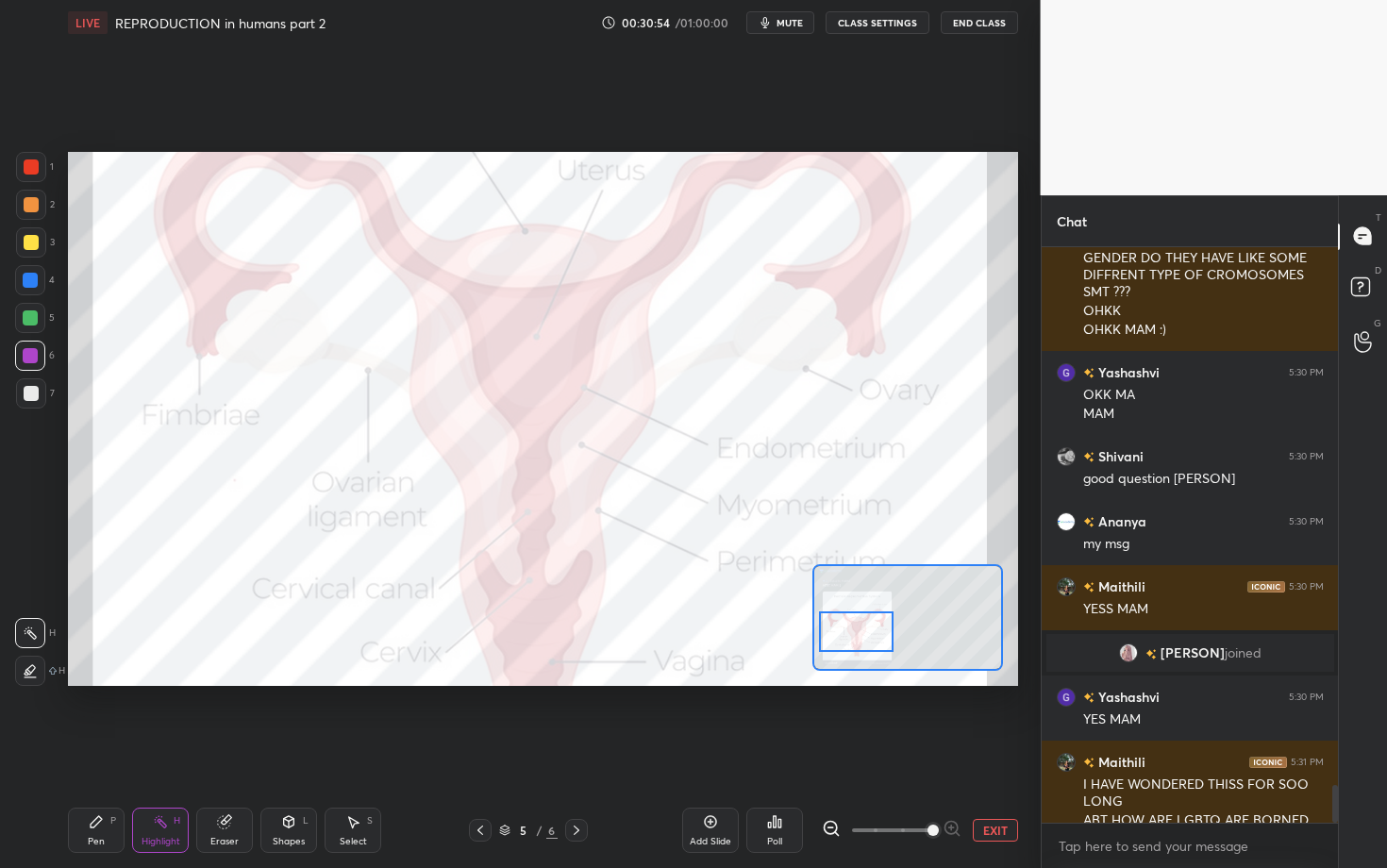 scroll, scrollTop: 8246, scrollLeft: 0, axis: vertical 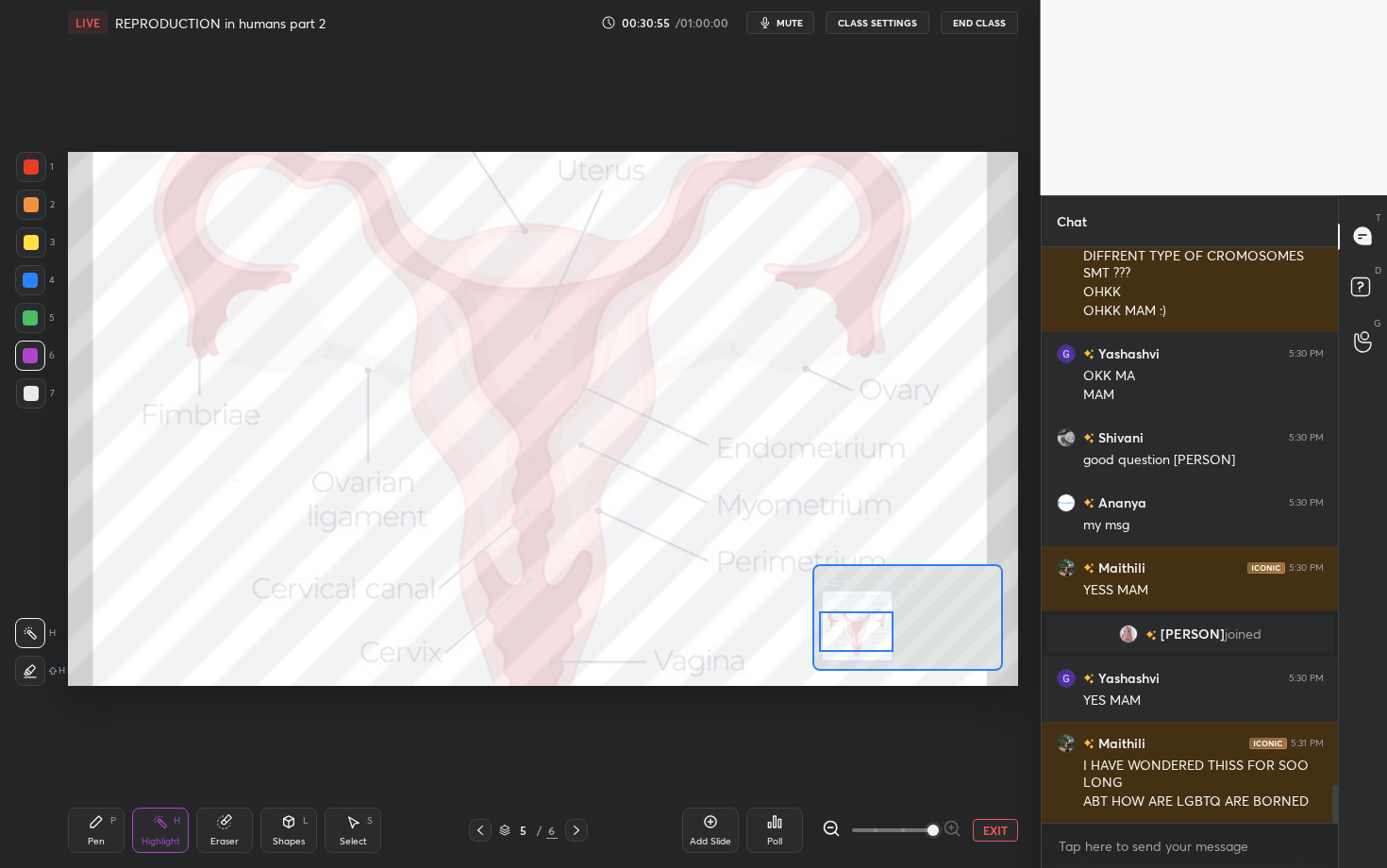 click on "Eraser" at bounding box center (225, 830) 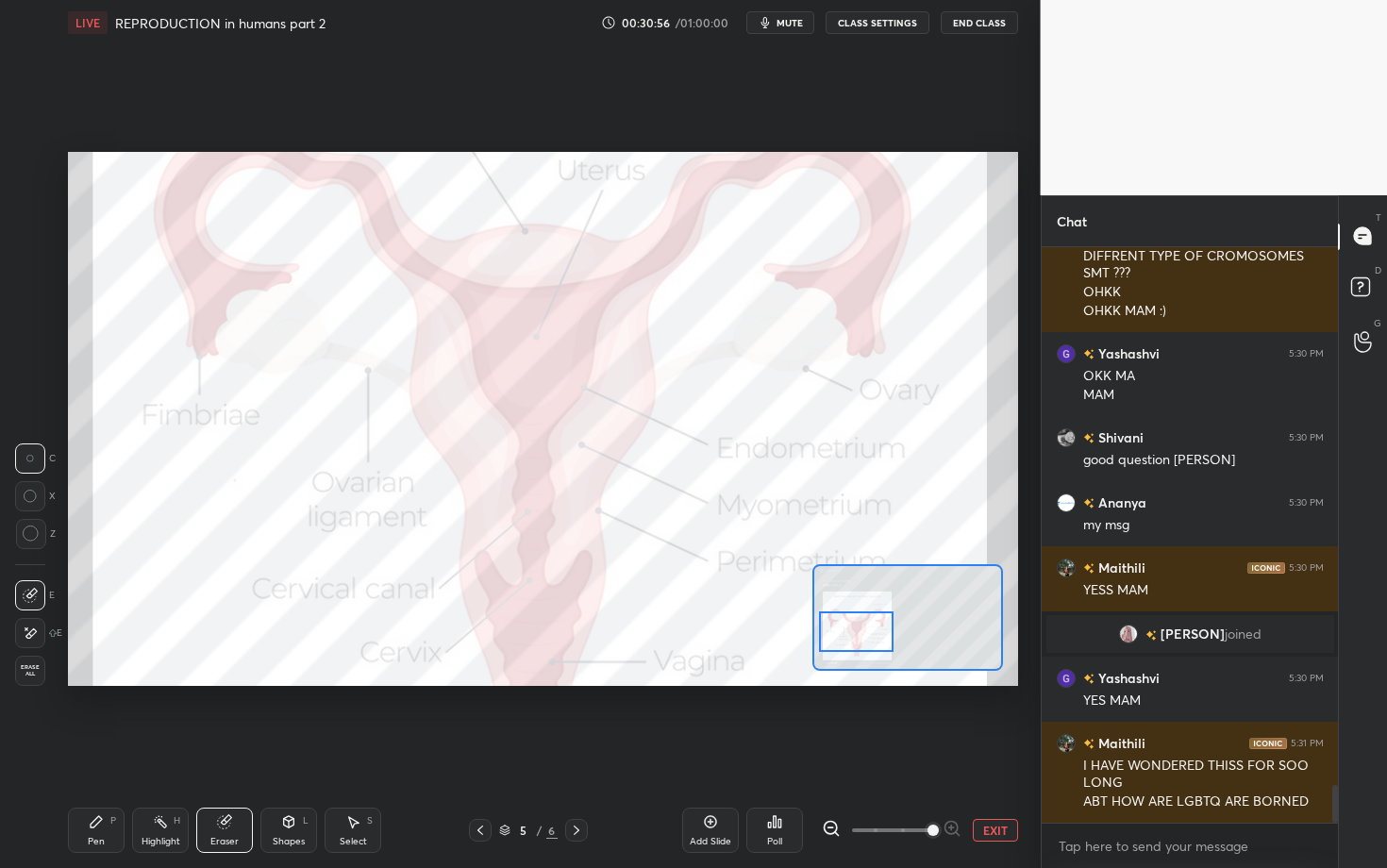 scroll, scrollTop: 8265, scrollLeft: 0, axis: vertical 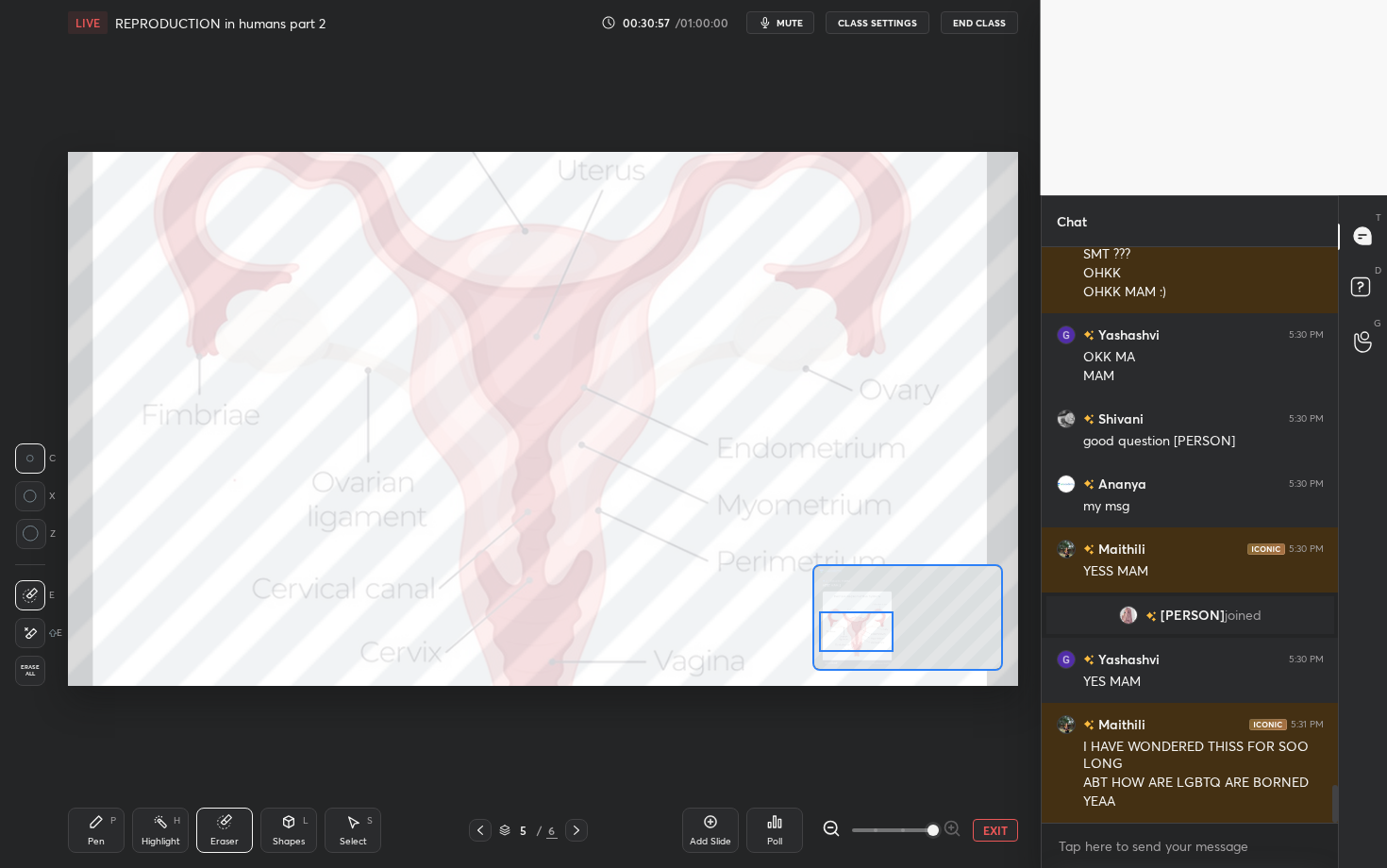 click on "Erase all" at bounding box center [30, 671] 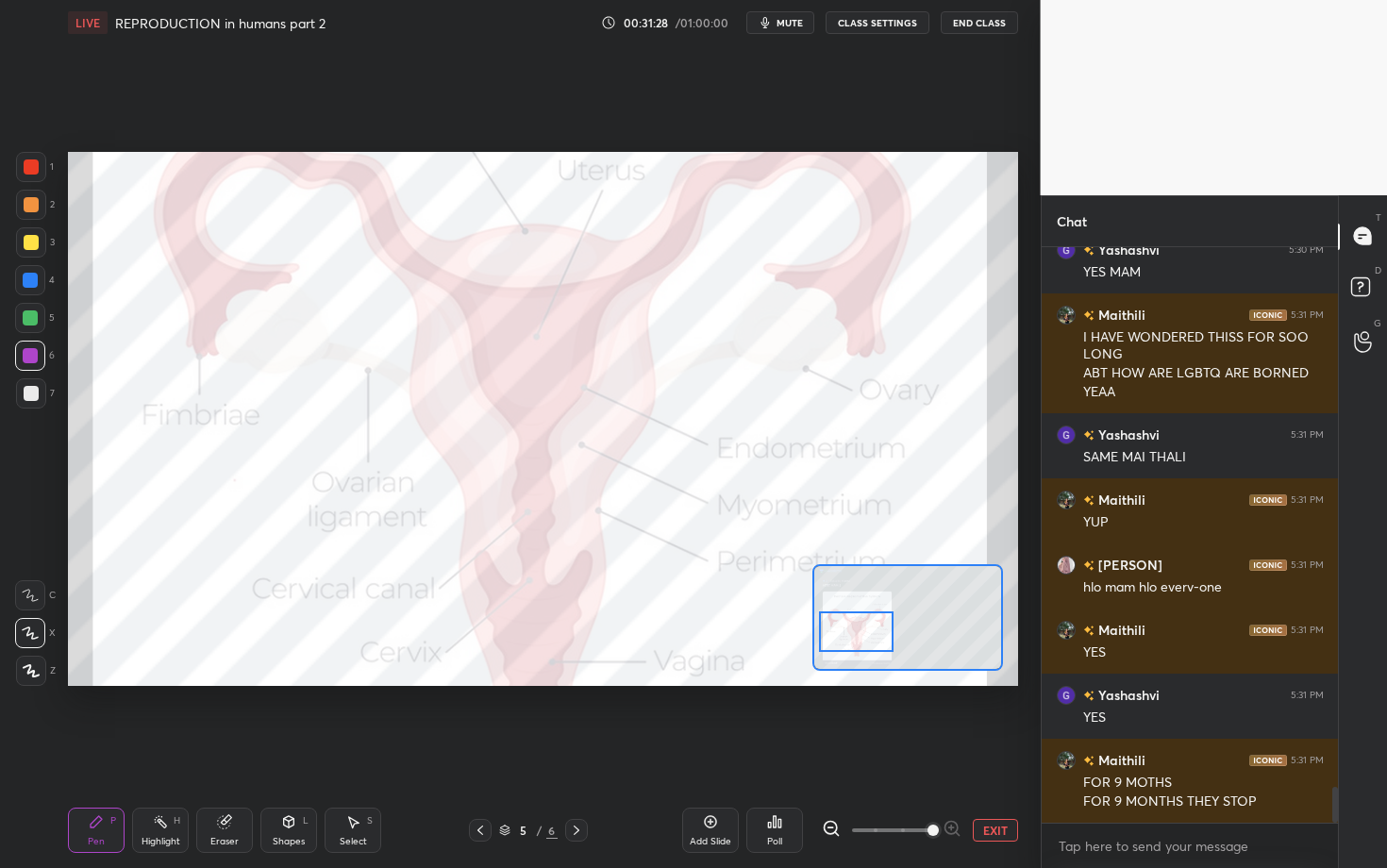 scroll, scrollTop: 8693, scrollLeft: 0, axis: vertical 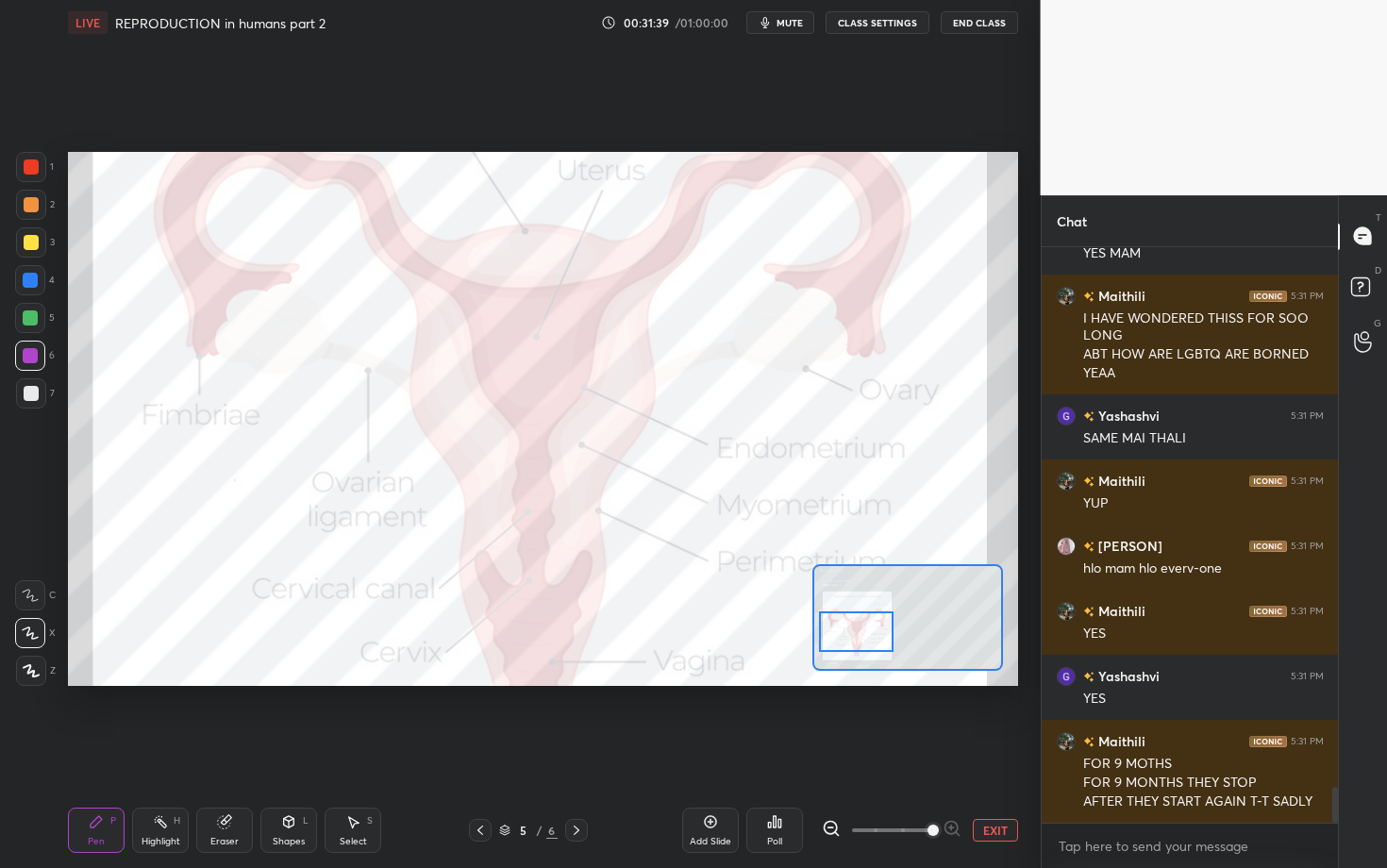 drag, startPoint x: 237, startPoint y: 825, endPoint x: 209, endPoint y: 801, distance: 36.87818 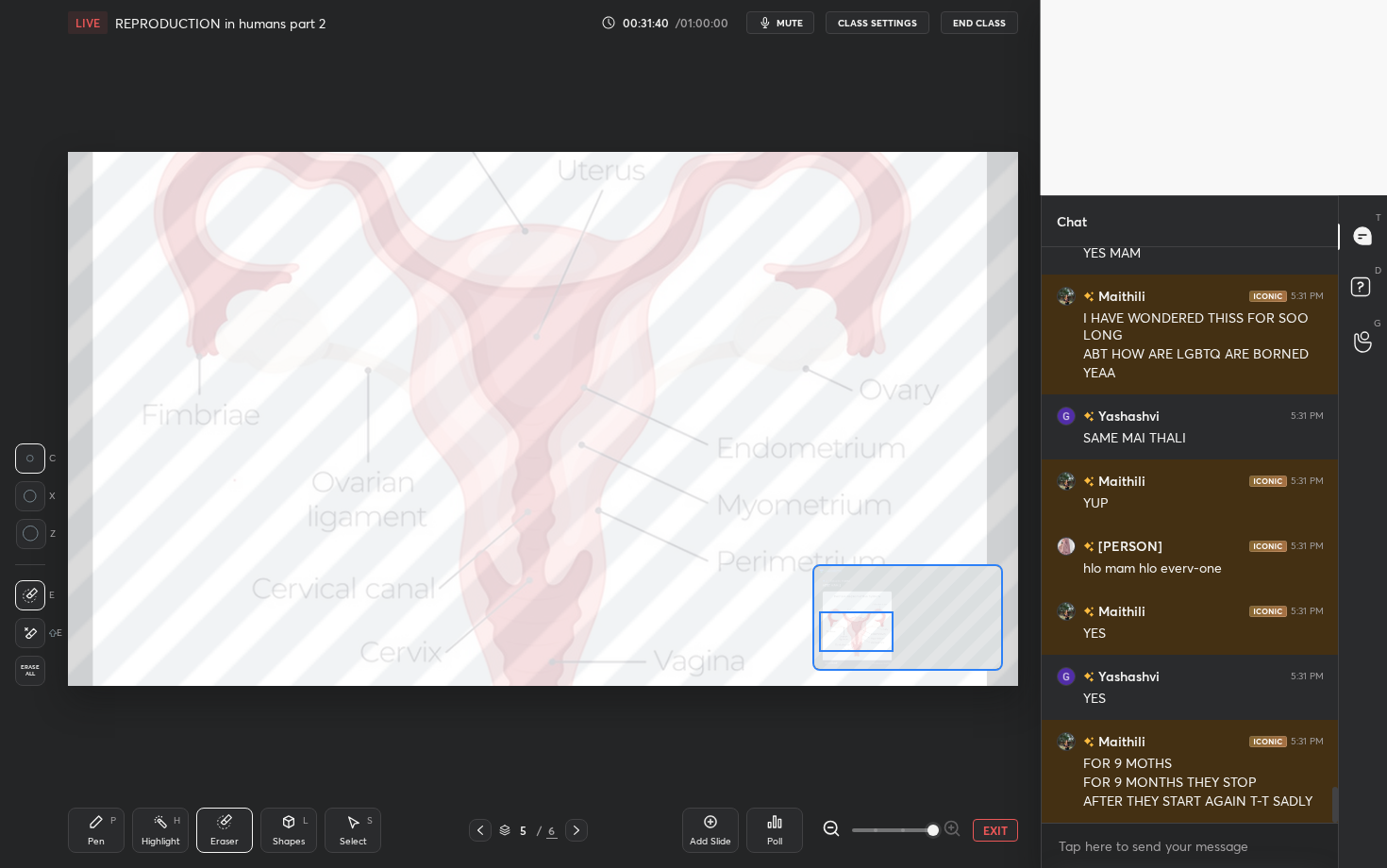 click on "Erase all" at bounding box center [30, 671] 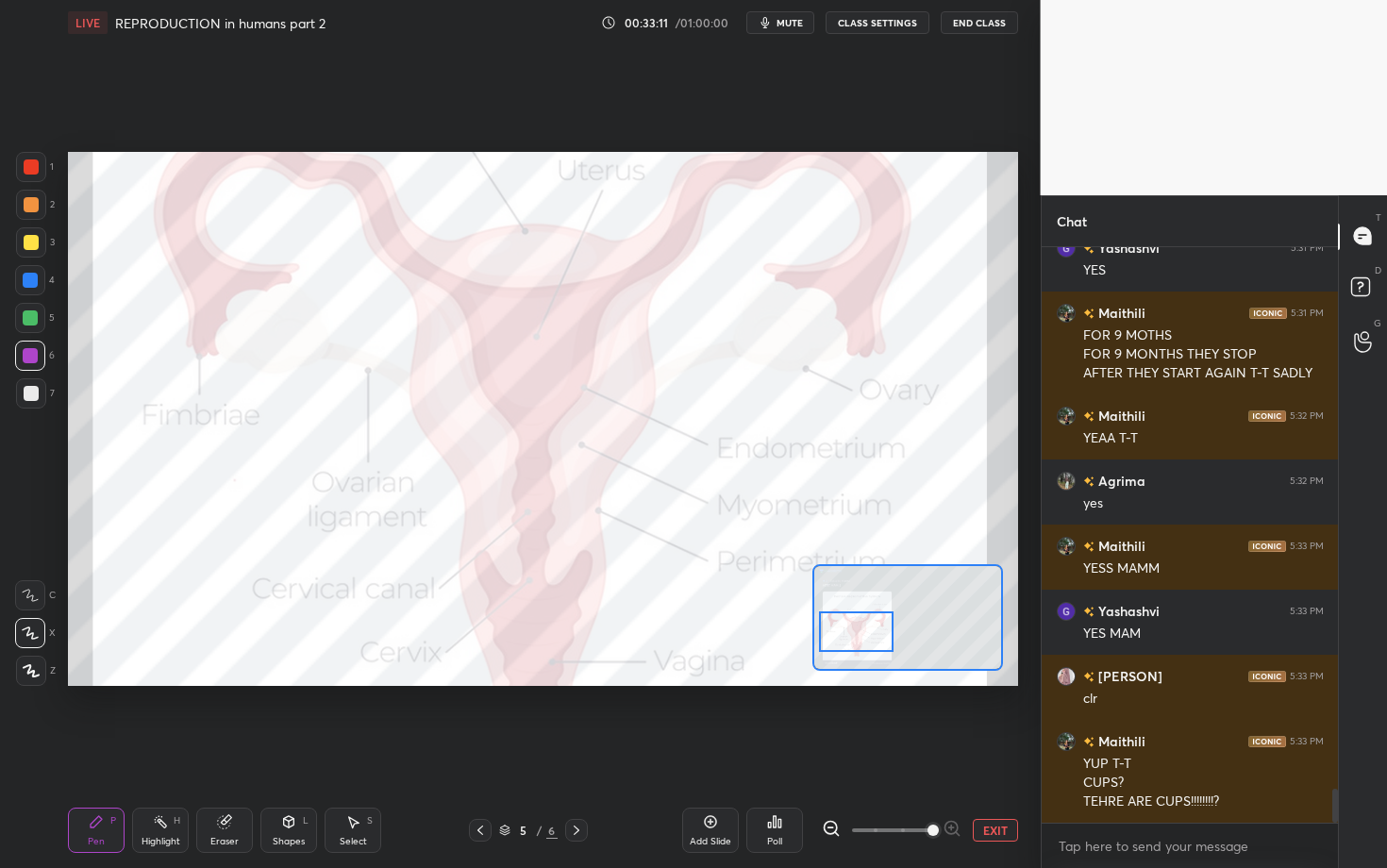scroll, scrollTop: 9187, scrollLeft: 0, axis: vertical 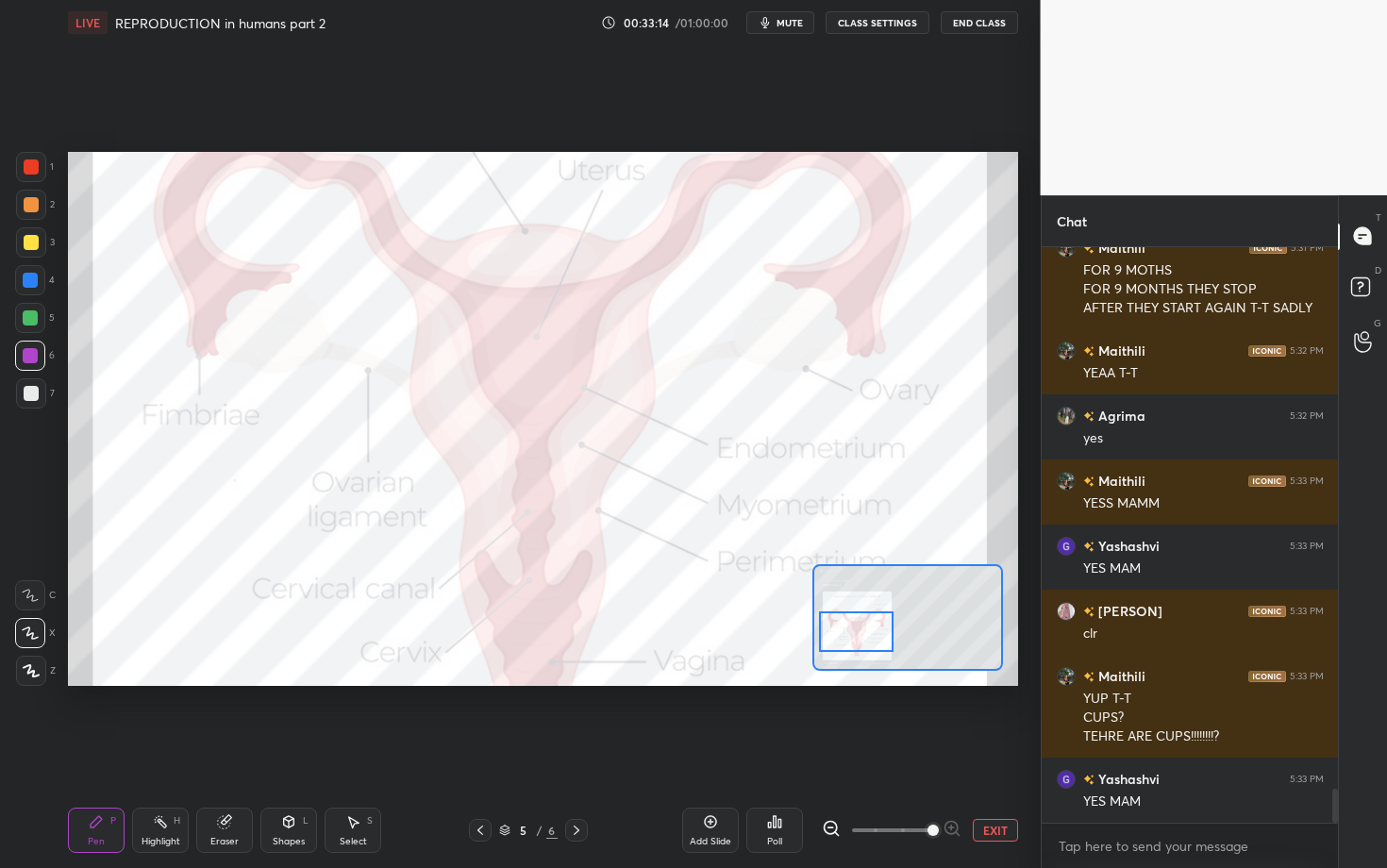 drag, startPoint x: 663, startPoint y: 857, endPoint x: 658, endPoint y: 836, distance: 21.587033 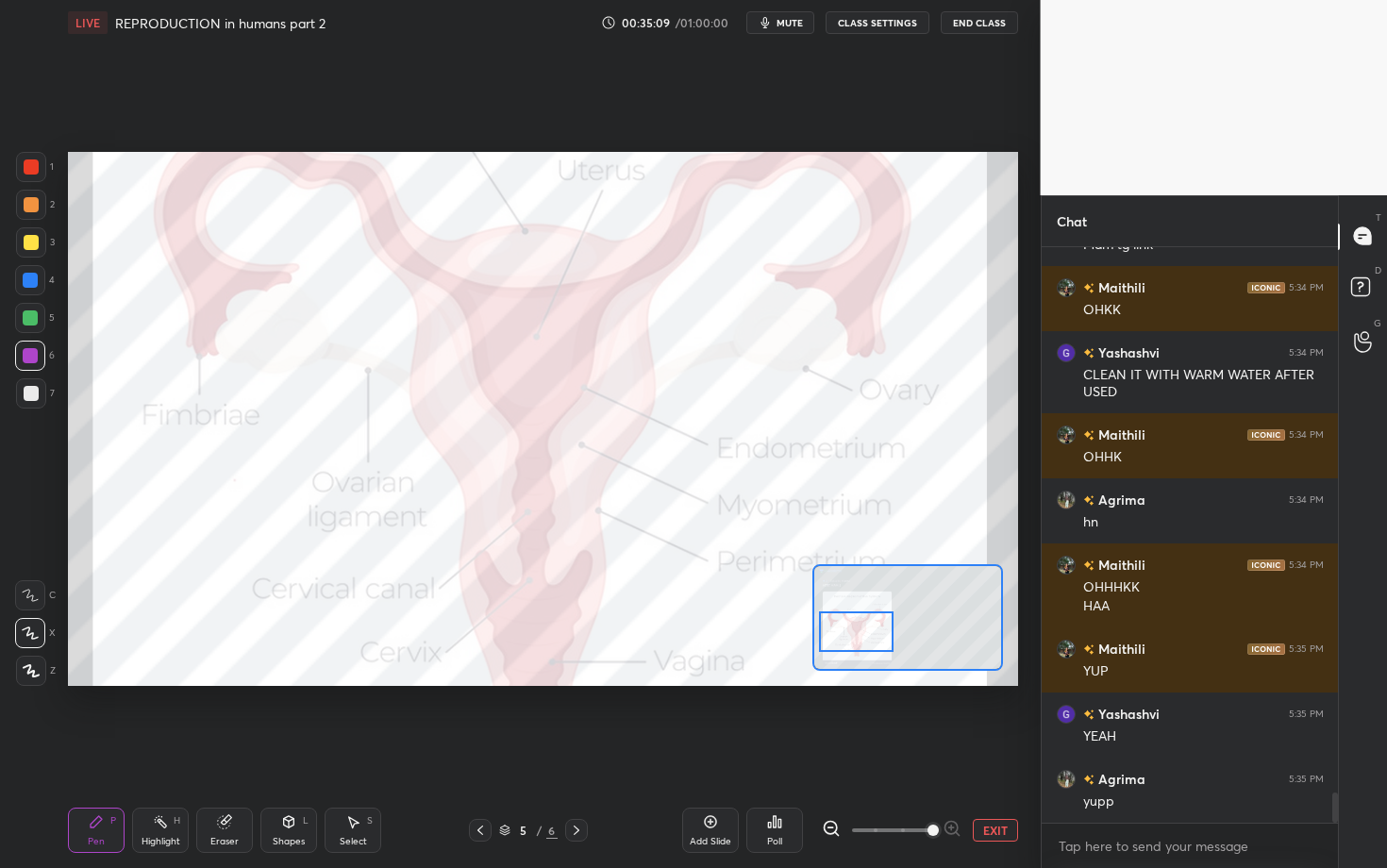 scroll, scrollTop: 10338, scrollLeft: 0, axis: vertical 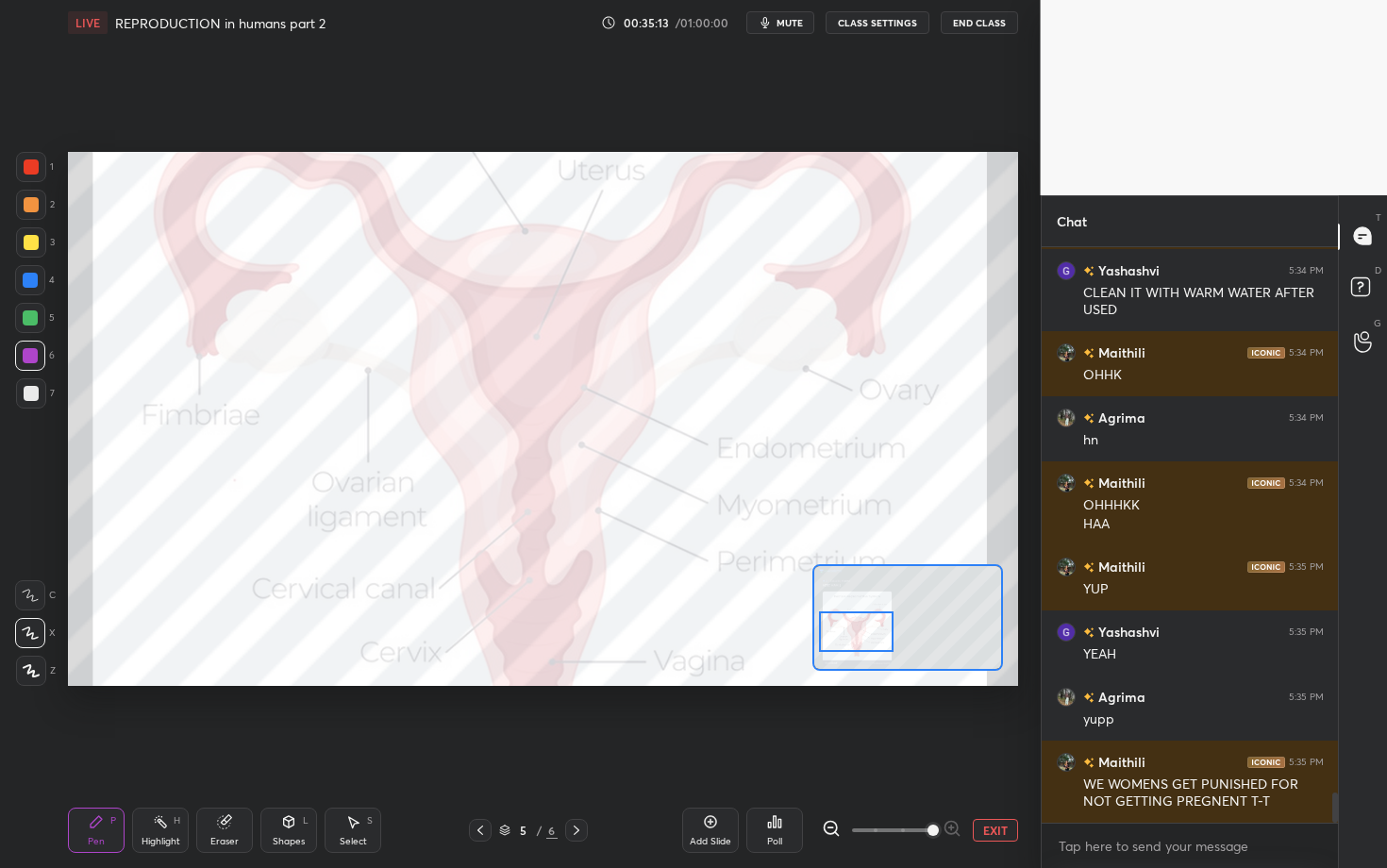 click on "Add Slide" at bounding box center (710, 830) 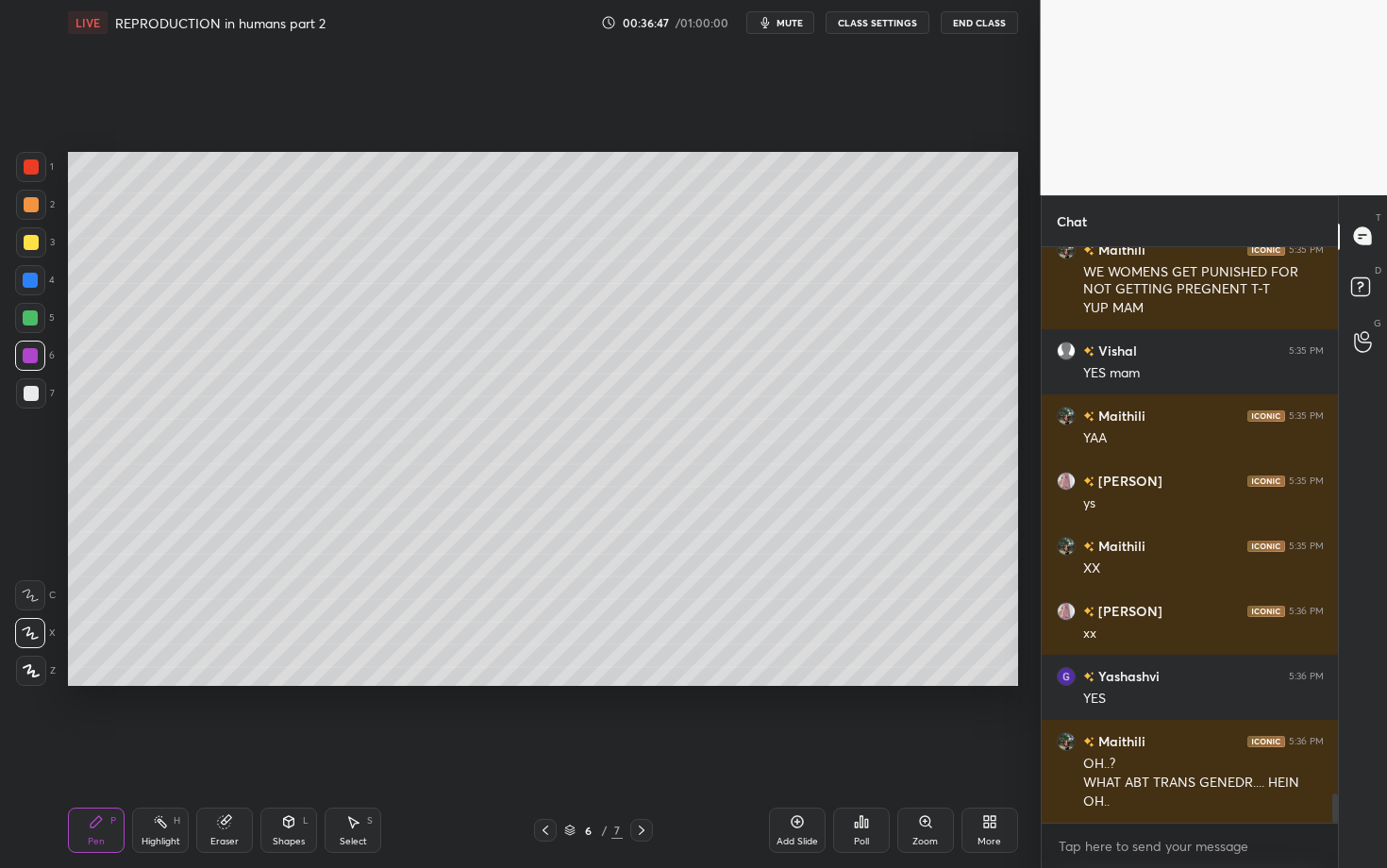 scroll, scrollTop: 10895, scrollLeft: 0, axis: vertical 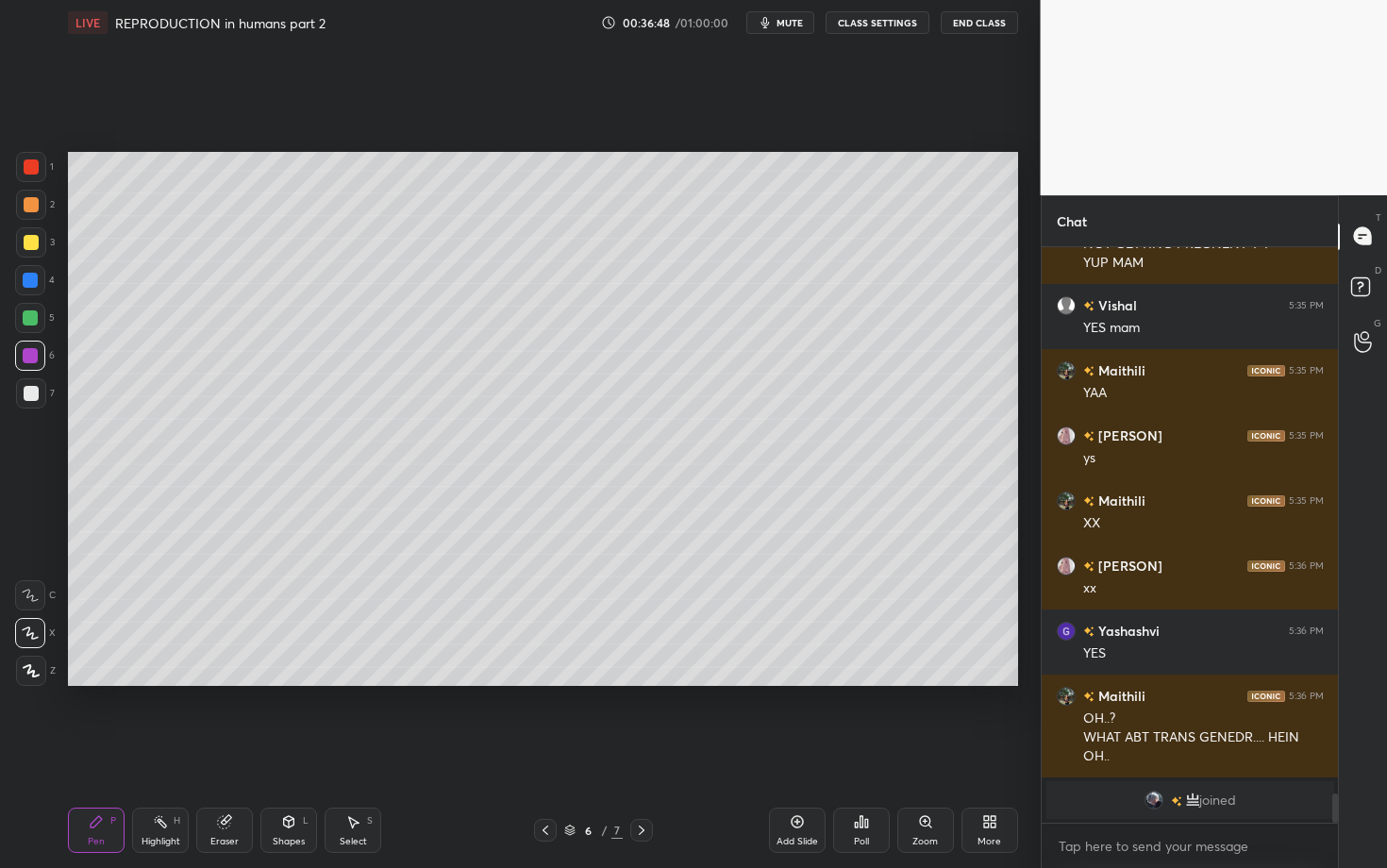 drag, startPoint x: 716, startPoint y: 867, endPoint x: 652, endPoint y: 867, distance: 64 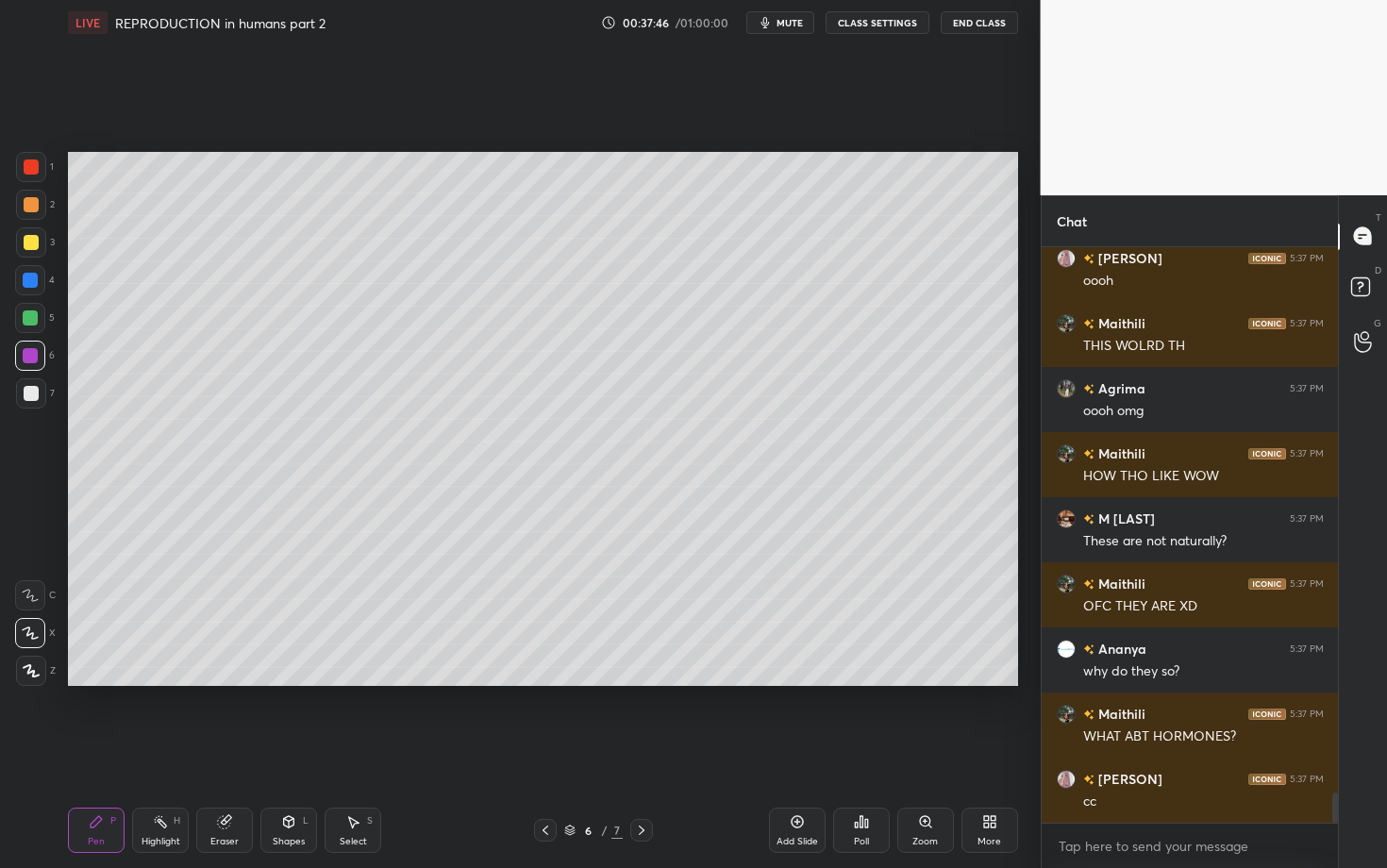 scroll, scrollTop: 10341, scrollLeft: 0, axis: vertical 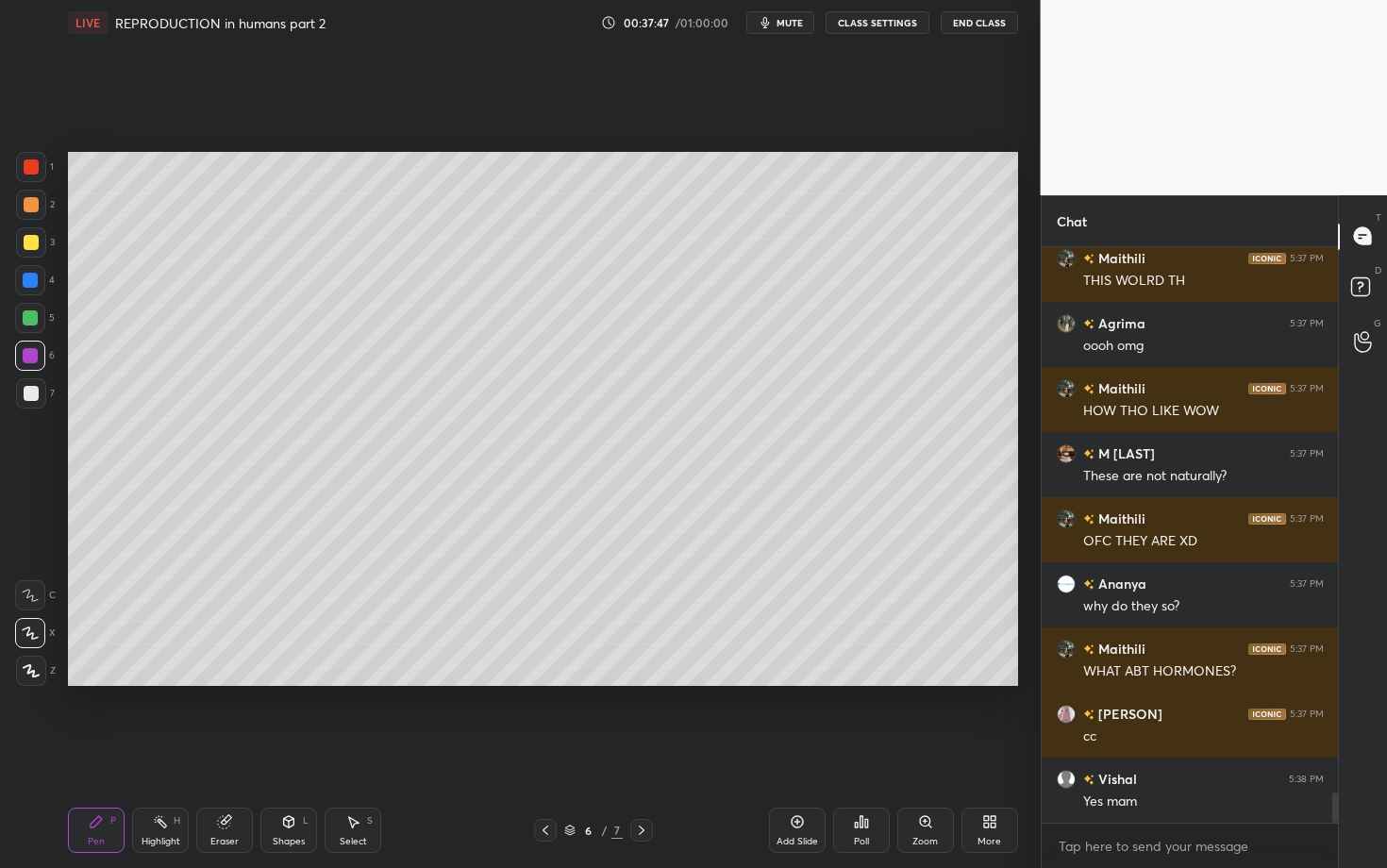 click 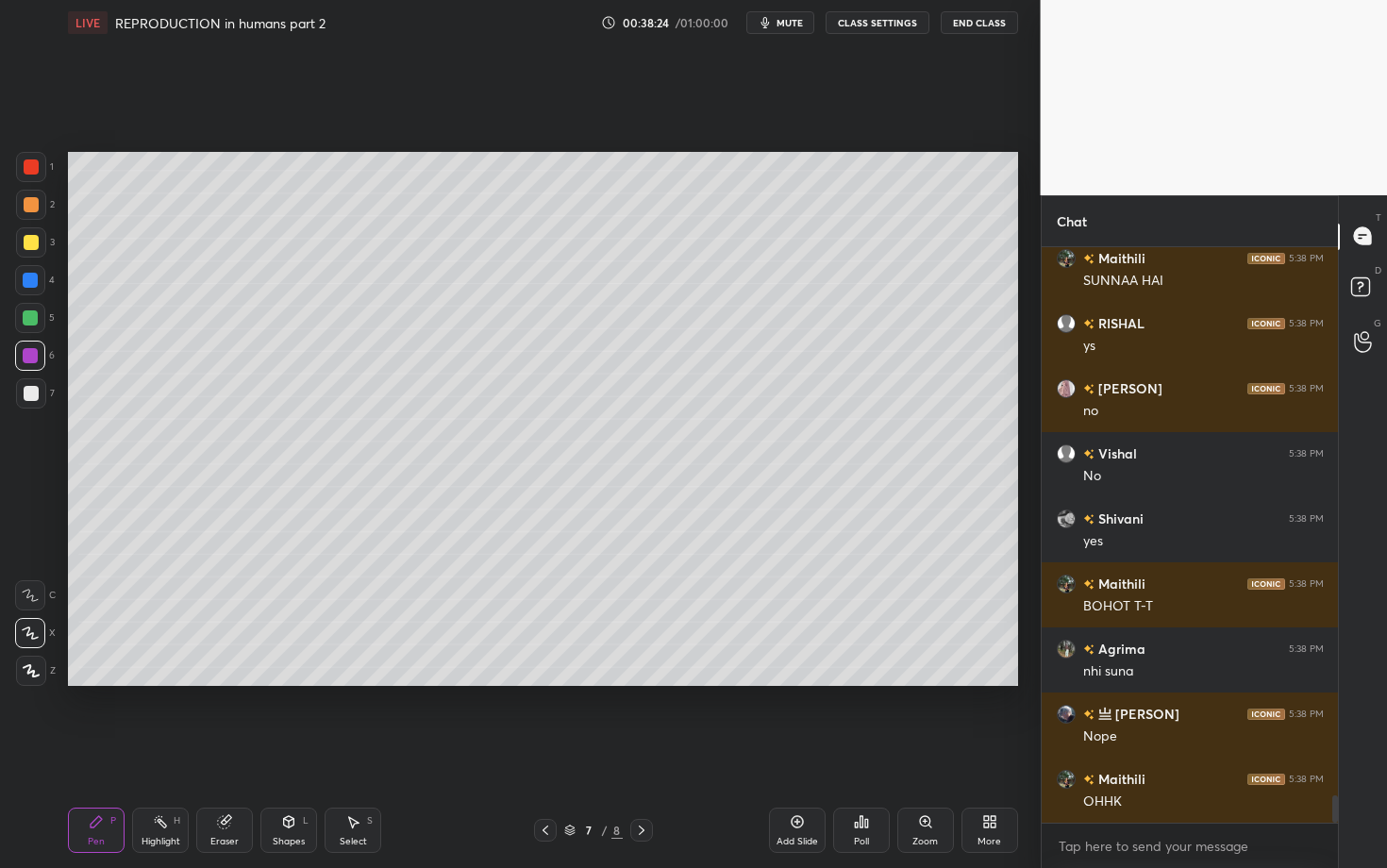 scroll, scrollTop: 11418, scrollLeft: 0, axis: vertical 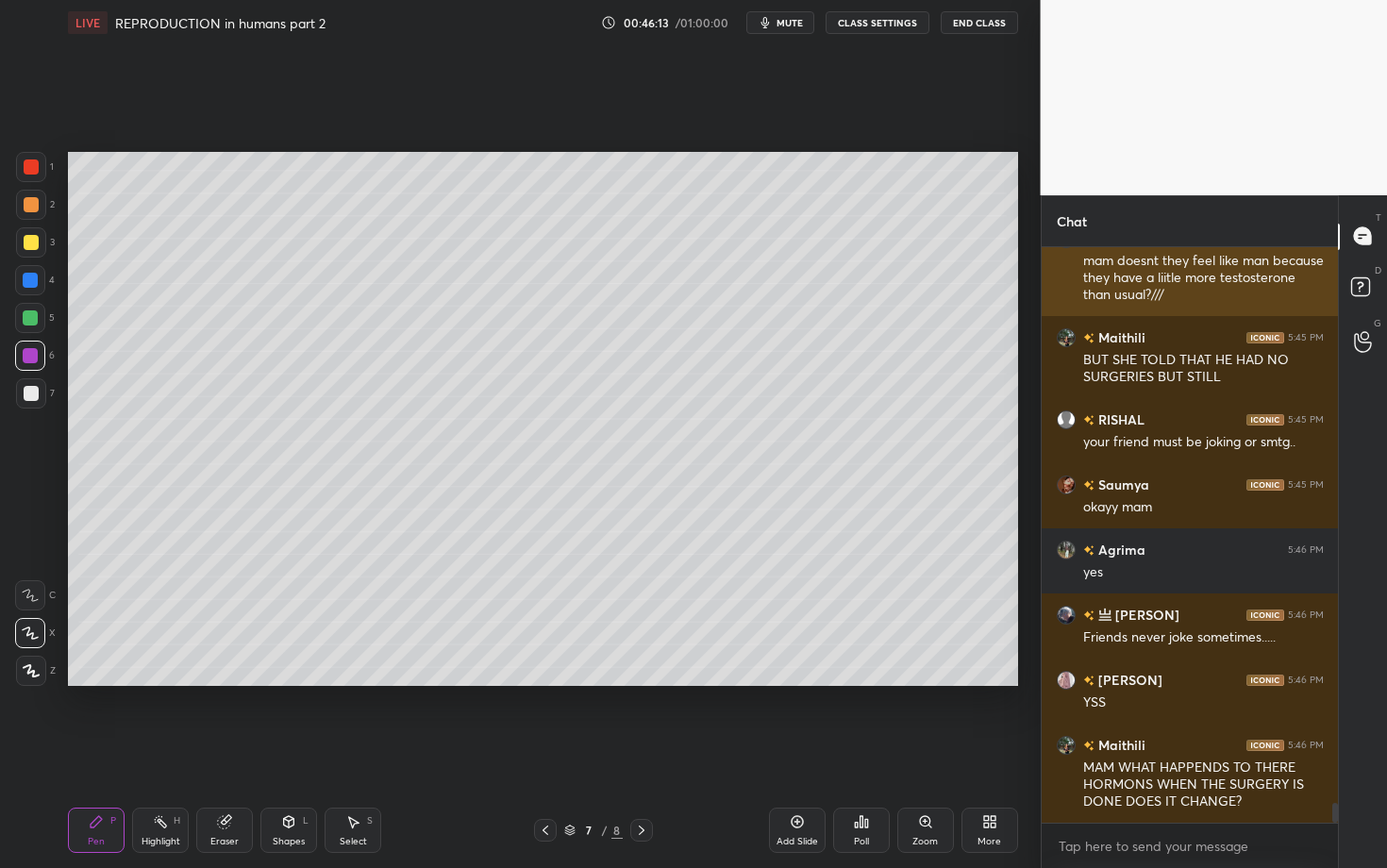click on "Saumya 5:45 PM mam doesnt they feel like man because they have a liitle more testosterone than usual?///" at bounding box center [1190, 266] 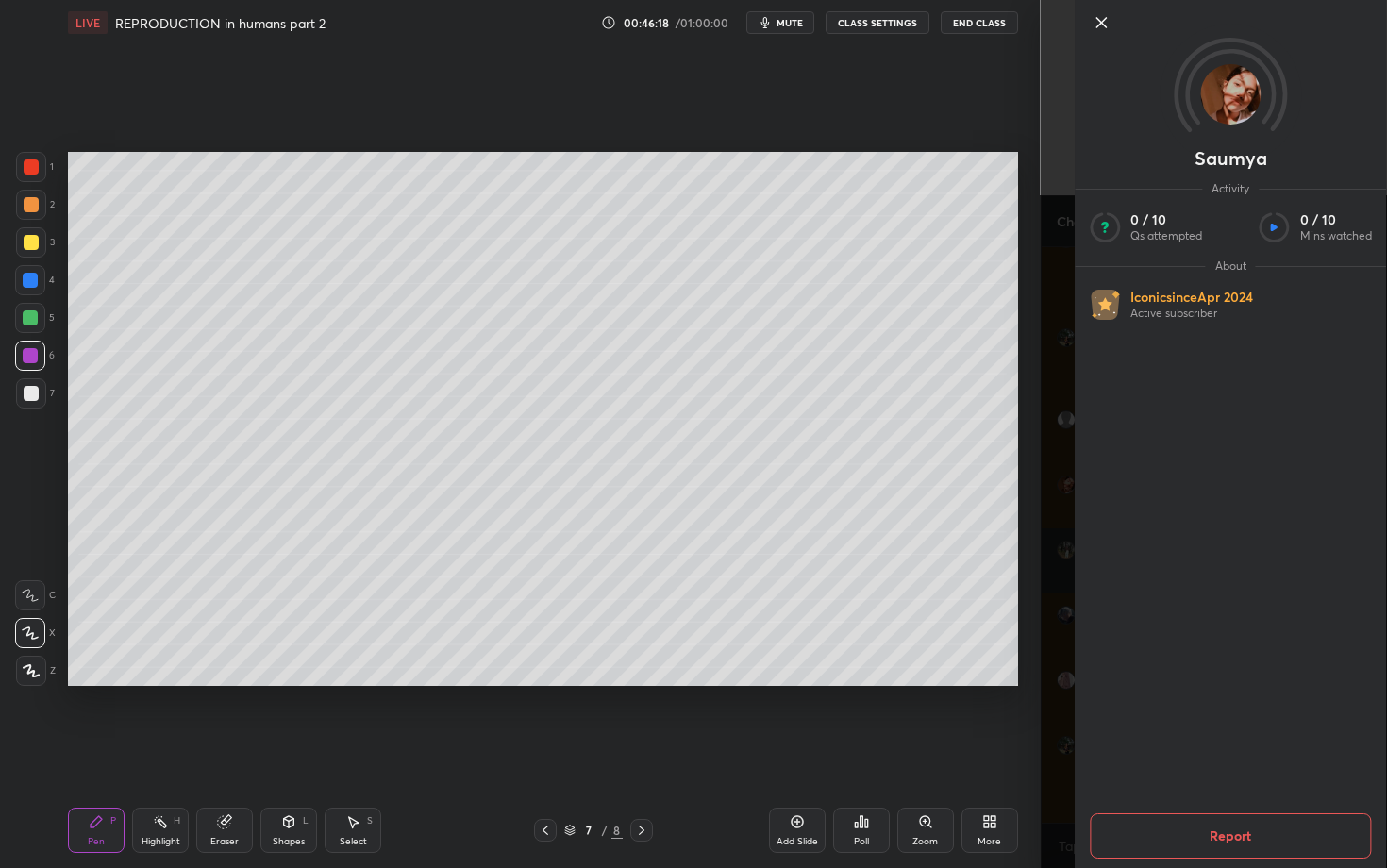 click 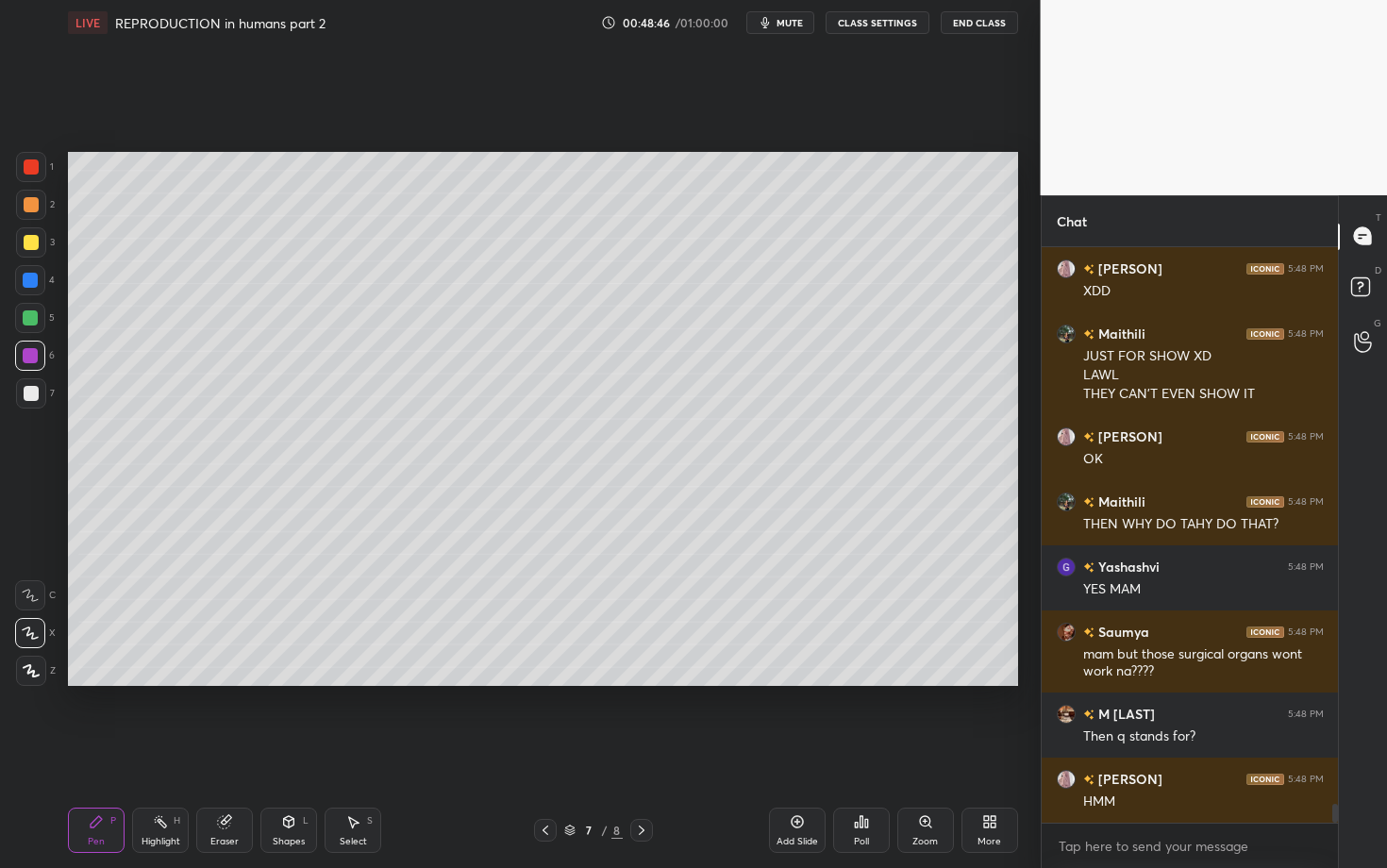scroll, scrollTop: 17262, scrollLeft: 0, axis: vertical 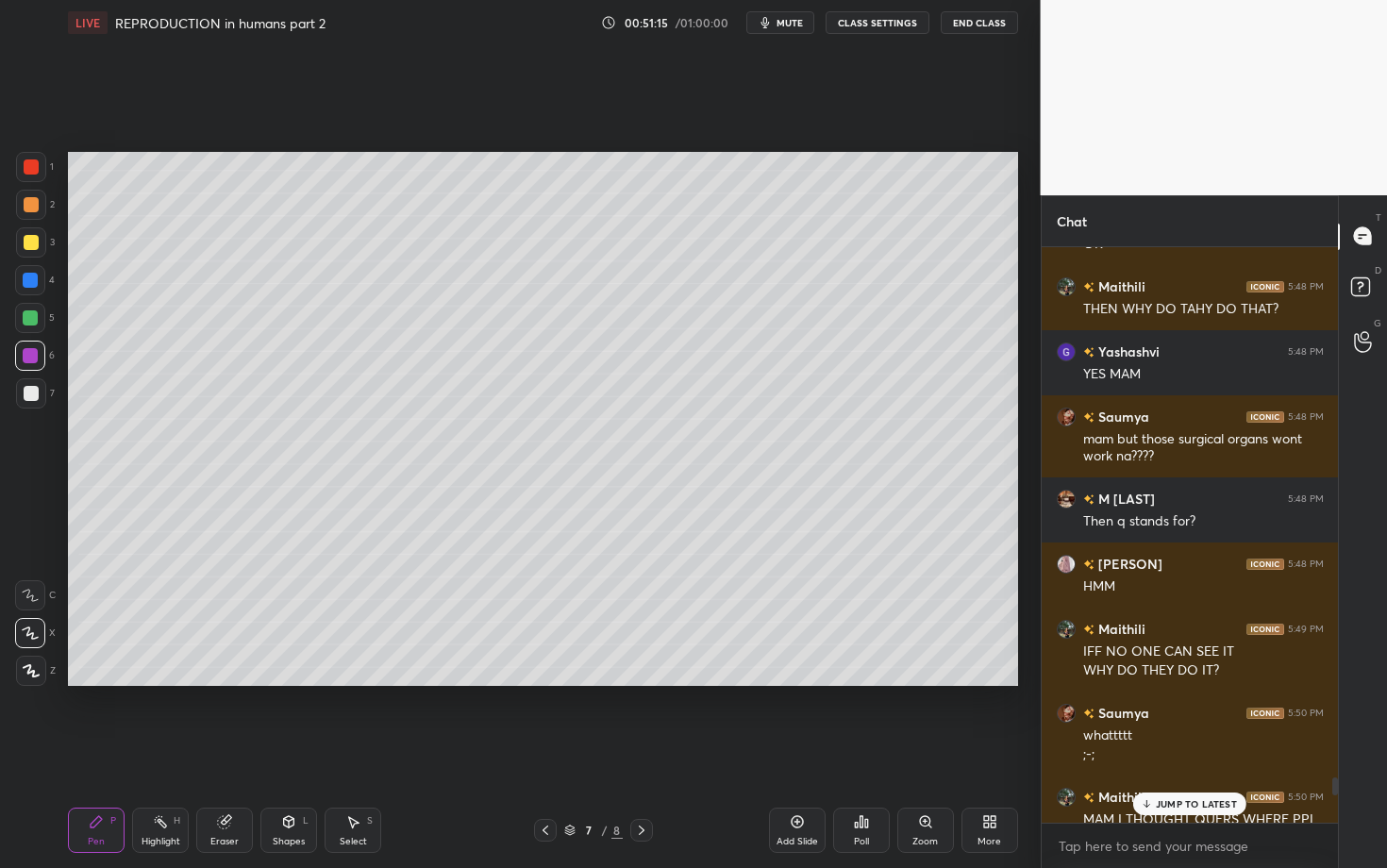drag, startPoint x: 1333, startPoint y: 817, endPoint x: 1344, endPoint y: 790, distance: 29.154759 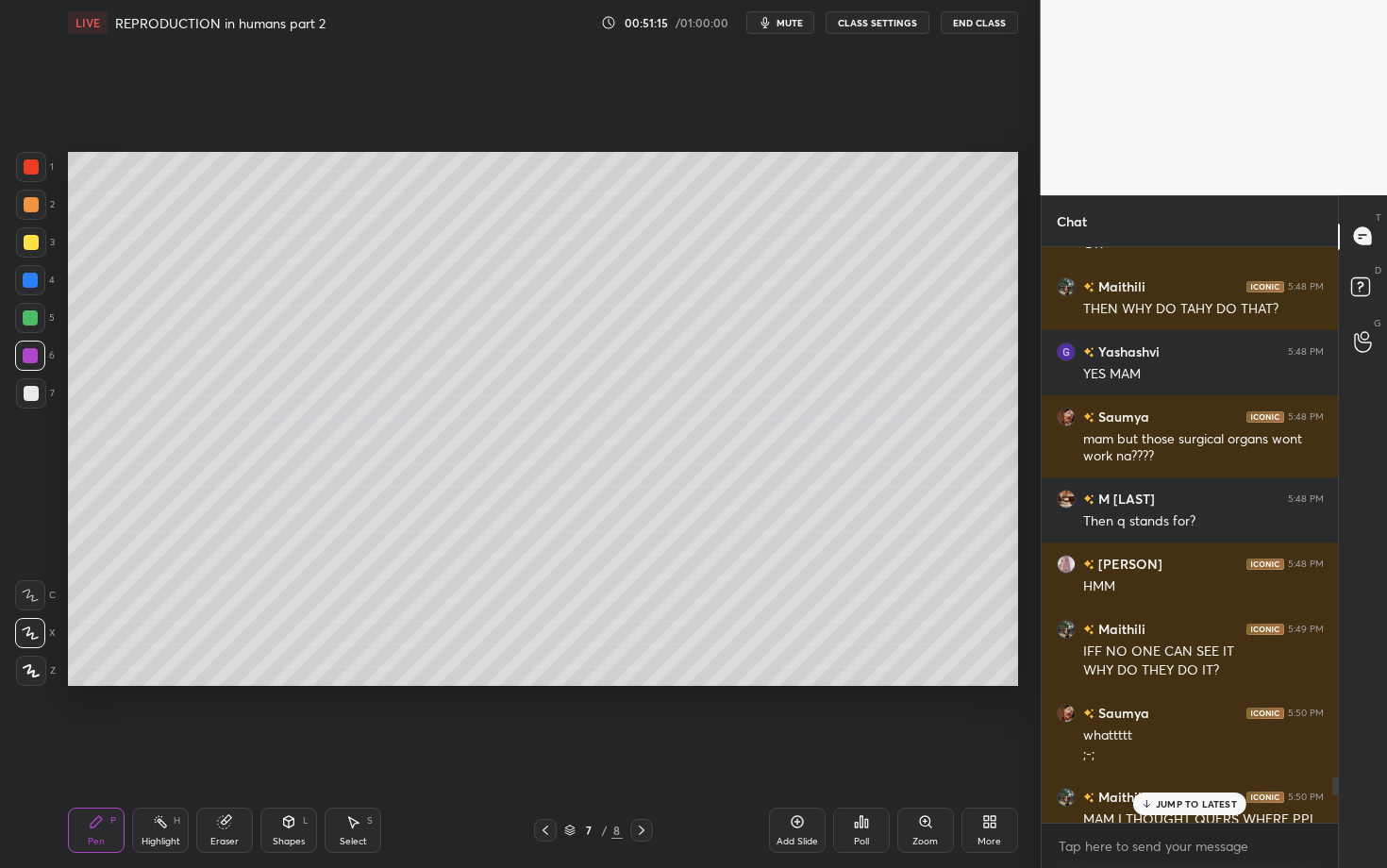 click on "Chat [PERSON] 5:46 PM NO [PERSON] SHE EVEN SAID THAT TO A TEACHER MANY TEACHERS OHHH OHKK MAM [PERSON] 5:46 PM oh okk [PERSON] [PERSON] 5:46 PM ok [PERSON] 5:47 PM YEAAA [PERSON] 5:47 PM OOHHH [PERSON] 5:47 PM so its just for appearence ?? [PERSON] 5:48 PM LOL TURE [PERSON] 5:48 PM it wont work right? [PERSON] 5:48 PM XDD [PERSON] 5:48 PM JUST FOR SHOW XD LAWL THEY CAN'T EVEN SHOW IT [PERSON] 5:48 PM OK [PERSON] 5:48 PM THEN WHY DO TAHY DO THAT? [PERSON] 5:48 PM YES MAM [PERSON] 5:48 PM mam but those surgical organs wont work na???? M [LAST] 5:48 PM Then q stands for? [PERSON] 5:48 PM HMM [PERSON] 5:49 PM IFF NO ONE CAN SEE IT WHY DO THEY DO IT? [PERSON] 5:50 PM whattttt ;-; [PERSON] 5:50 PM MAM I THOUGHT QUERS WHERE PPL WHO CANNOT FEEL ANY FEELINGS FOR A BOY NOT ALSO A GIRL [PERSON] 5:50 PM kk JUMP TO LATEST Enable hand raising Enable raise hand to speak to learners. Once enabled, chat will be turned off temporarily. Enable x introducing Raise a hand with a doubt Now learners can raise their hand along with a doubt [PERSON] 1" at bounding box center (1214, 531) 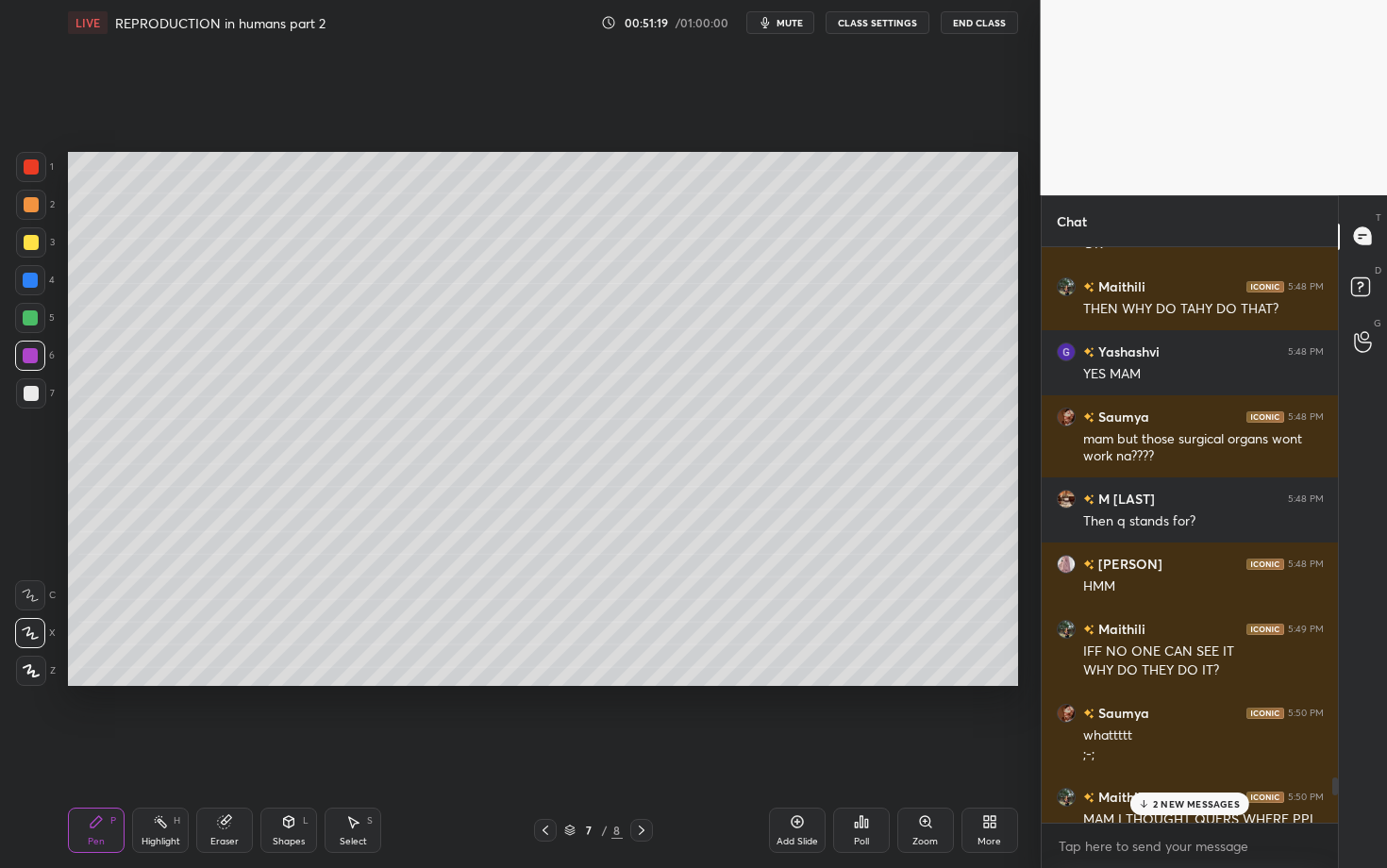 drag, startPoint x: 1344, startPoint y: 790, endPoint x: 1331, endPoint y: 809, distance: 23.021729 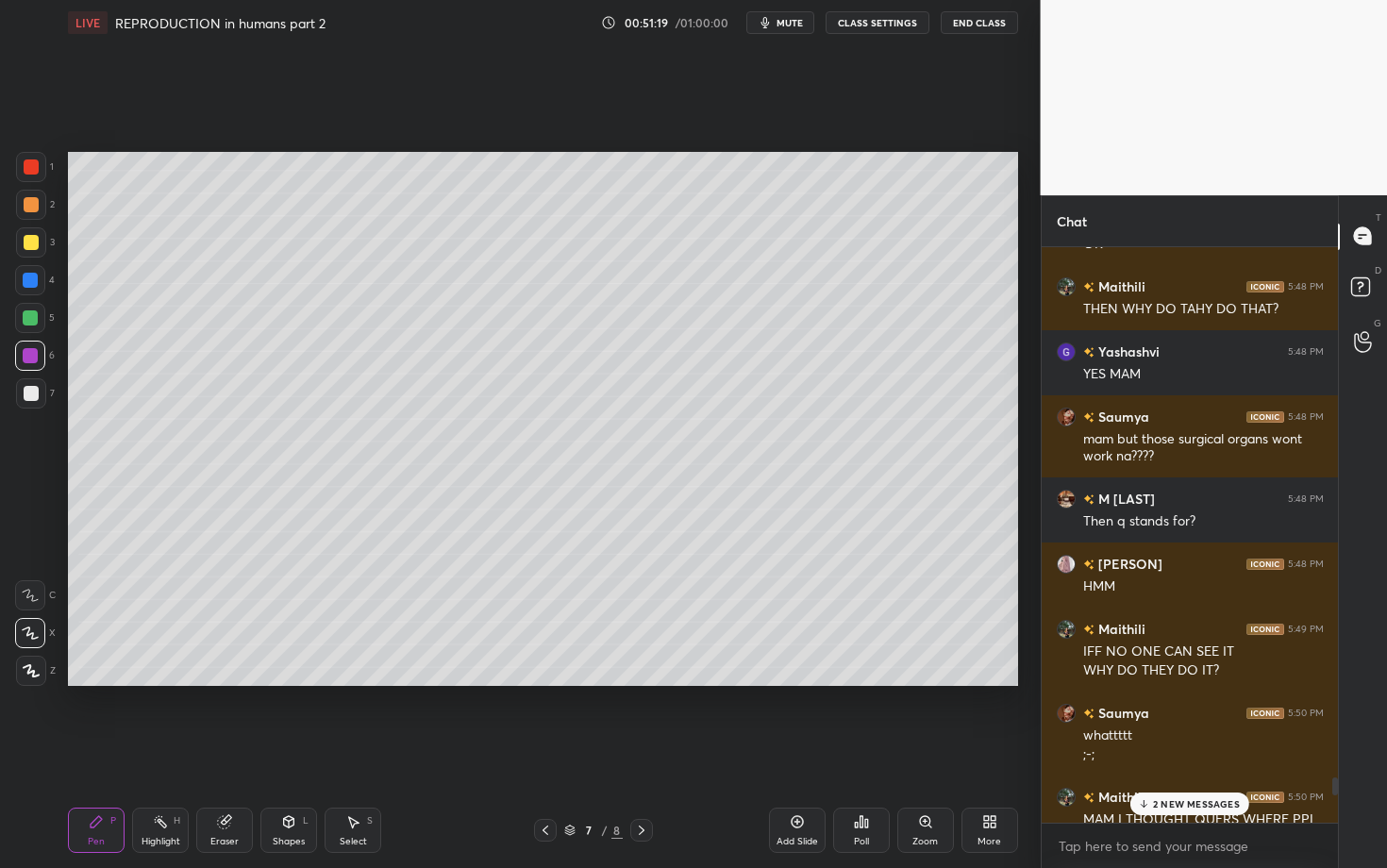 click on "Chat [PERSON] 5:46 PM NO [PERSON] SHE EVEN SAID THAT TO A TEACHER MANY TEACHERS OHHH OHKK MAM [PERSON] 5:46 PM oh okk [PERSON] [PERSON] 5:46 PM ok [PERSON] 5:47 PM YEAAA [PERSON] 5:47 PM OOHHH [PERSON] 5:47 PM so its just for appearence ?? [PERSON] 5:48 PM LOL TURE [PERSON] 5:48 PM it wont work right? [PERSON] 5:48 PM XDD [PERSON] 5:48 PM JUST FOR SHOW XD LAWL THEY CAN'T EVEN SHOW IT [PERSON] 5:48 PM OK [PERSON] 5:48 PM THEN WHY DO TAHY DO THAT? [PERSON] 5:48 PM YES MAM [PERSON] 5:48 PM mam but those surgical organs wont work na???? M [LAST] 5:48 PM Then q stands for? [PERSON] 5:48 PM HMM [PERSON] 5:49 PM IFF NO ONE CAN SEE IT WHY DO THEY DO IT? [PERSON] 5:50 PM whattttt ;-; [PERSON] 5:50 PM MAM I THOUGHT QUERS WHERE PPL WHO CANNOT FEEL ANY FEELINGS FOR A BOY NOT ALSO A GIRL [PERSON] 5:50 PM kk 2 NEW MESSAGES Enable hand raising Enable raise hand to speak to learners. Once enabled, chat will be turned off temporarily. Enable x introducing Raise a hand with a doubt Now learners can raise their hand along with a doubt [PERSON] 1" at bounding box center (1214, 531) 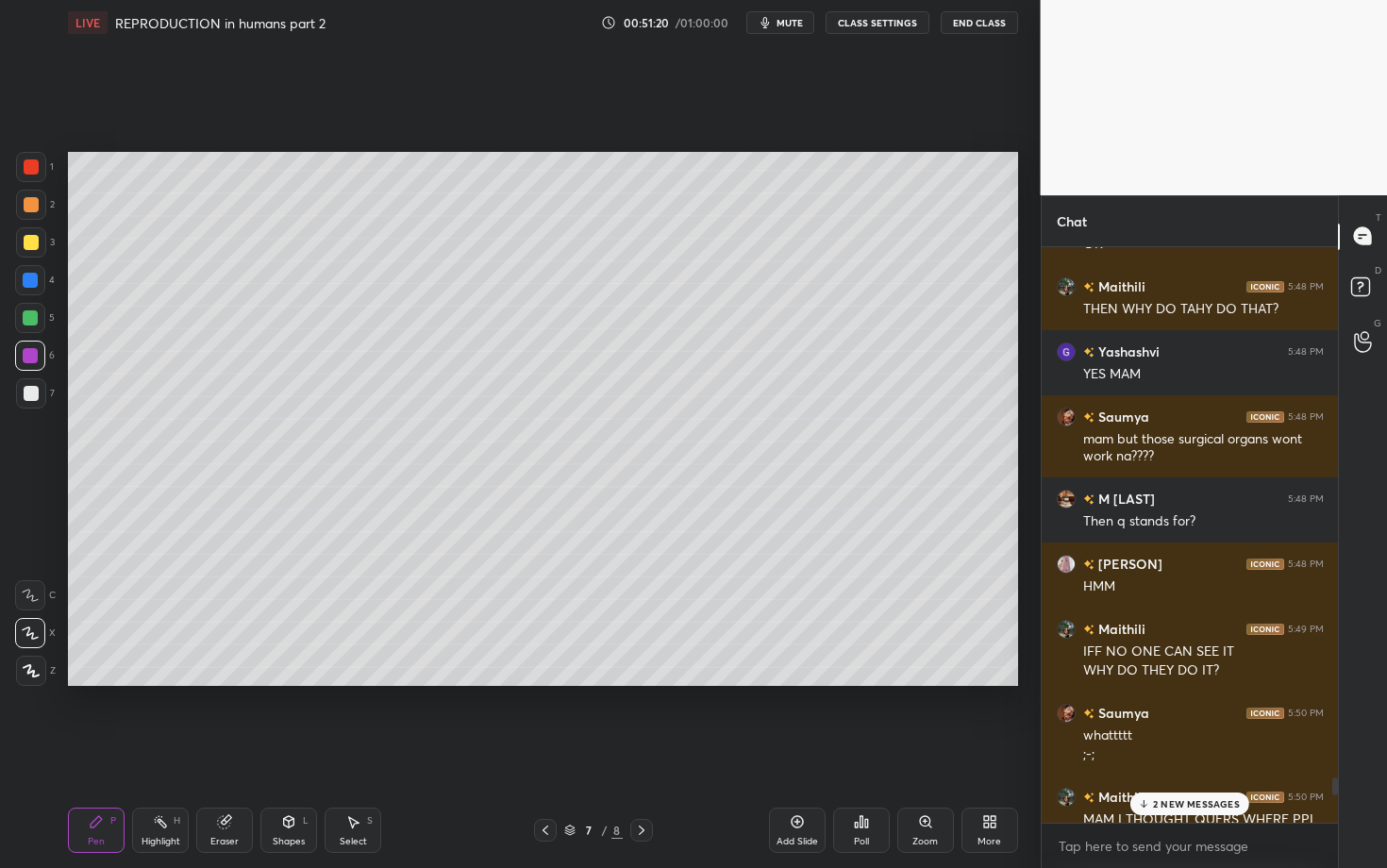 click on "2 NEW MESSAGES" at bounding box center (1190, 804) 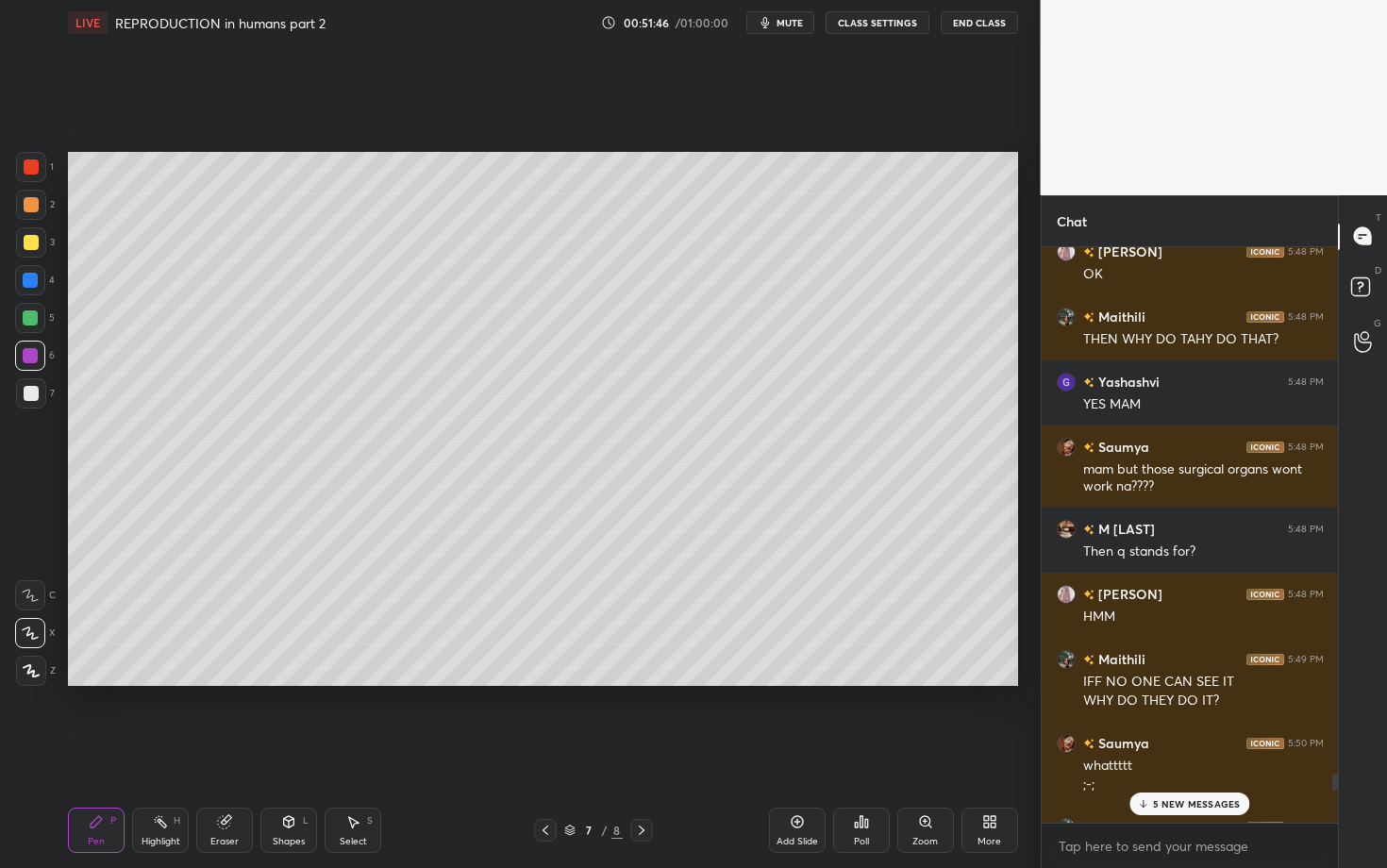 scroll, scrollTop: 17319, scrollLeft: 0, axis: vertical 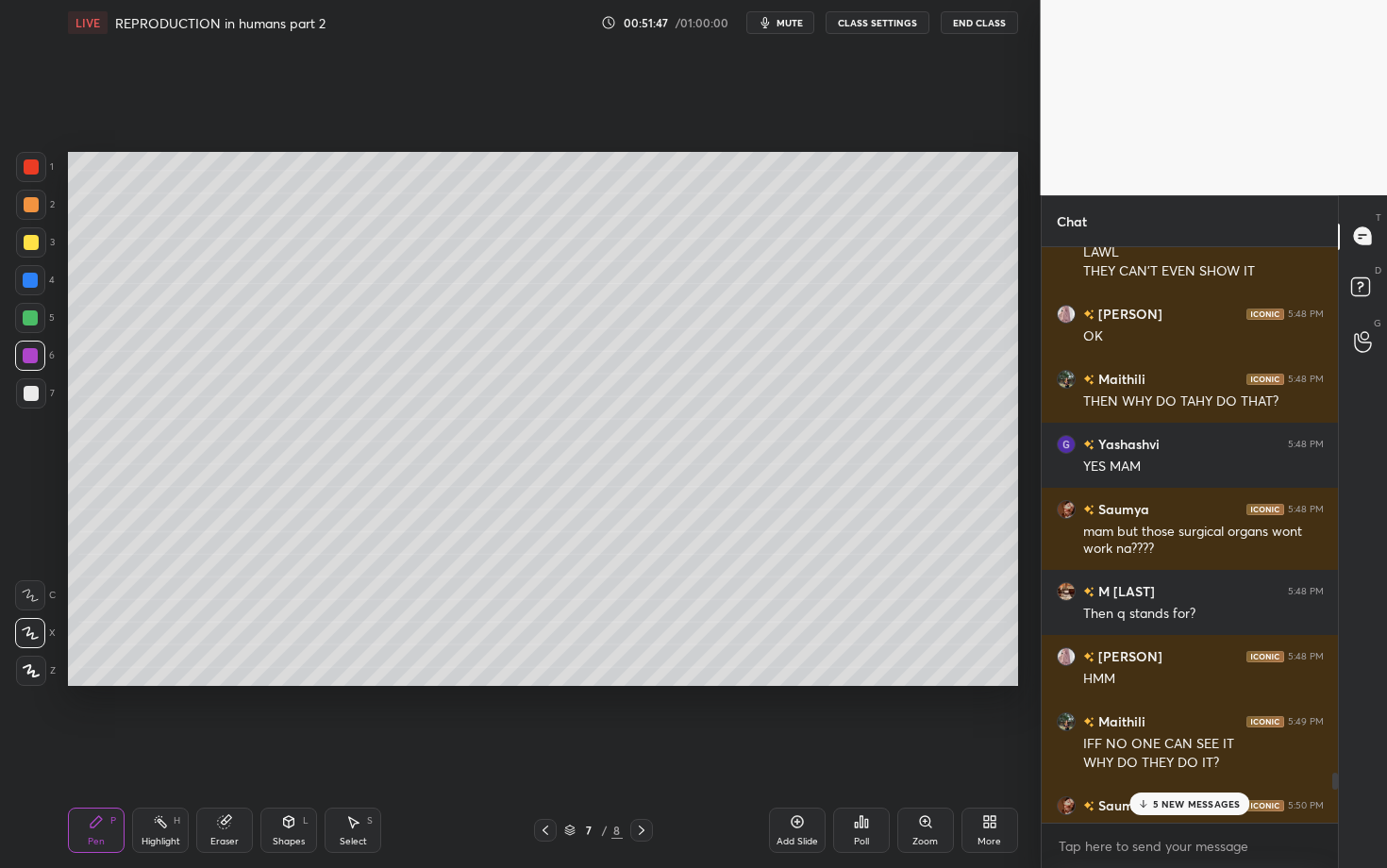 drag, startPoint x: 1333, startPoint y: 818, endPoint x: 1334, endPoint y: 784, distance: 34.014703 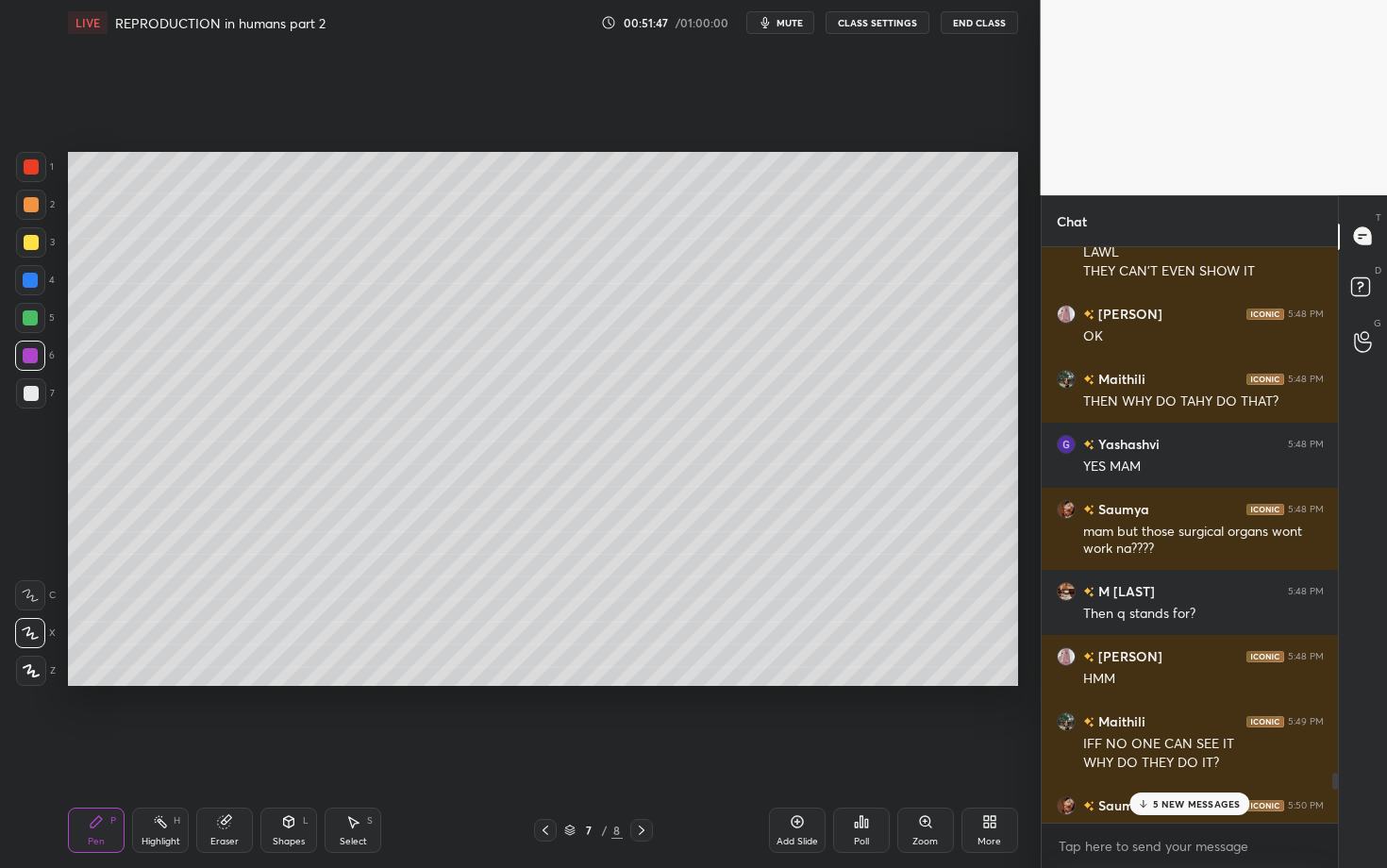click at bounding box center (1335, 781) 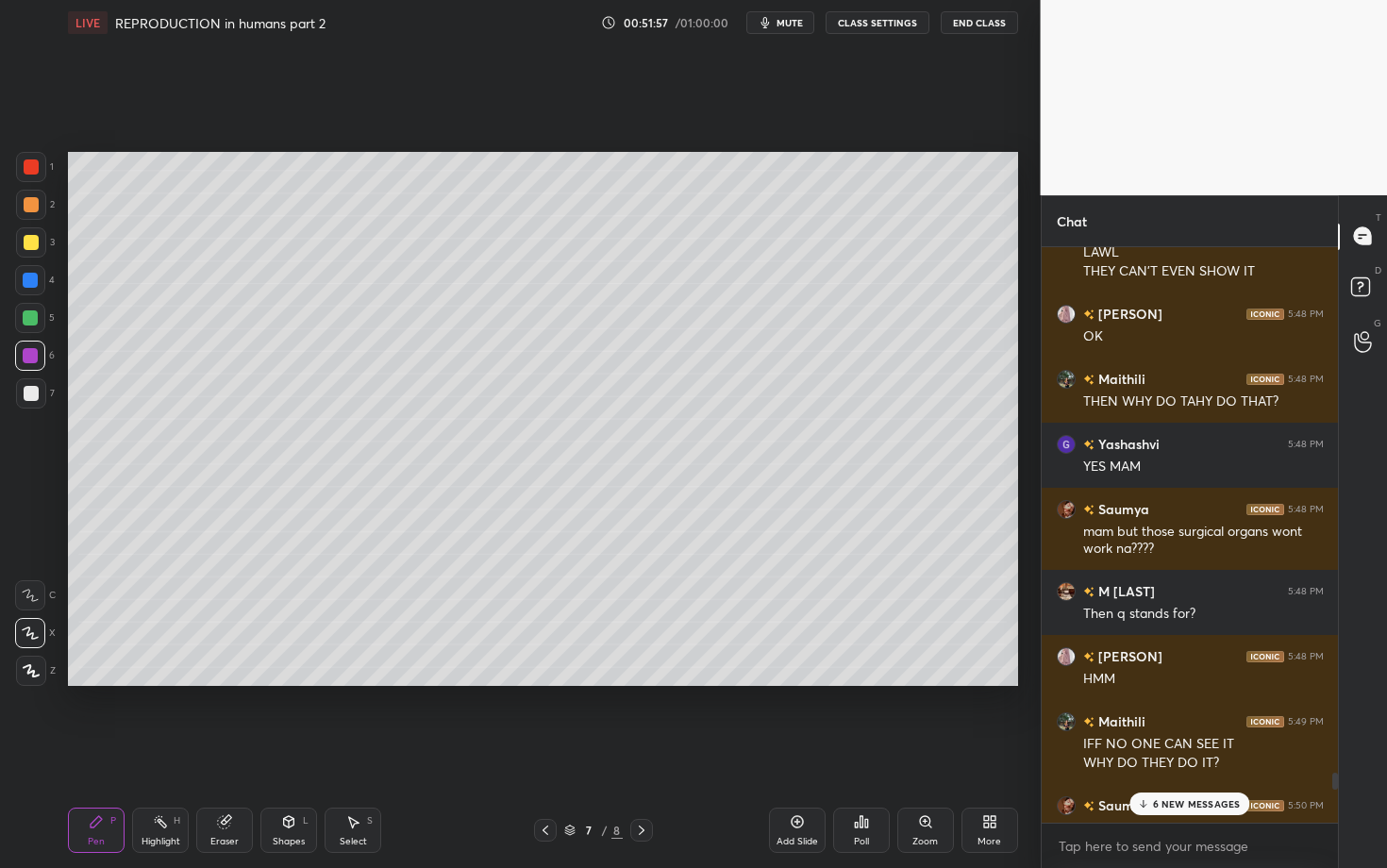 click on "6 NEW MESSAGES" at bounding box center [1189, 804] 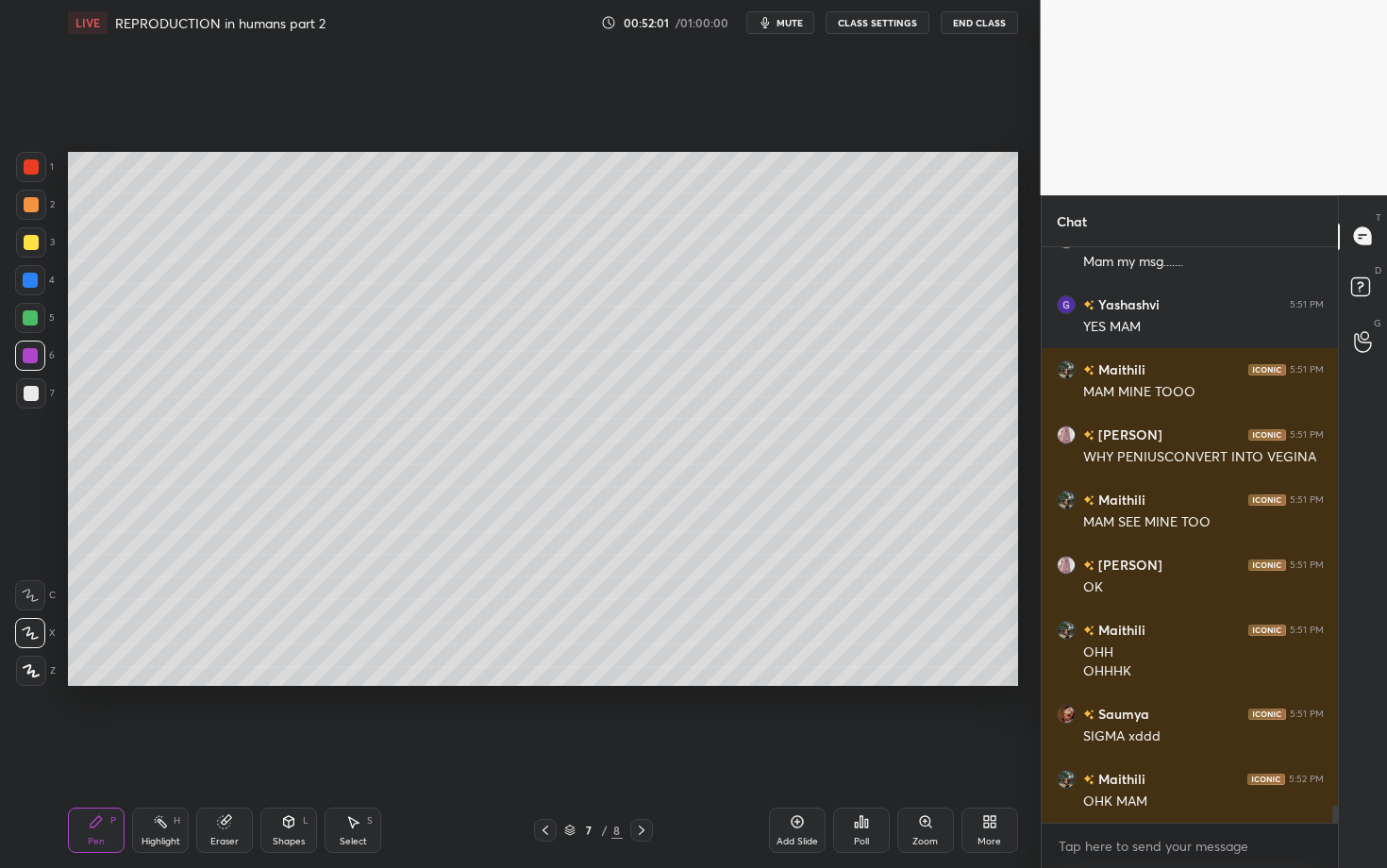 click on "7 / 8" at bounding box center (593, 830) 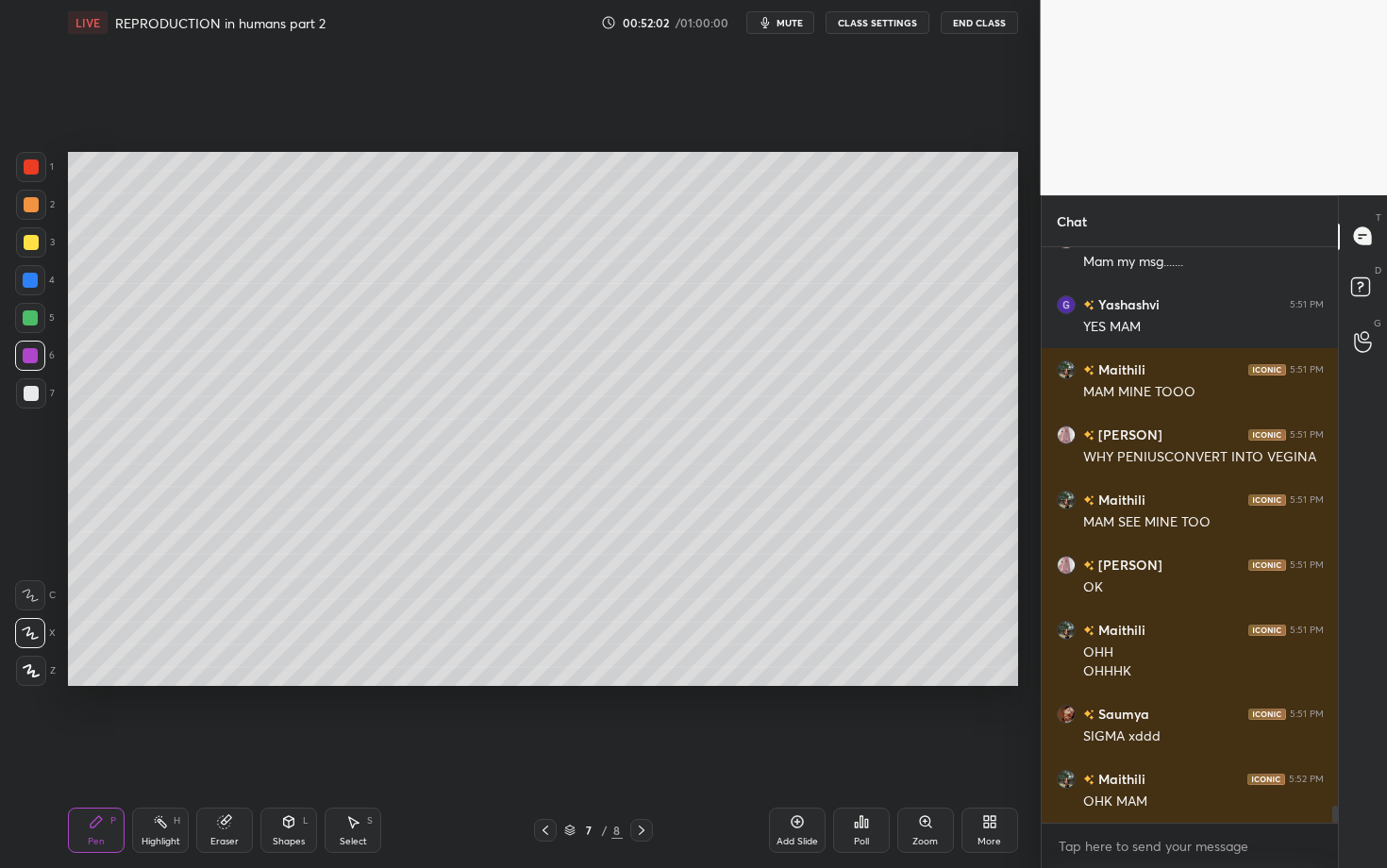 scroll, scrollTop: 18850, scrollLeft: 0, axis: vertical 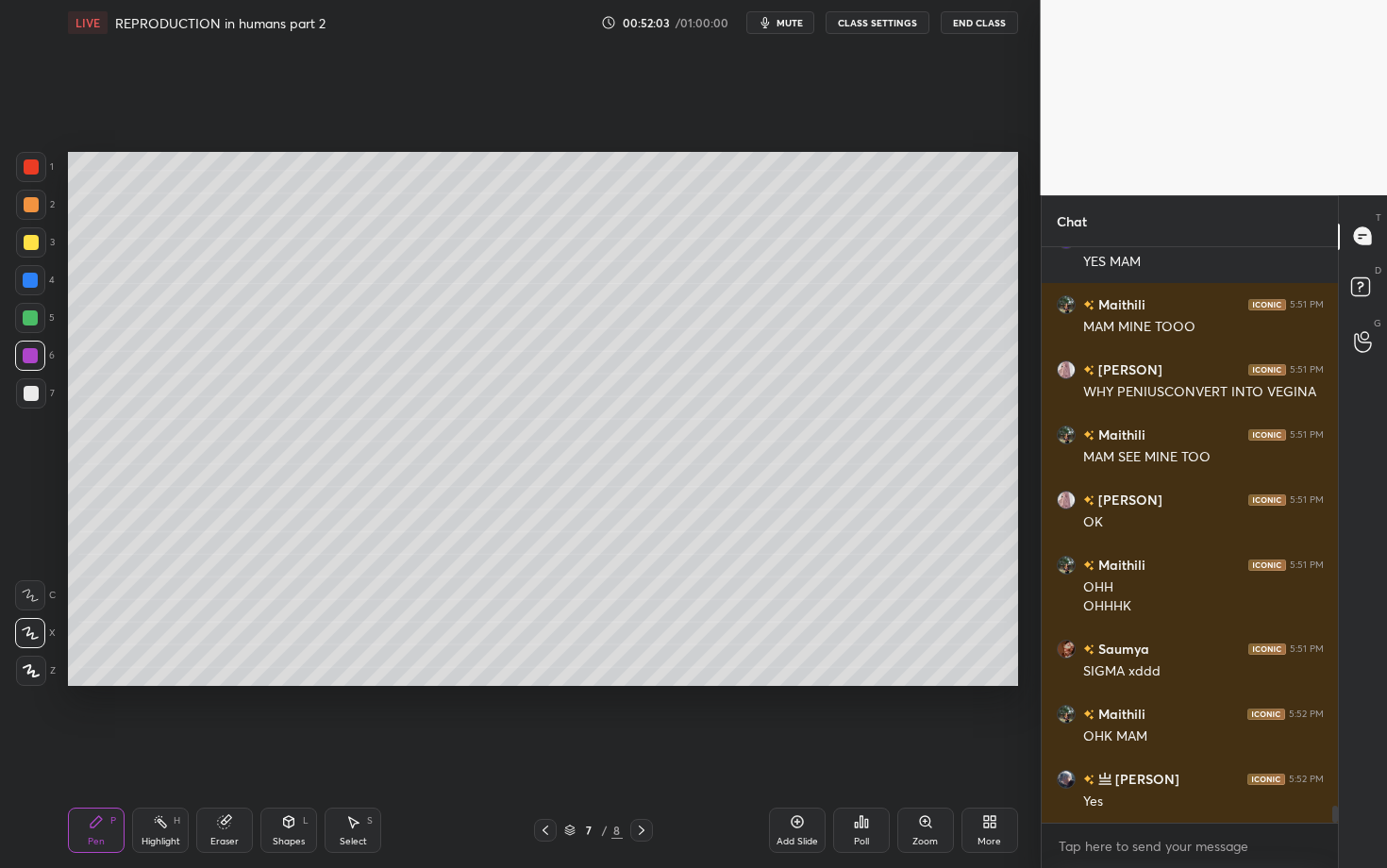 click 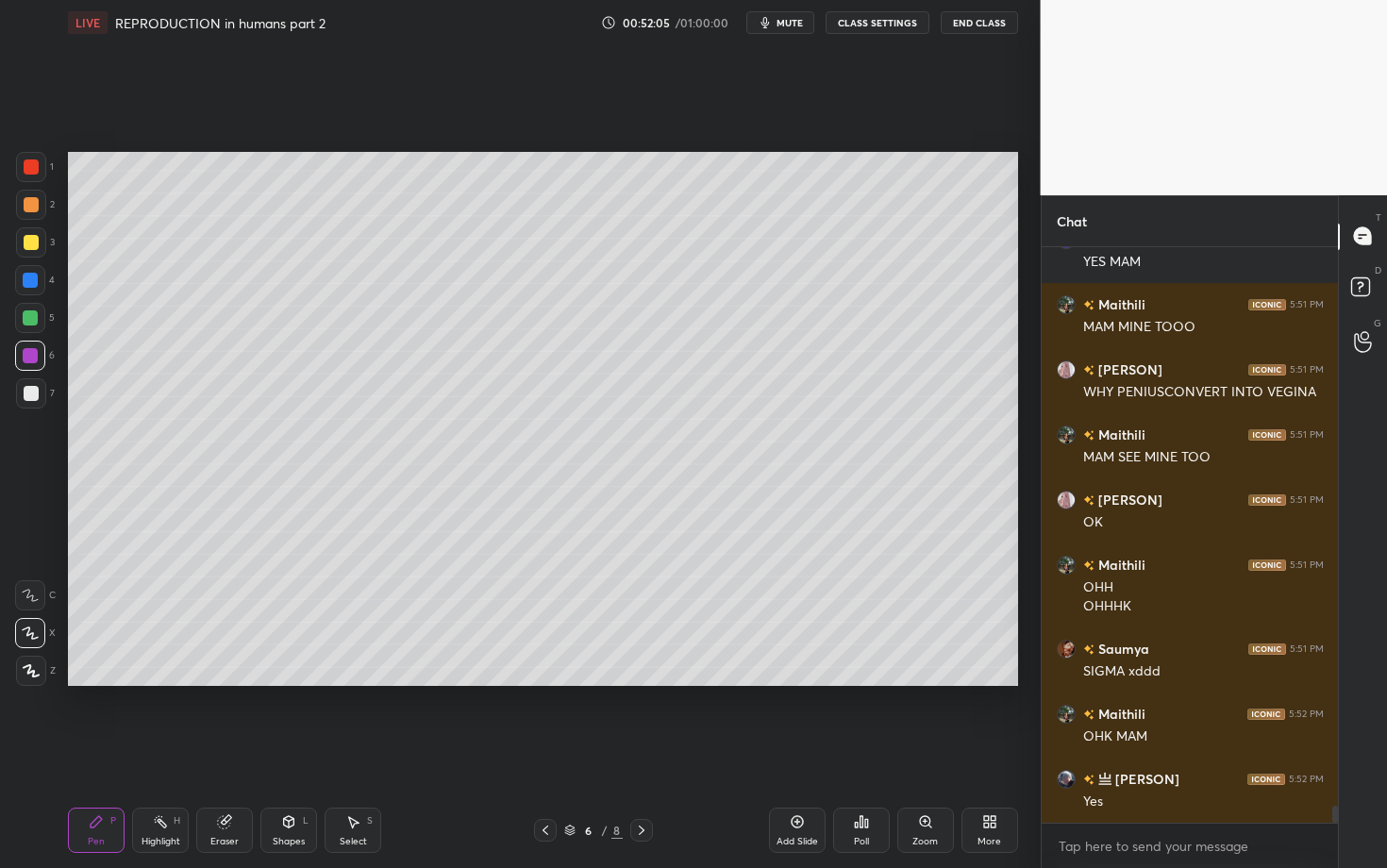 click 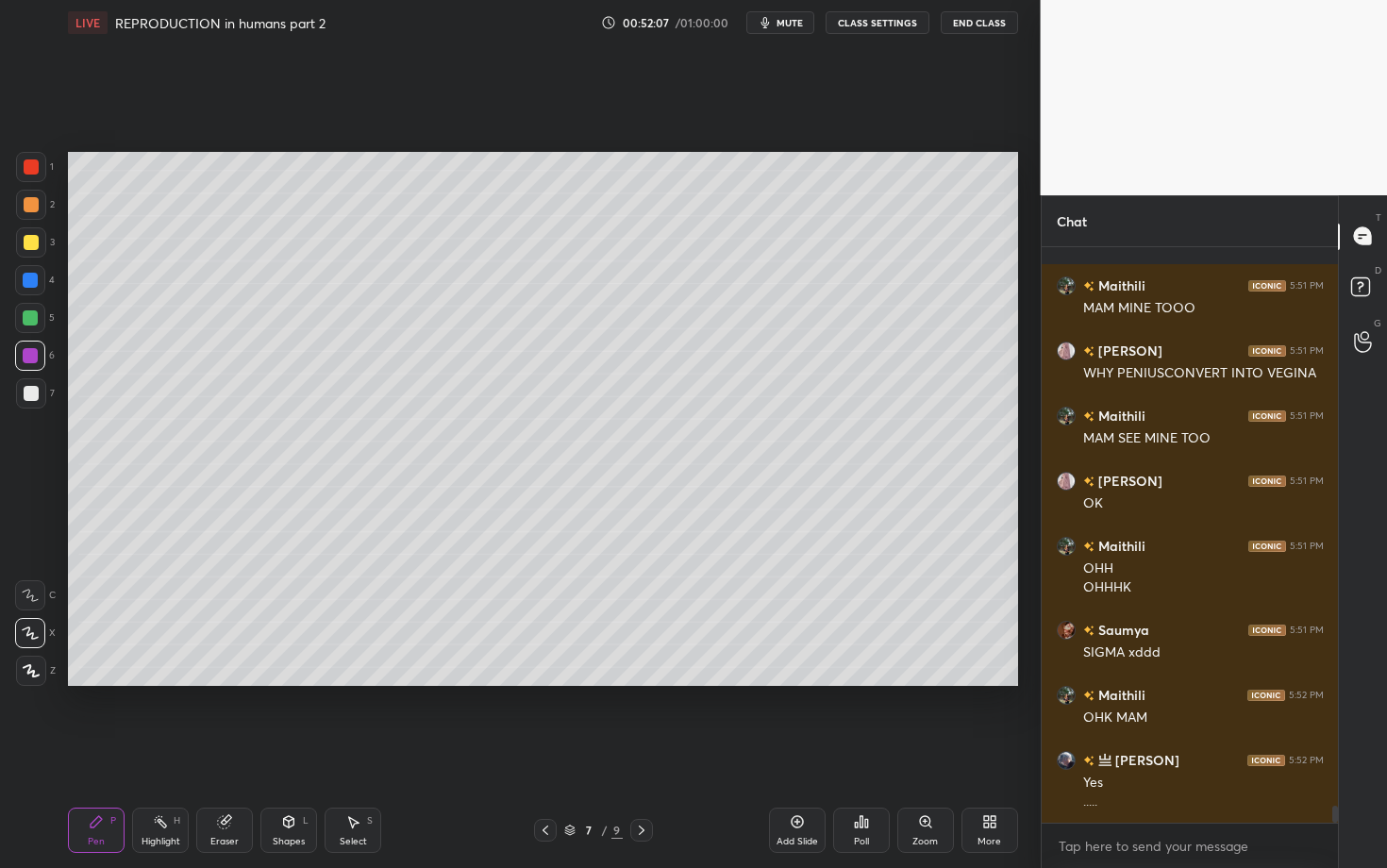 scroll, scrollTop: 18934, scrollLeft: 0, axis: vertical 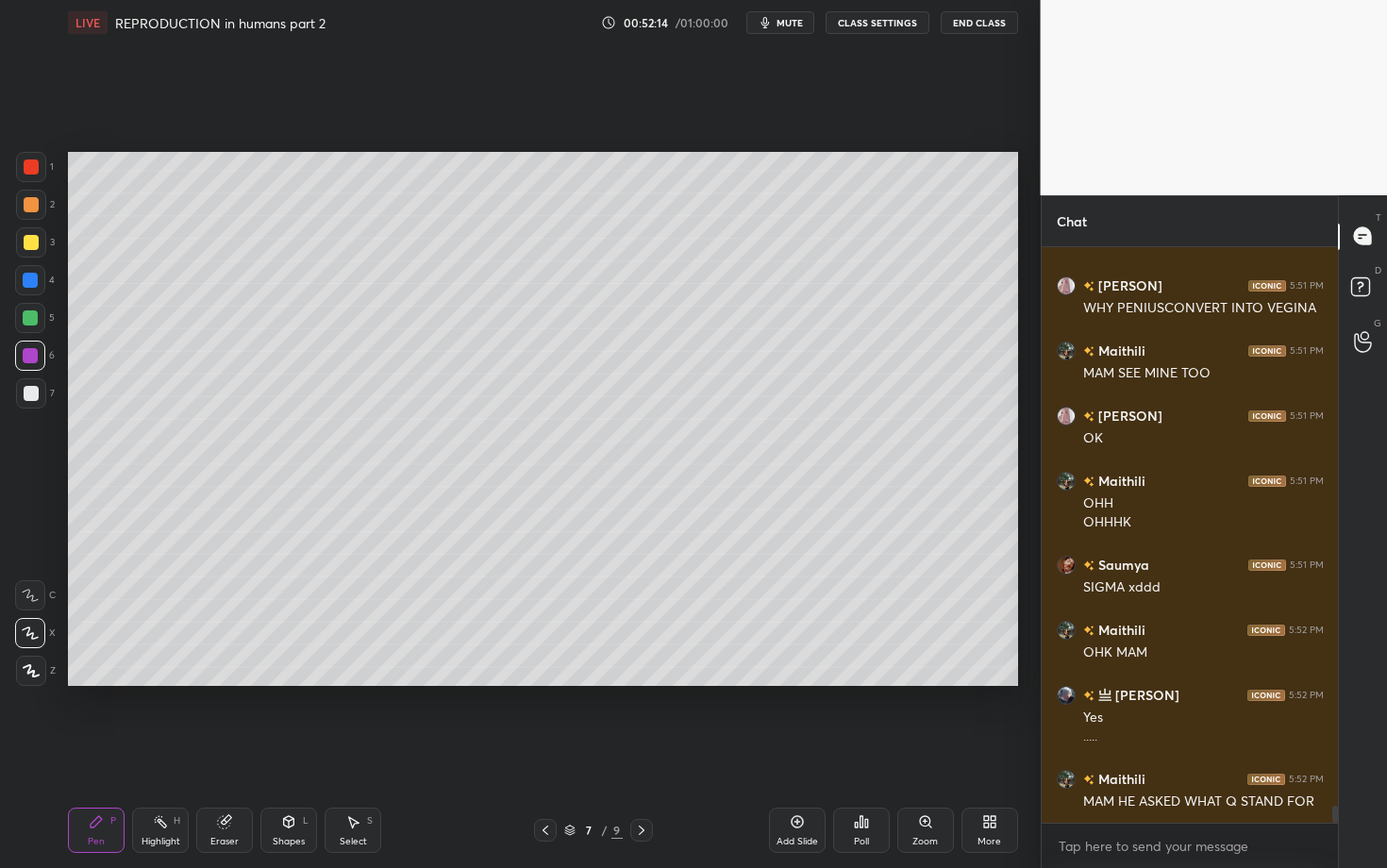 drag, startPoint x: 547, startPoint y: 827, endPoint x: 568, endPoint y: 806, distance: 29.698485 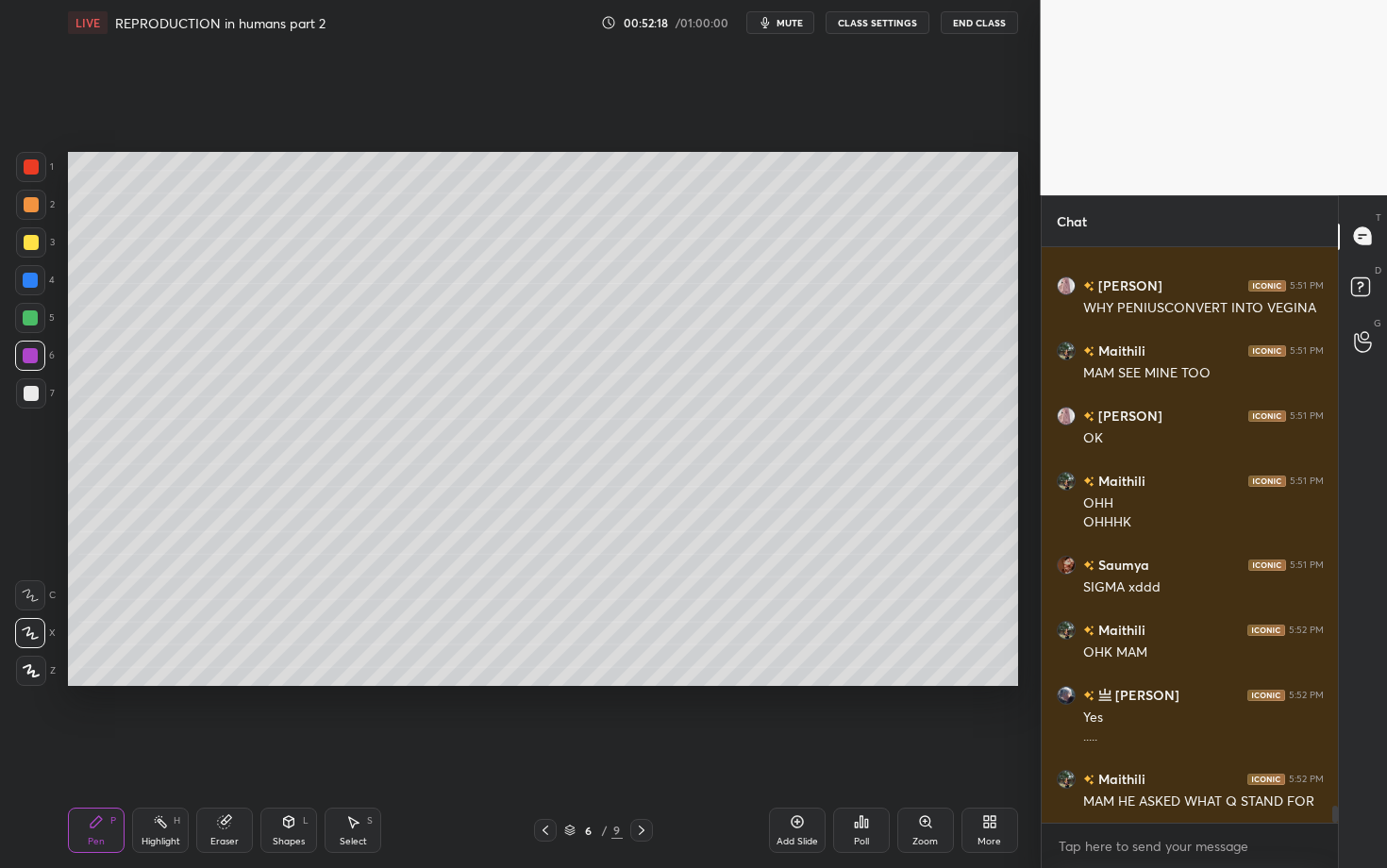 drag, startPoint x: 781, startPoint y: 817, endPoint x: 772, endPoint y: 796, distance: 22.847319 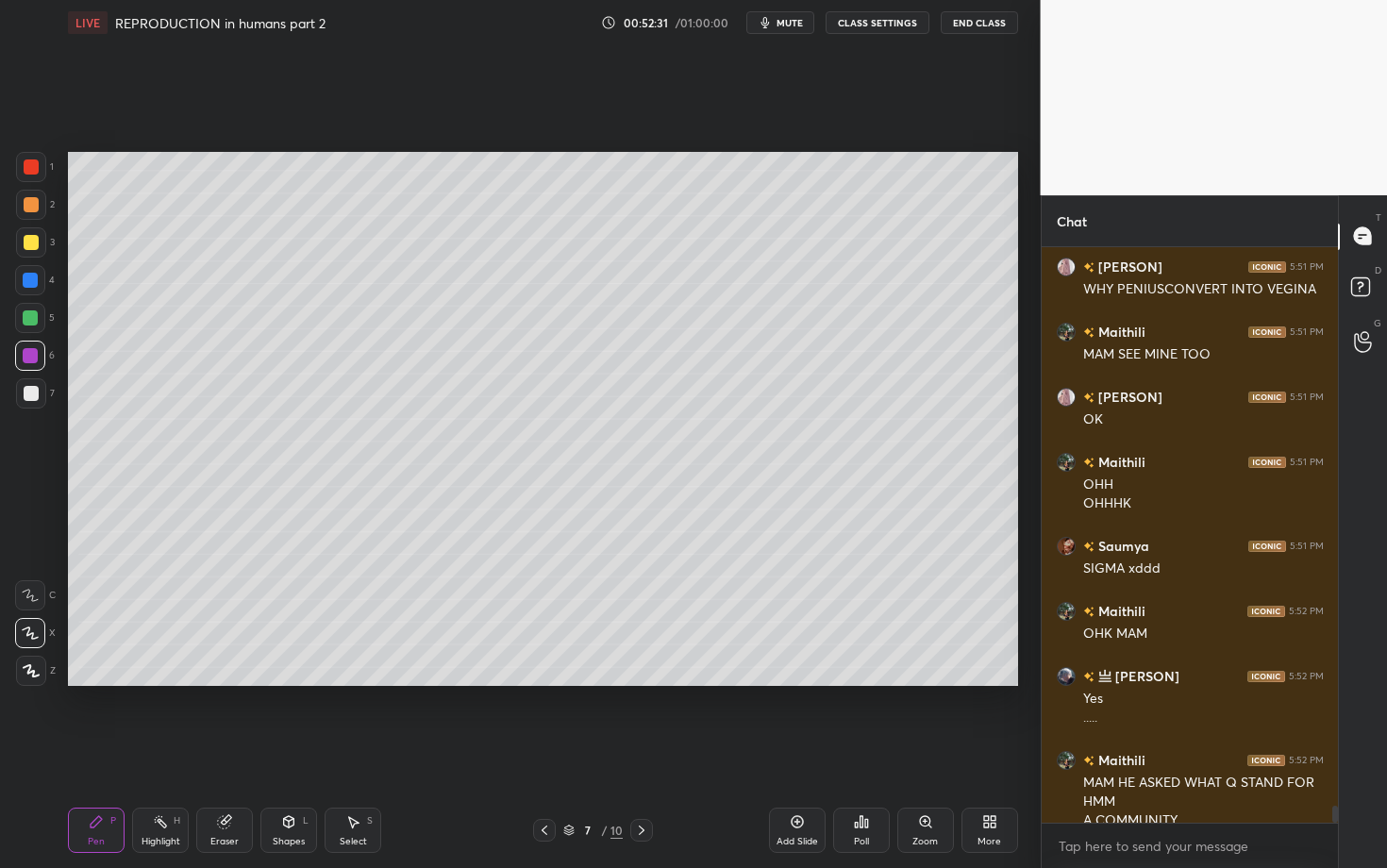 scroll, scrollTop: 18971, scrollLeft: 0, axis: vertical 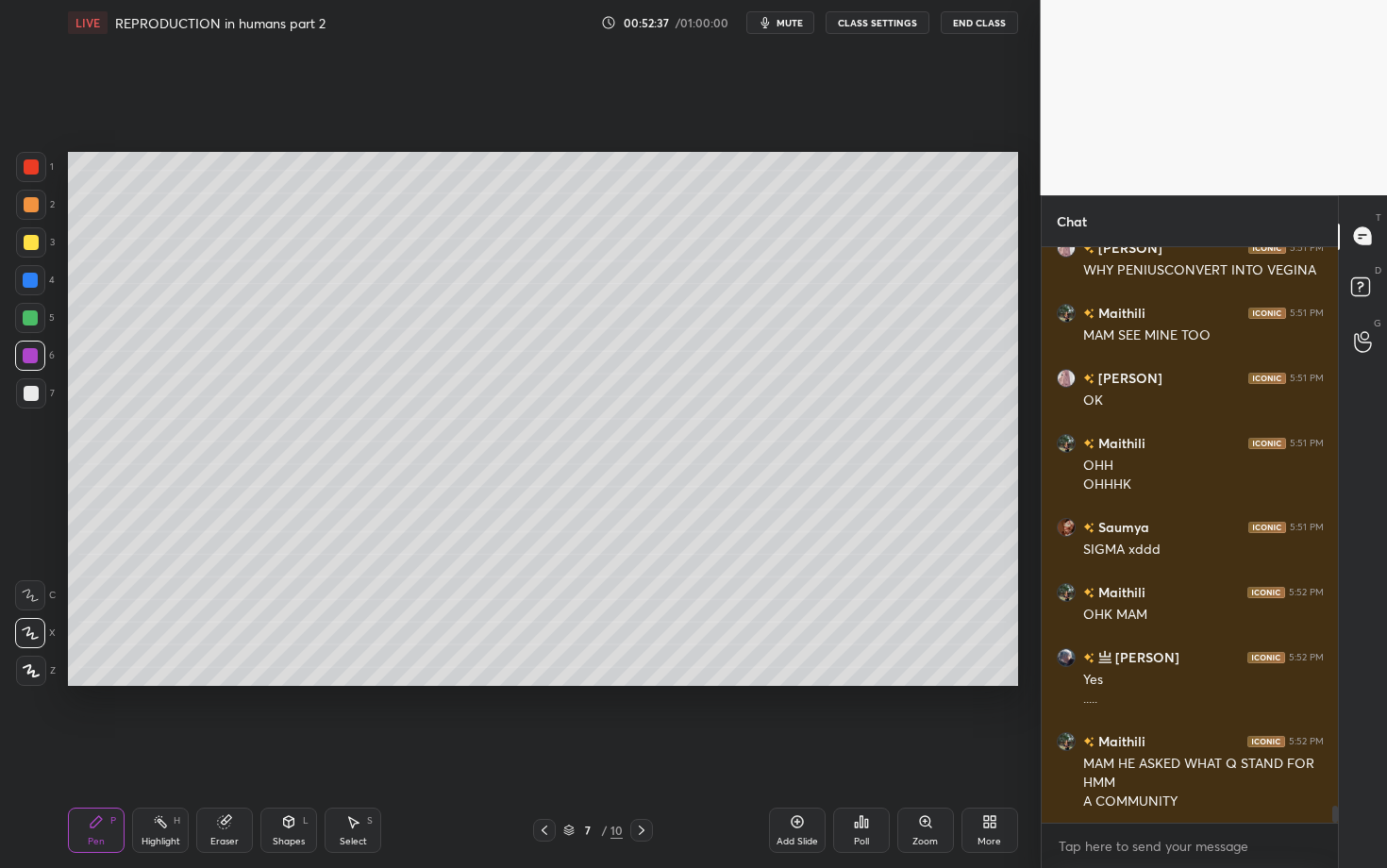 click 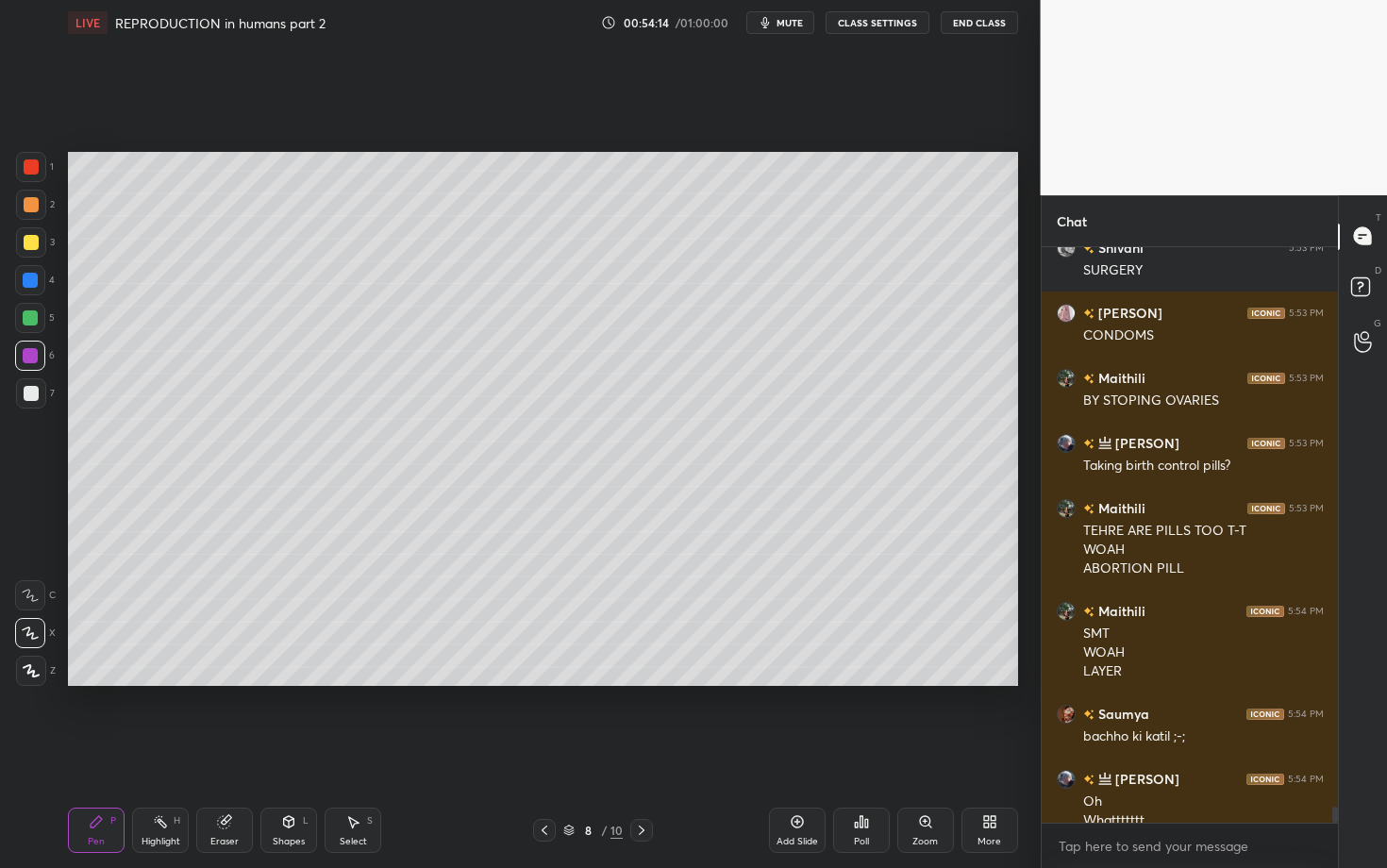 scroll, scrollTop: 19782, scrollLeft: 0, axis: vertical 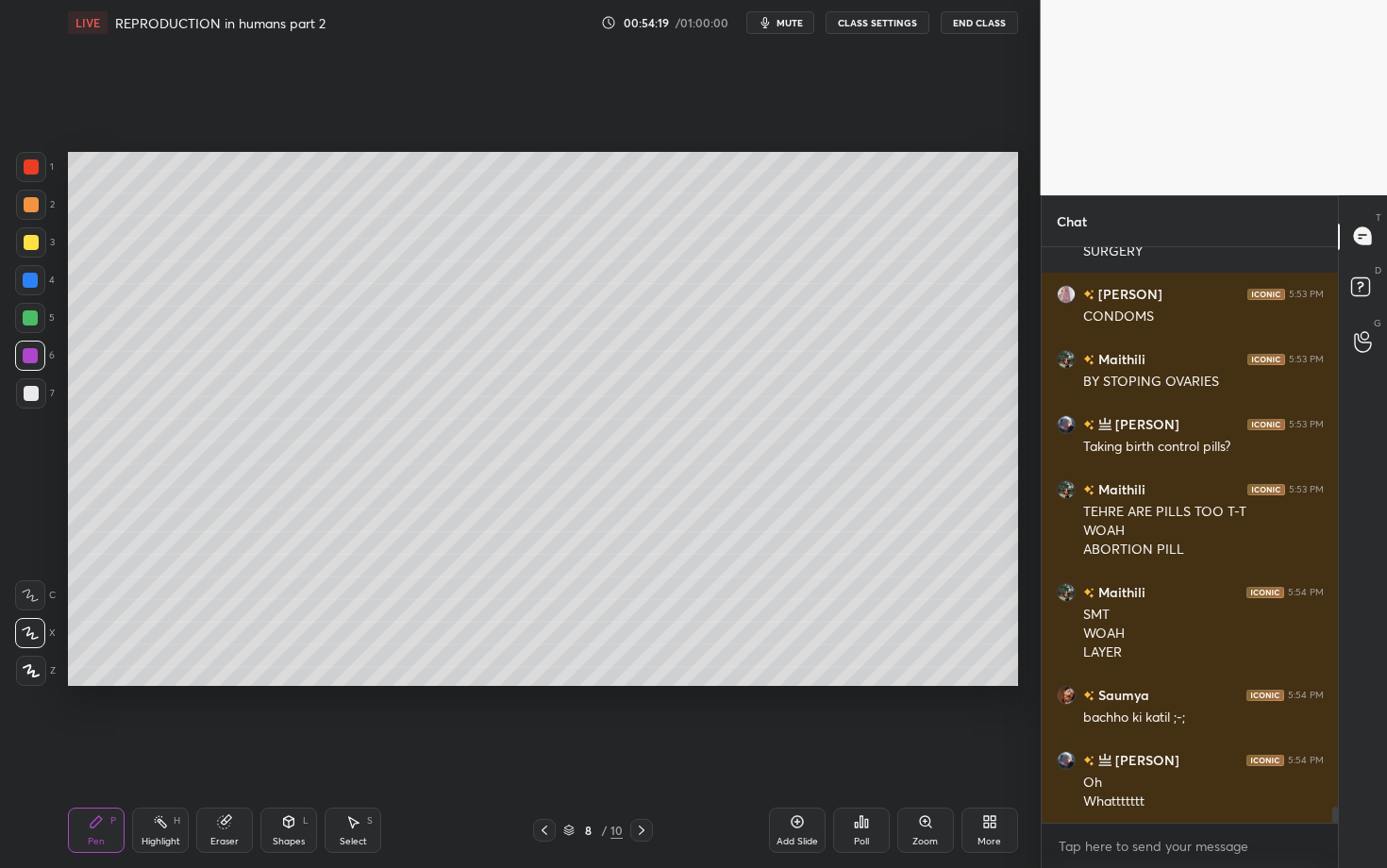 click at bounding box center (544, 830) 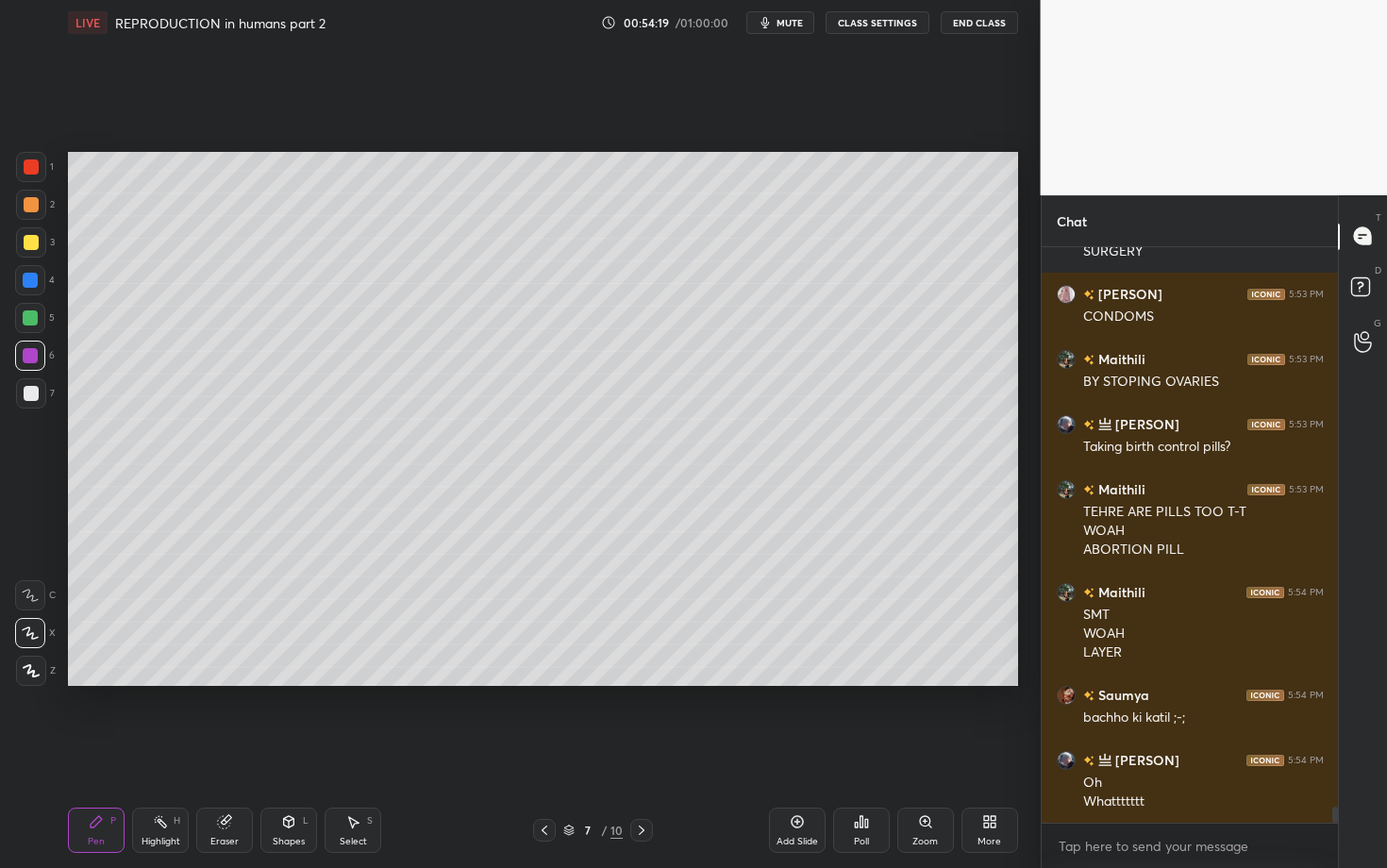 scroll, scrollTop: 19847, scrollLeft: 0, axis: vertical 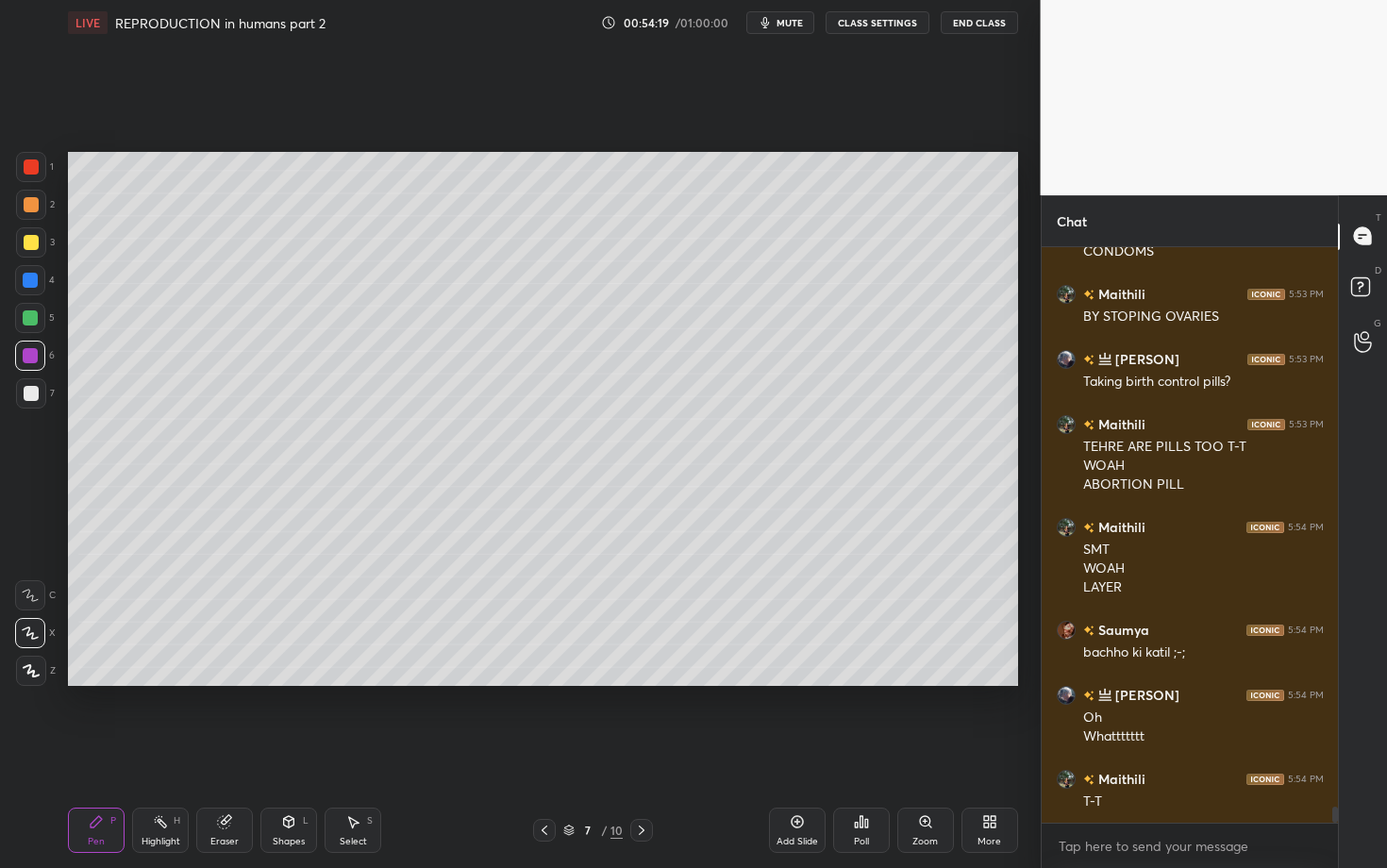 click at bounding box center (544, 830) 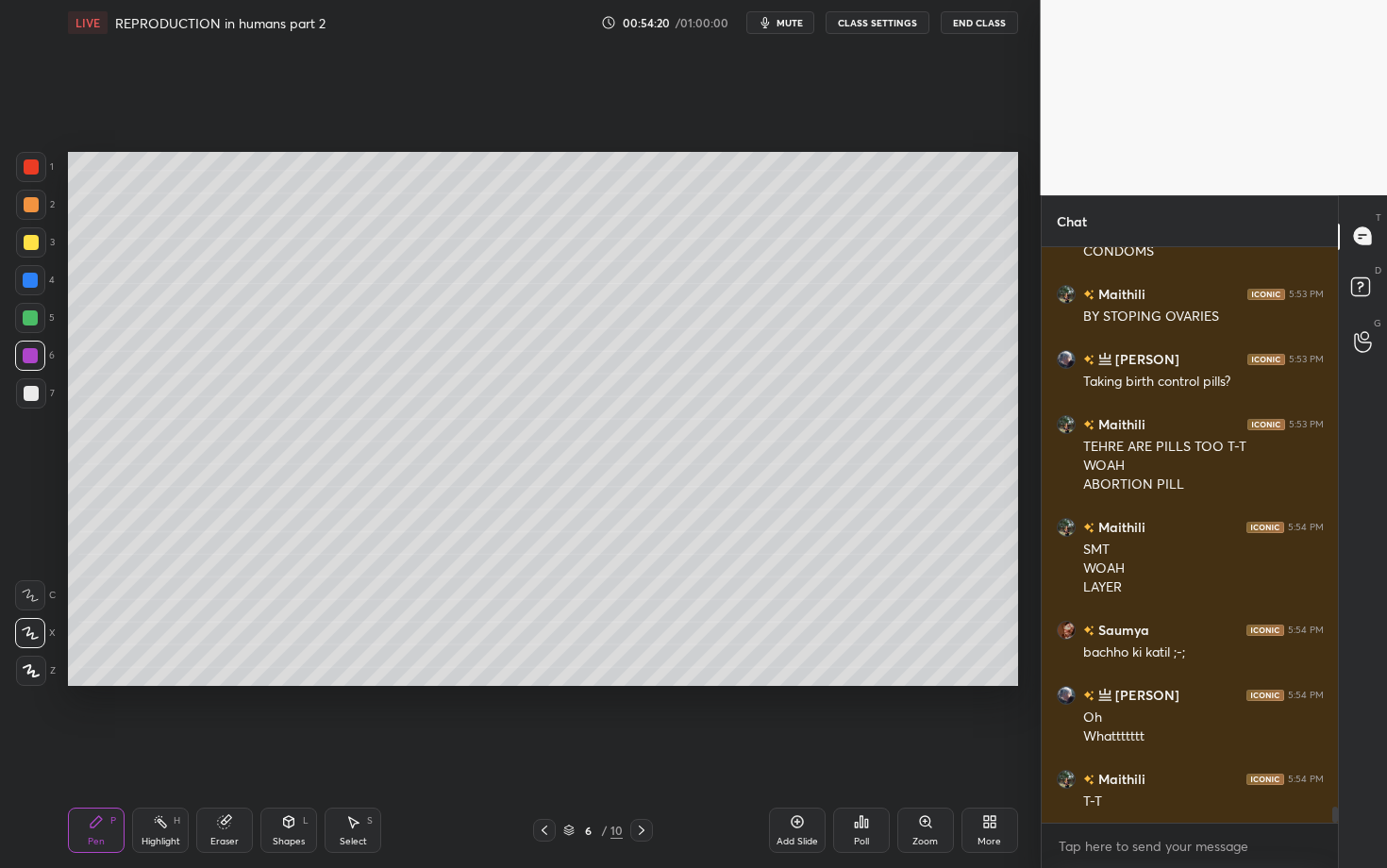 click at bounding box center (544, 830) 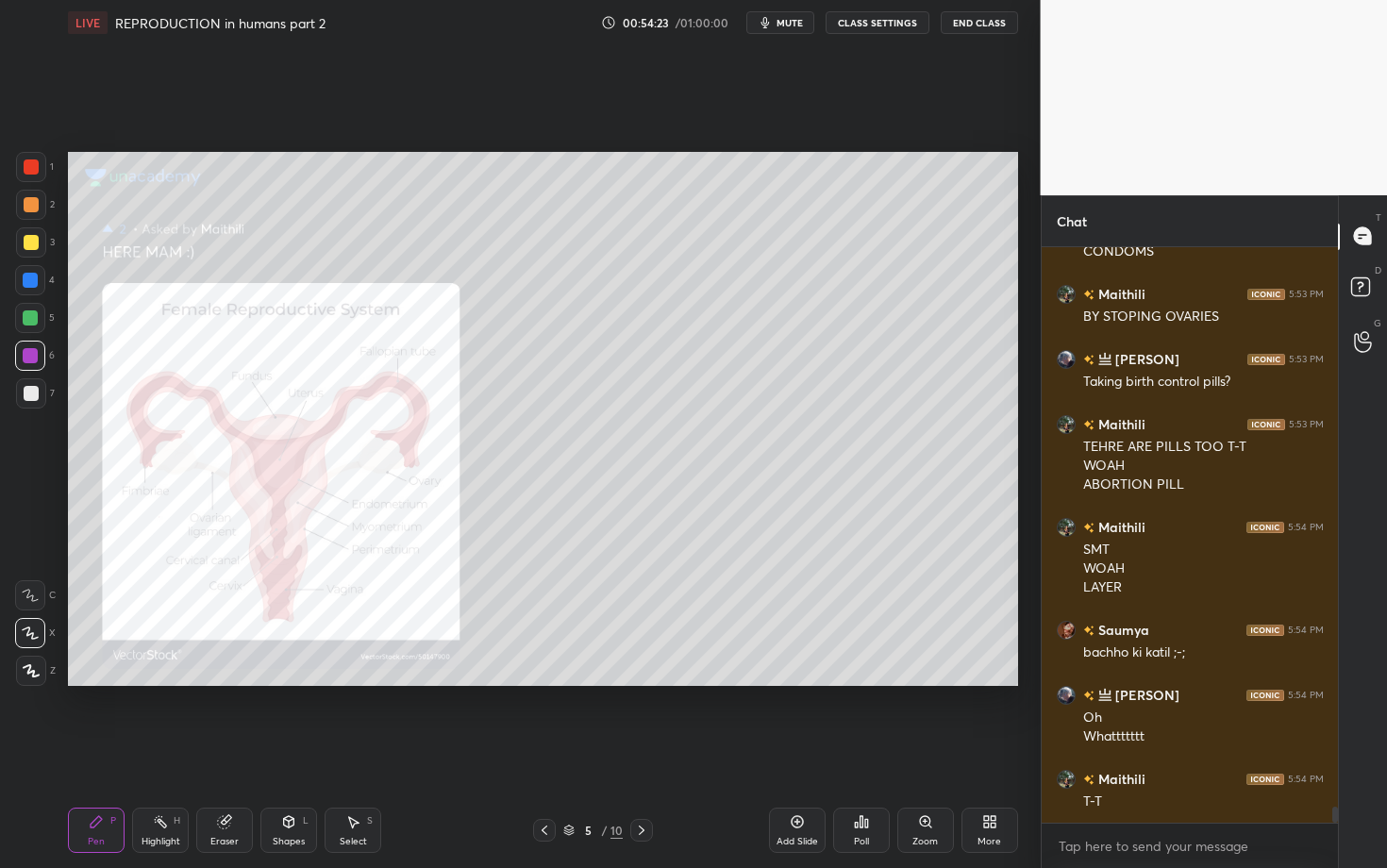 drag, startPoint x: 919, startPoint y: 820, endPoint x: 906, endPoint y: 814, distance: 14.317821 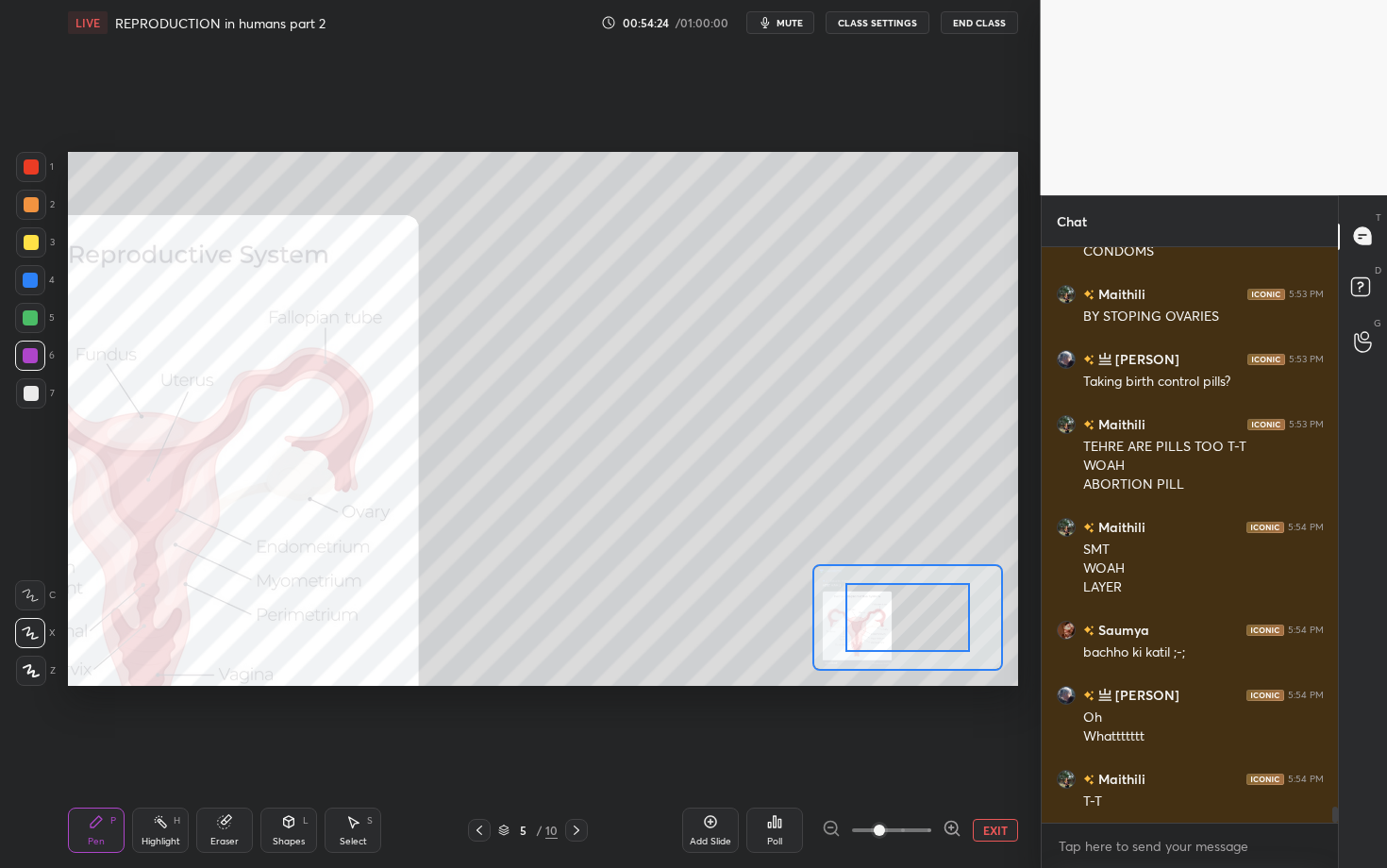 click on "Setting up your live class Poll for   secs No correct answer Start poll" at bounding box center [543, 419] 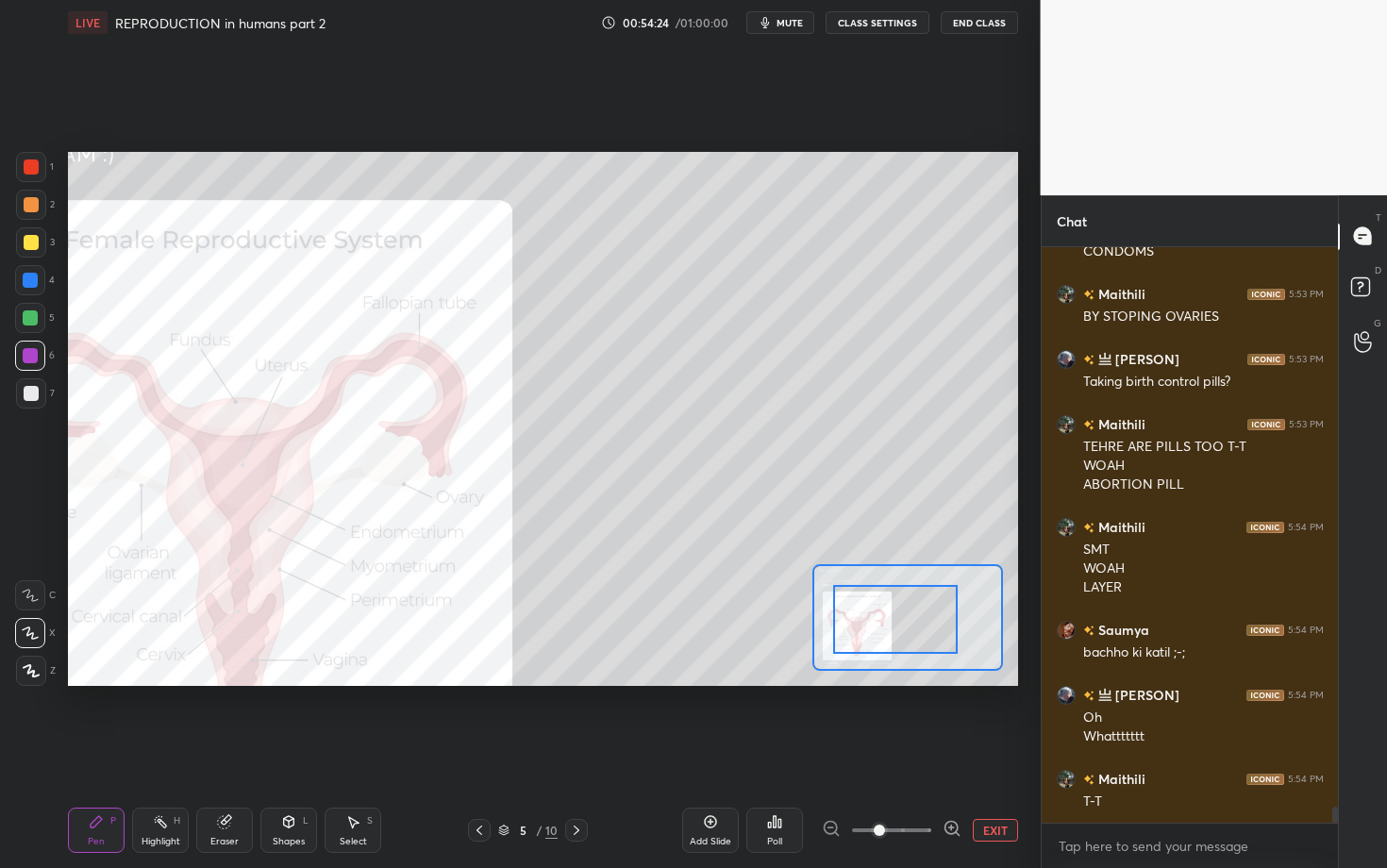 drag, startPoint x: 871, startPoint y: 624, endPoint x: 843, endPoint y: 652, distance: 39.59798 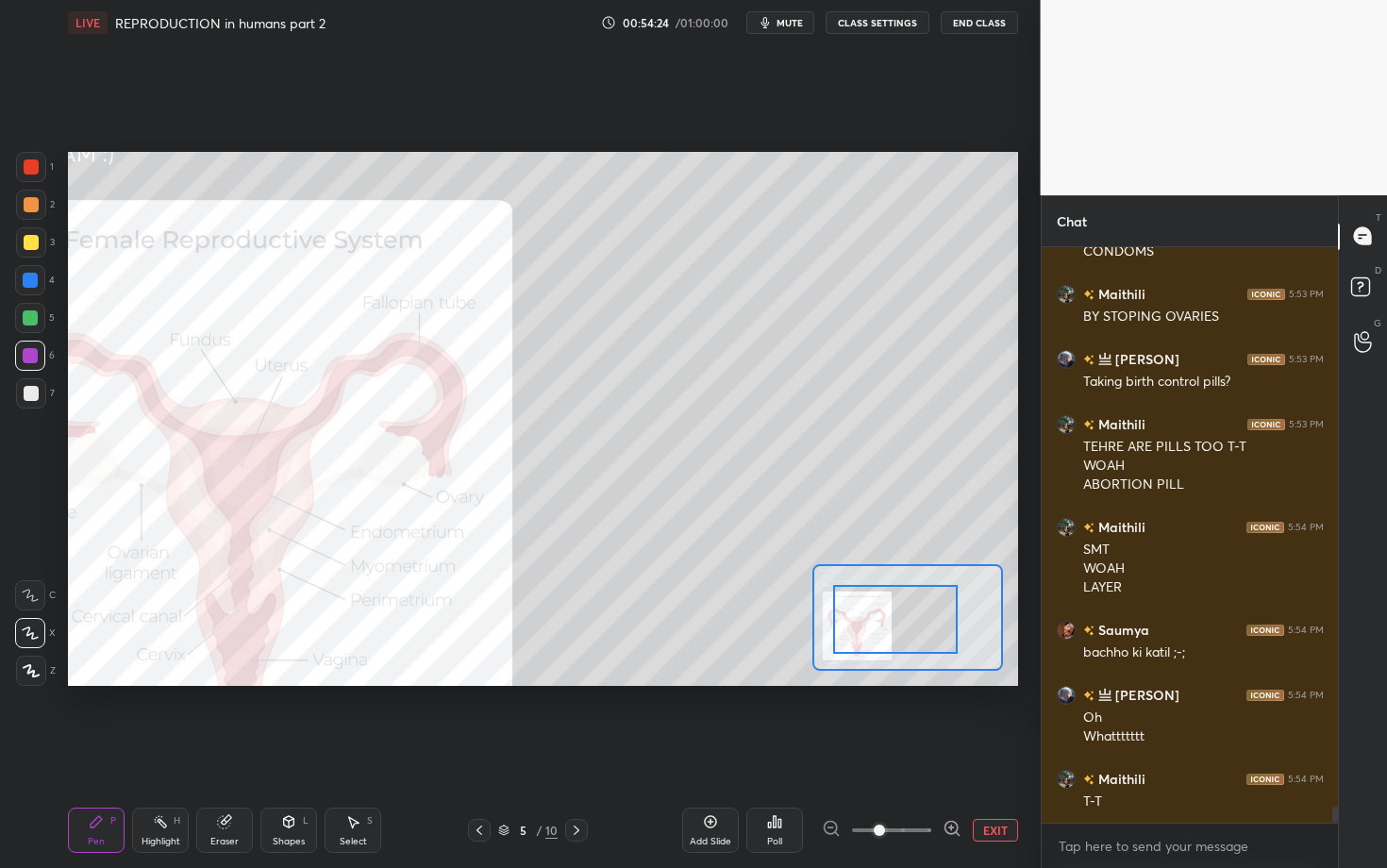 click at bounding box center [895, 619] 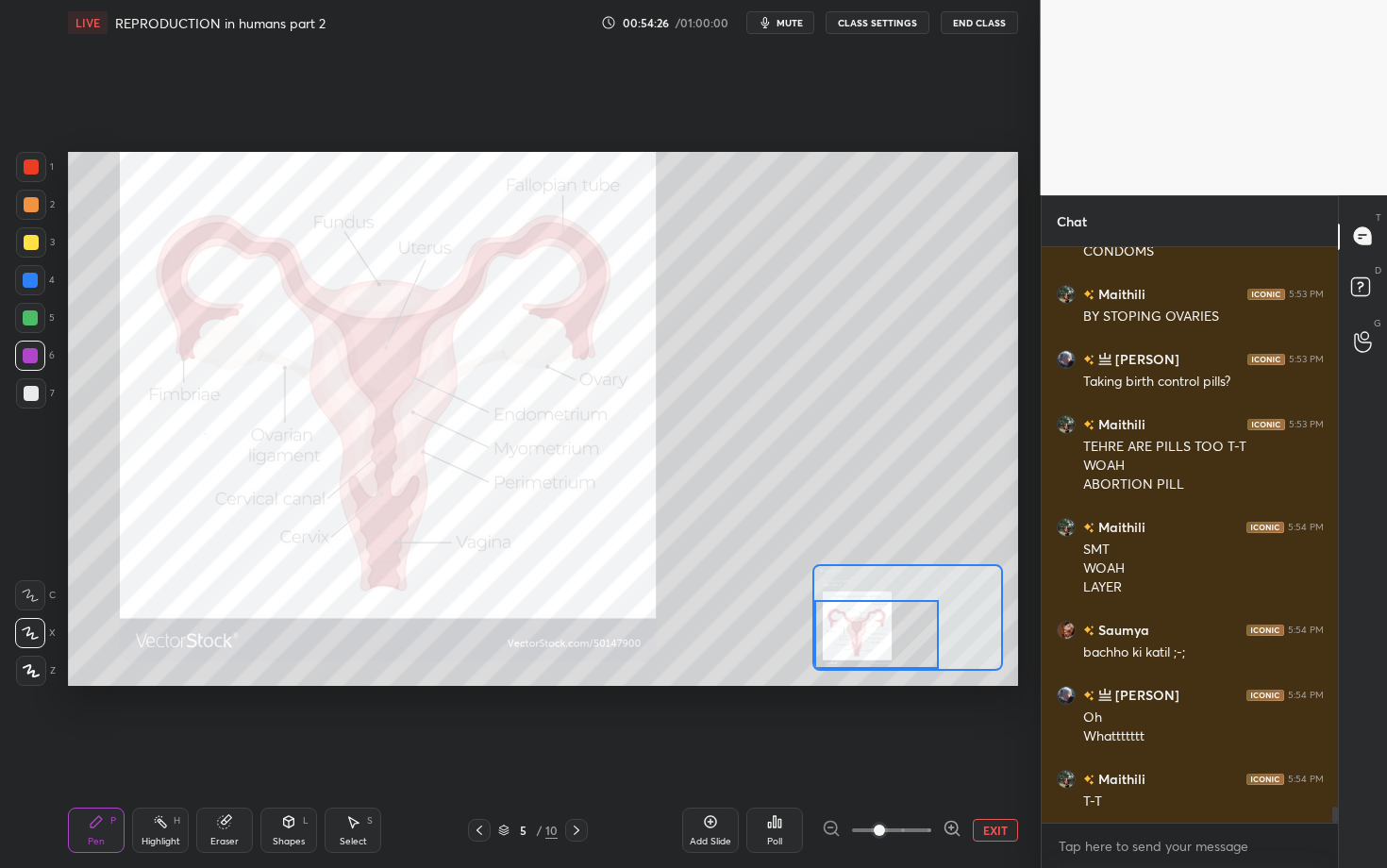 scroll, scrollTop: 19912, scrollLeft: 0, axis: vertical 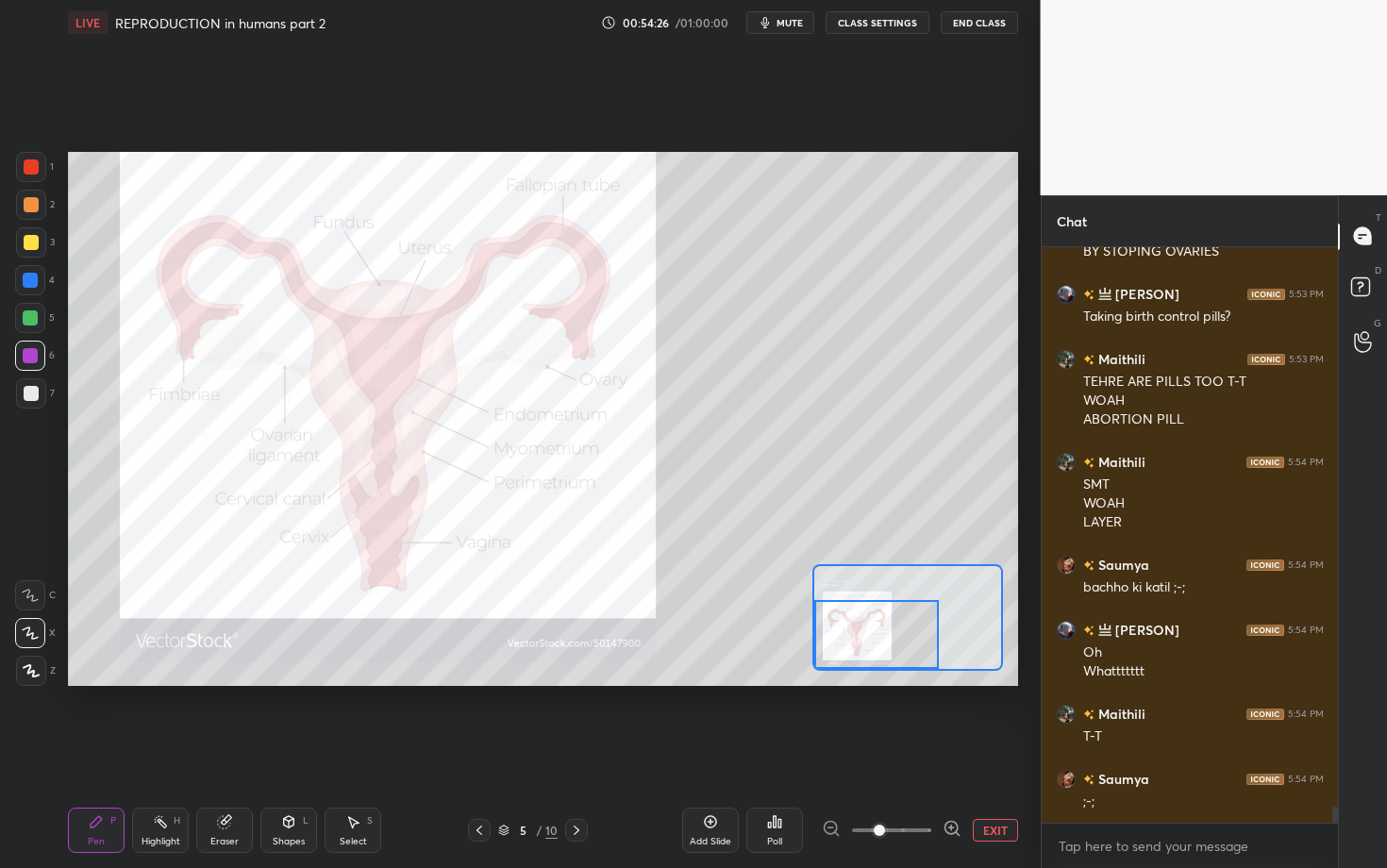 click 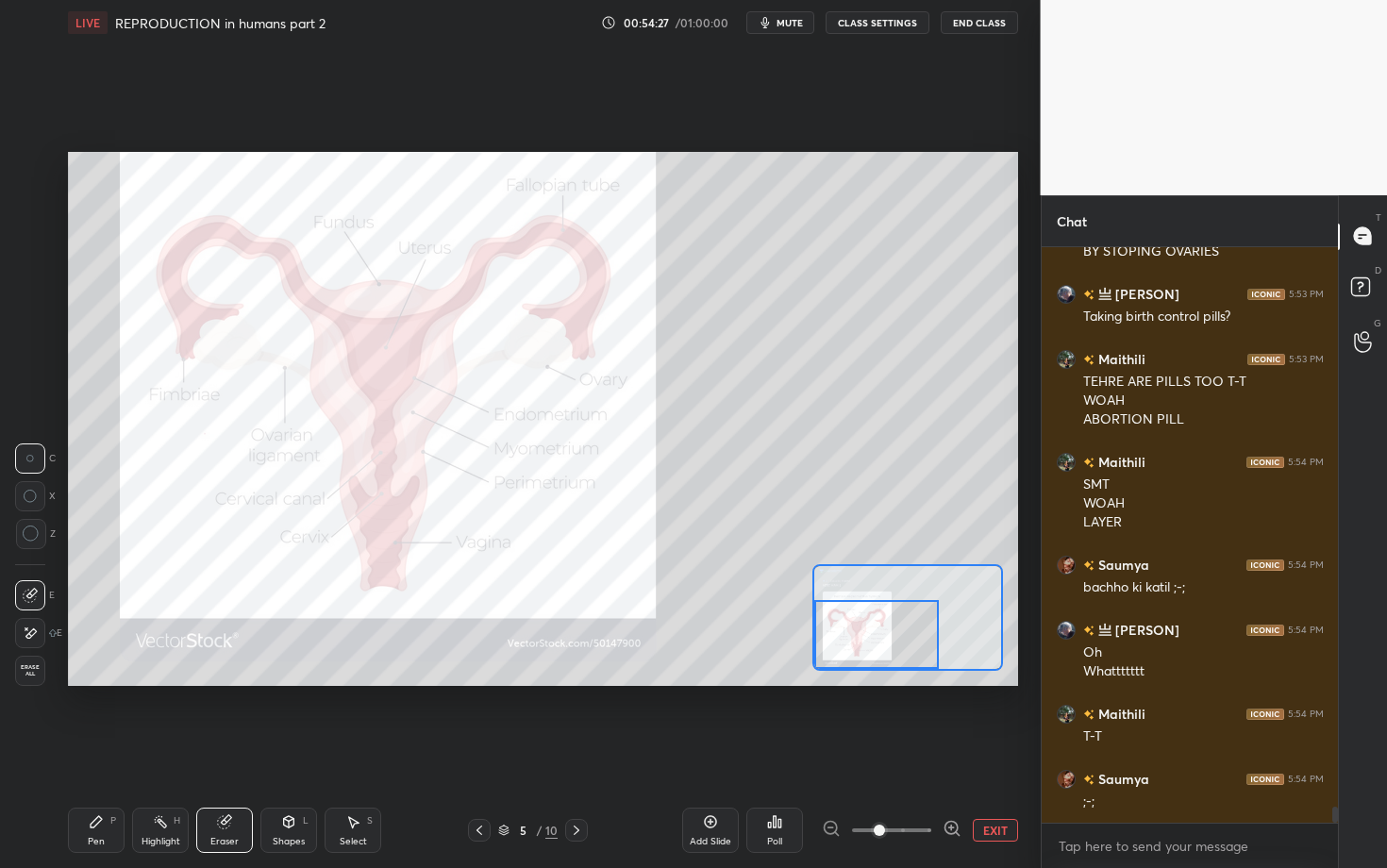 click on "Erase all" at bounding box center [30, 671] 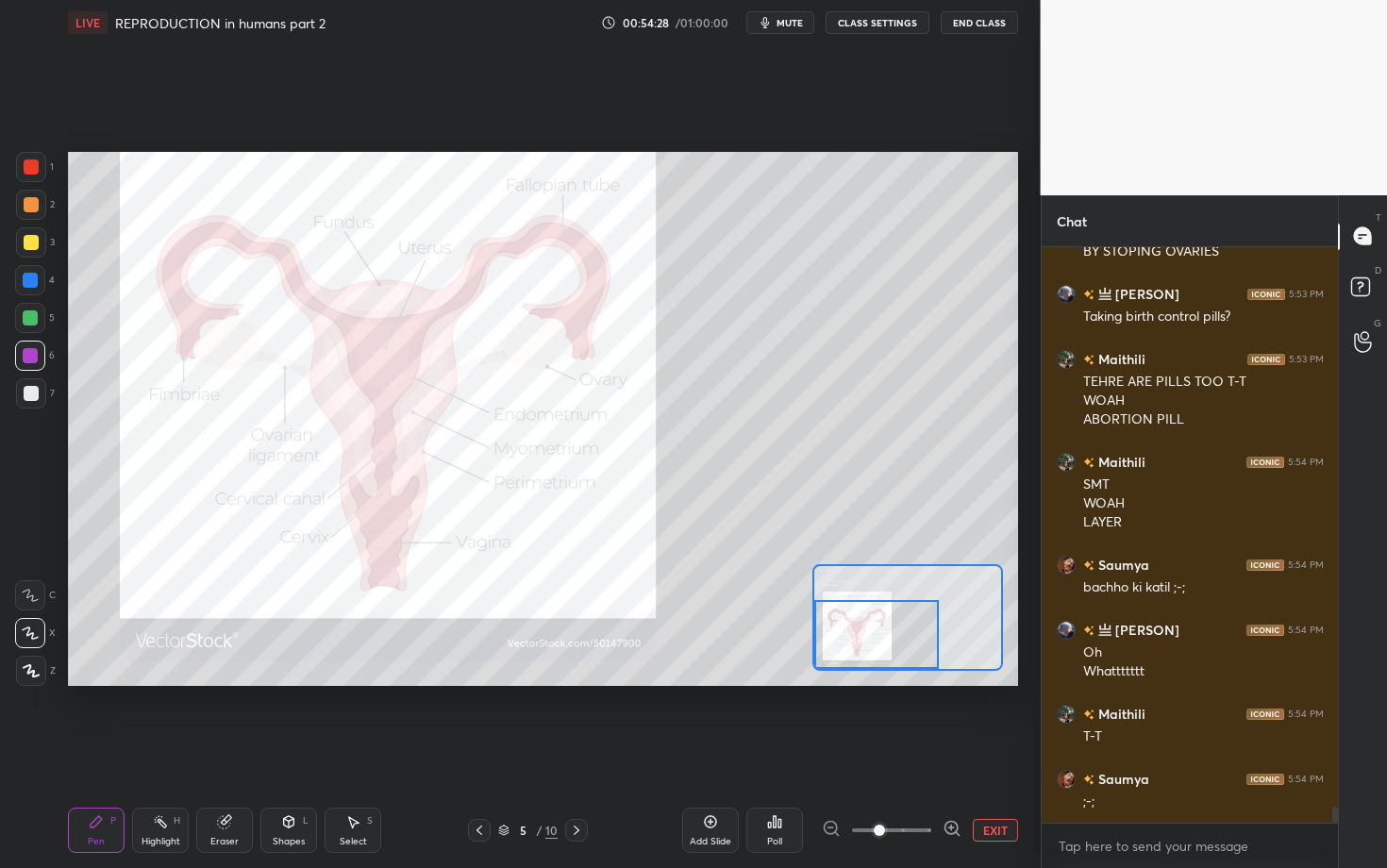 scroll, scrollTop: 19977, scrollLeft: 0, axis: vertical 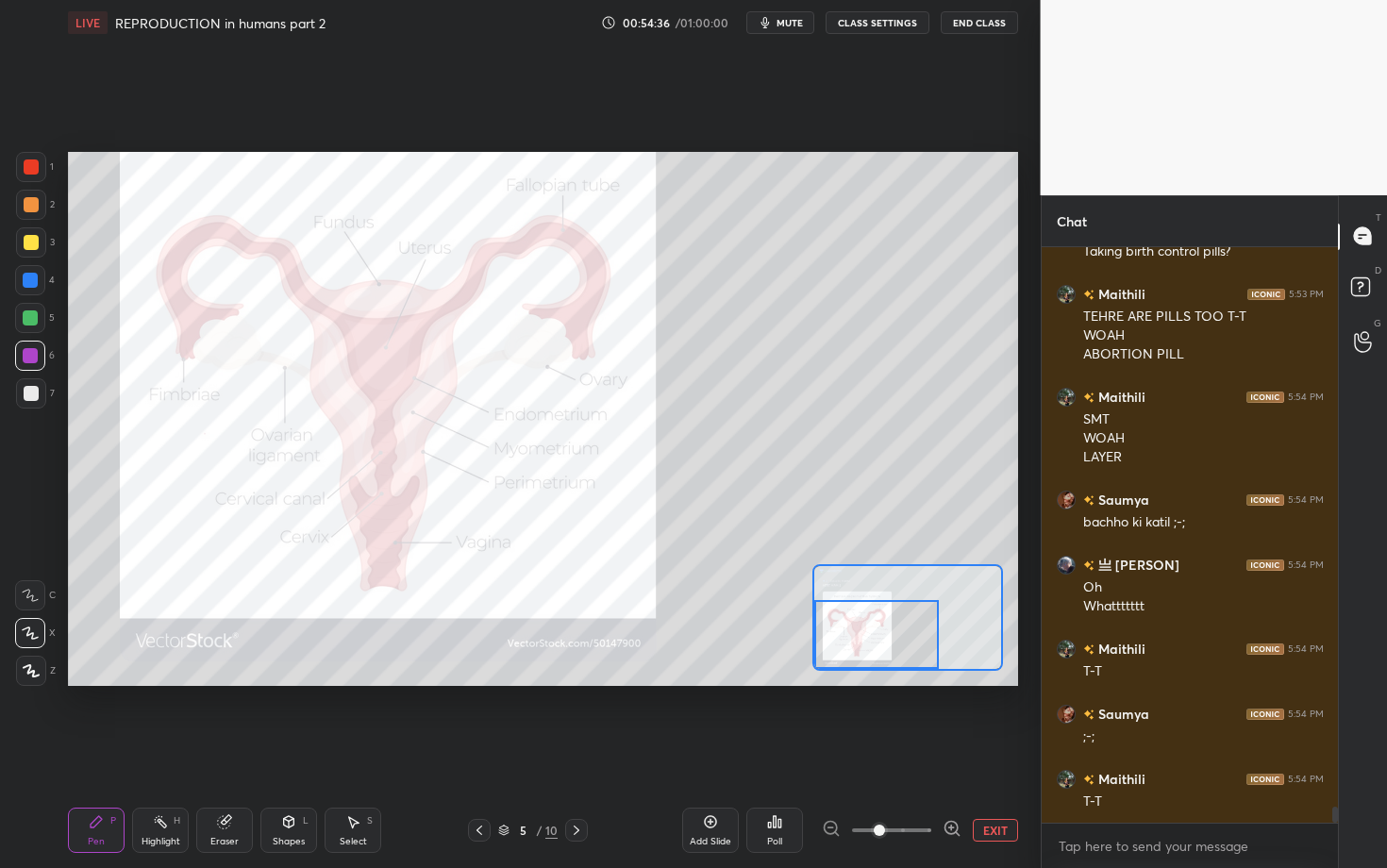 drag, startPoint x: 741, startPoint y: -24, endPoint x: 742, endPoint y: -34, distance: 10.049876 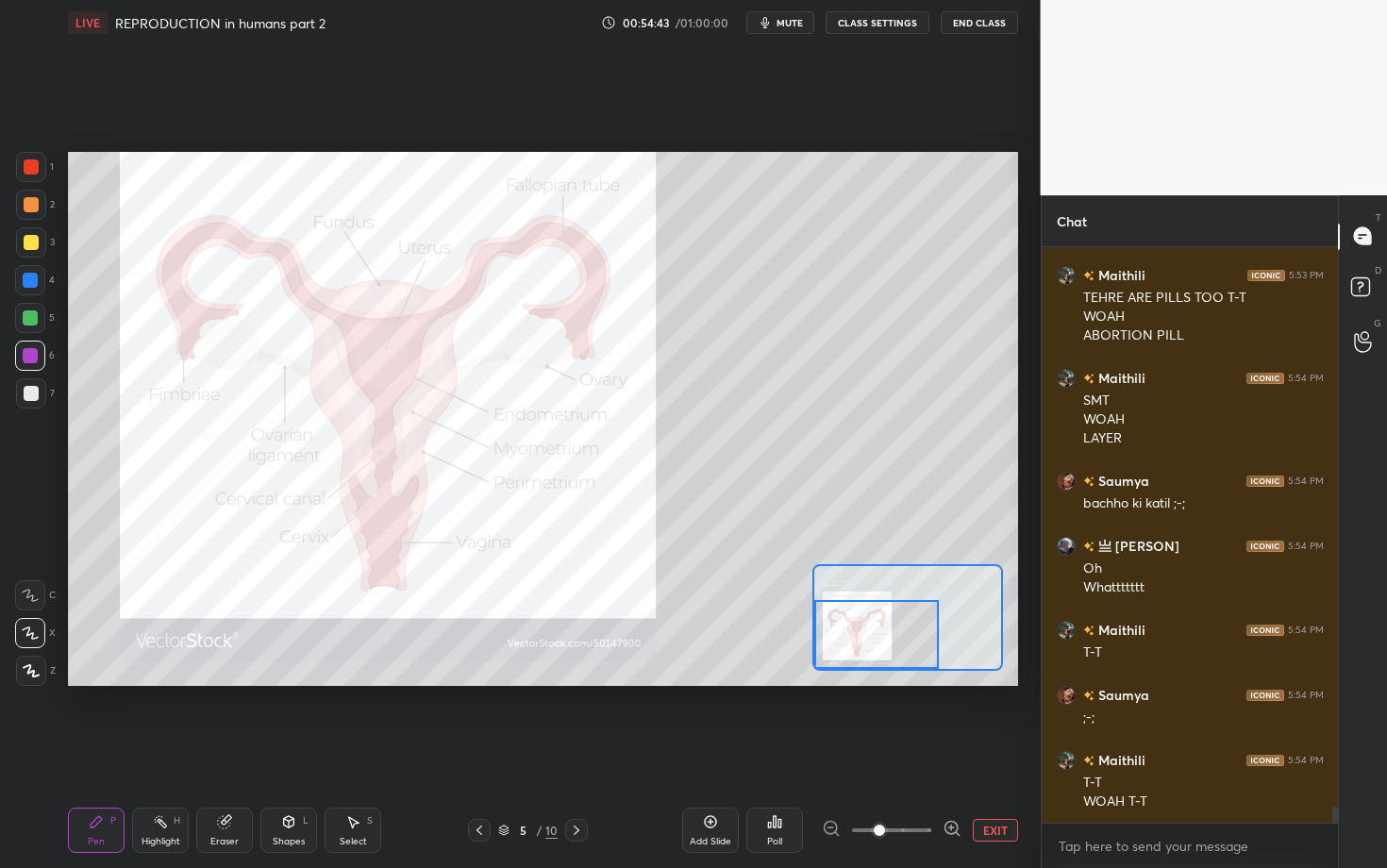 scroll, scrollTop: 20015, scrollLeft: 0, axis: vertical 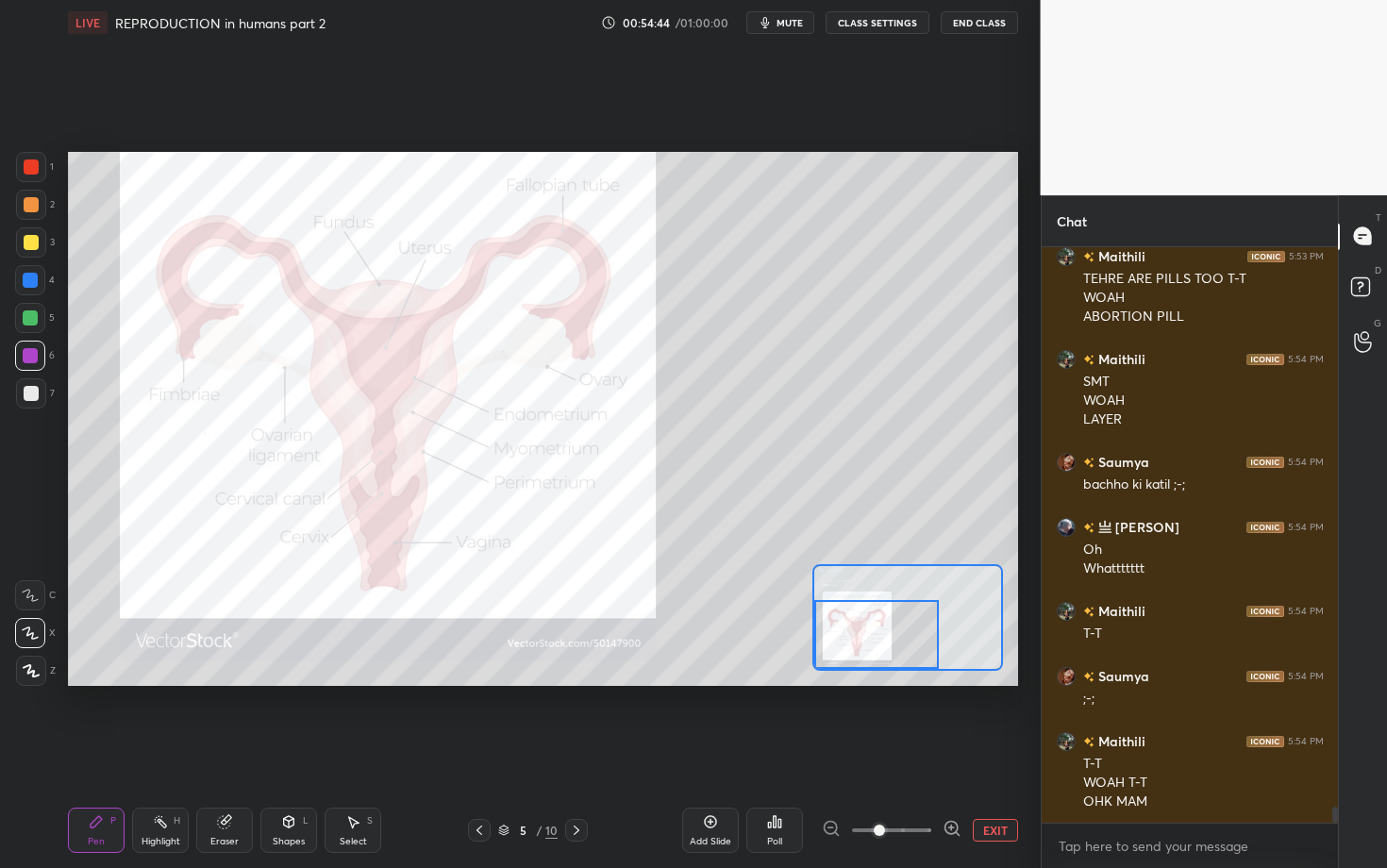 drag, startPoint x: 223, startPoint y: 819, endPoint x: 211, endPoint y: 789, distance: 32.310989 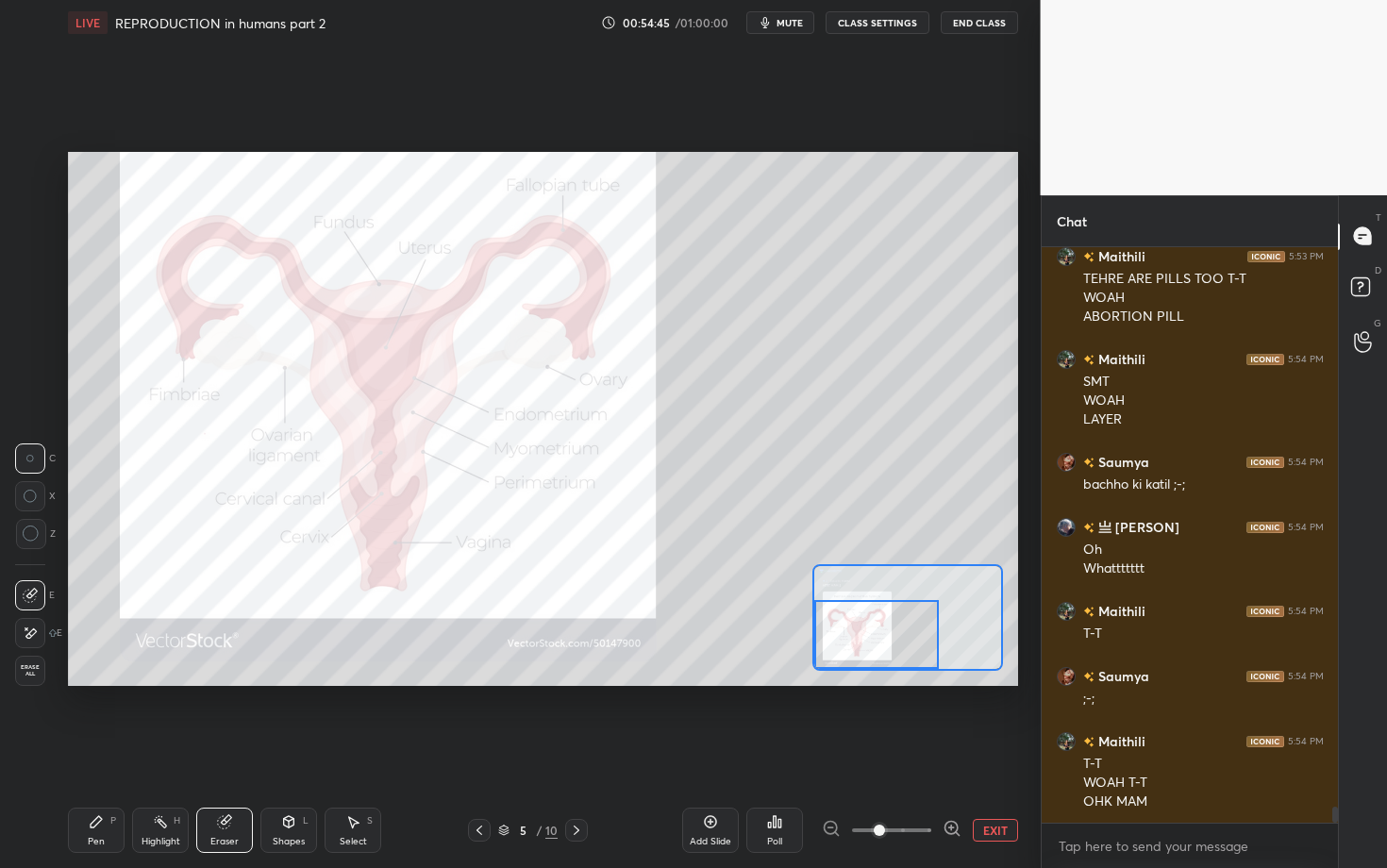 click on "Erase all" at bounding box center (30, 671) 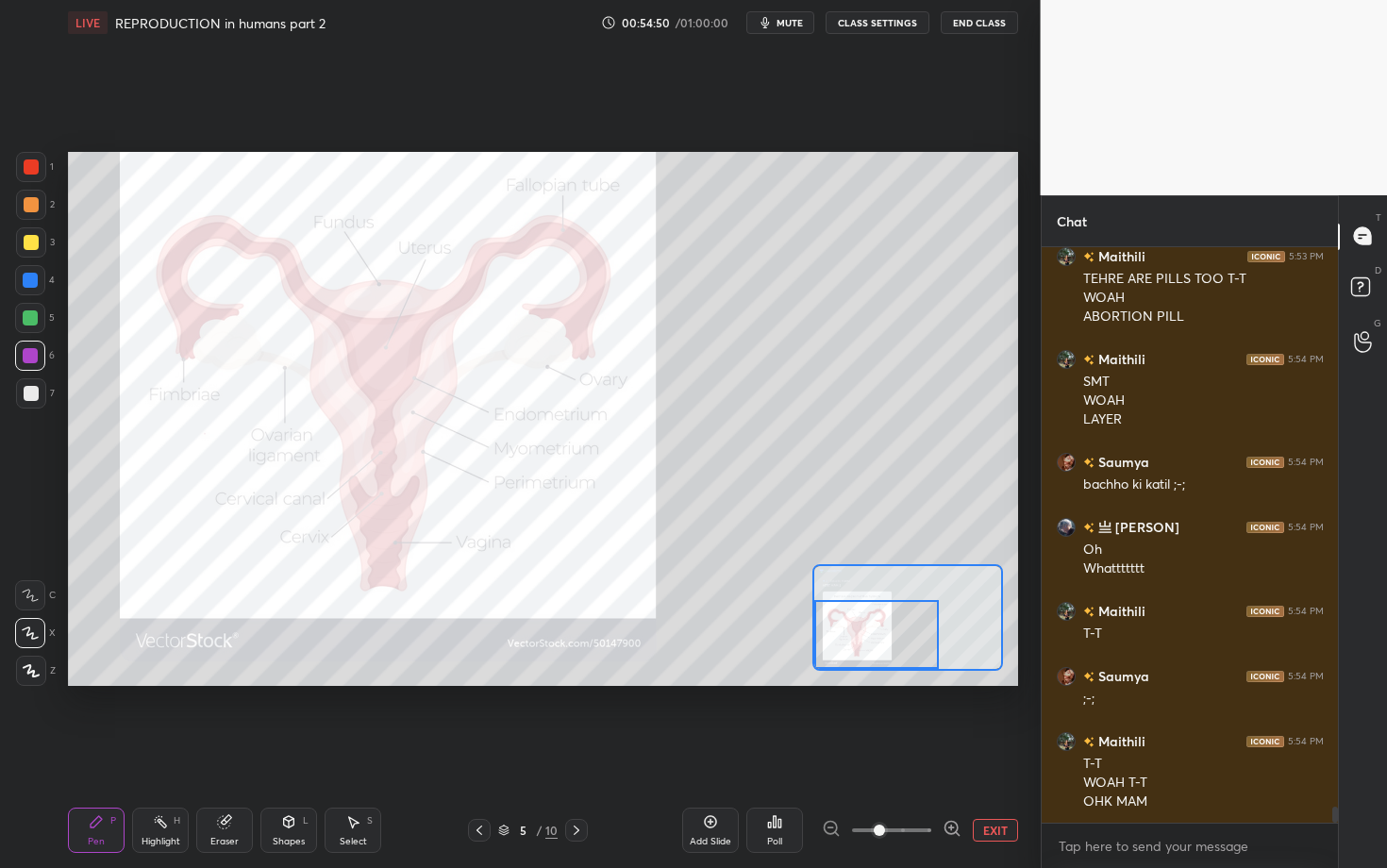 click on "1 2 3 4 5 6 7 C X Z C X Z E E Erase all   H H" at bounding box center (30, 419) 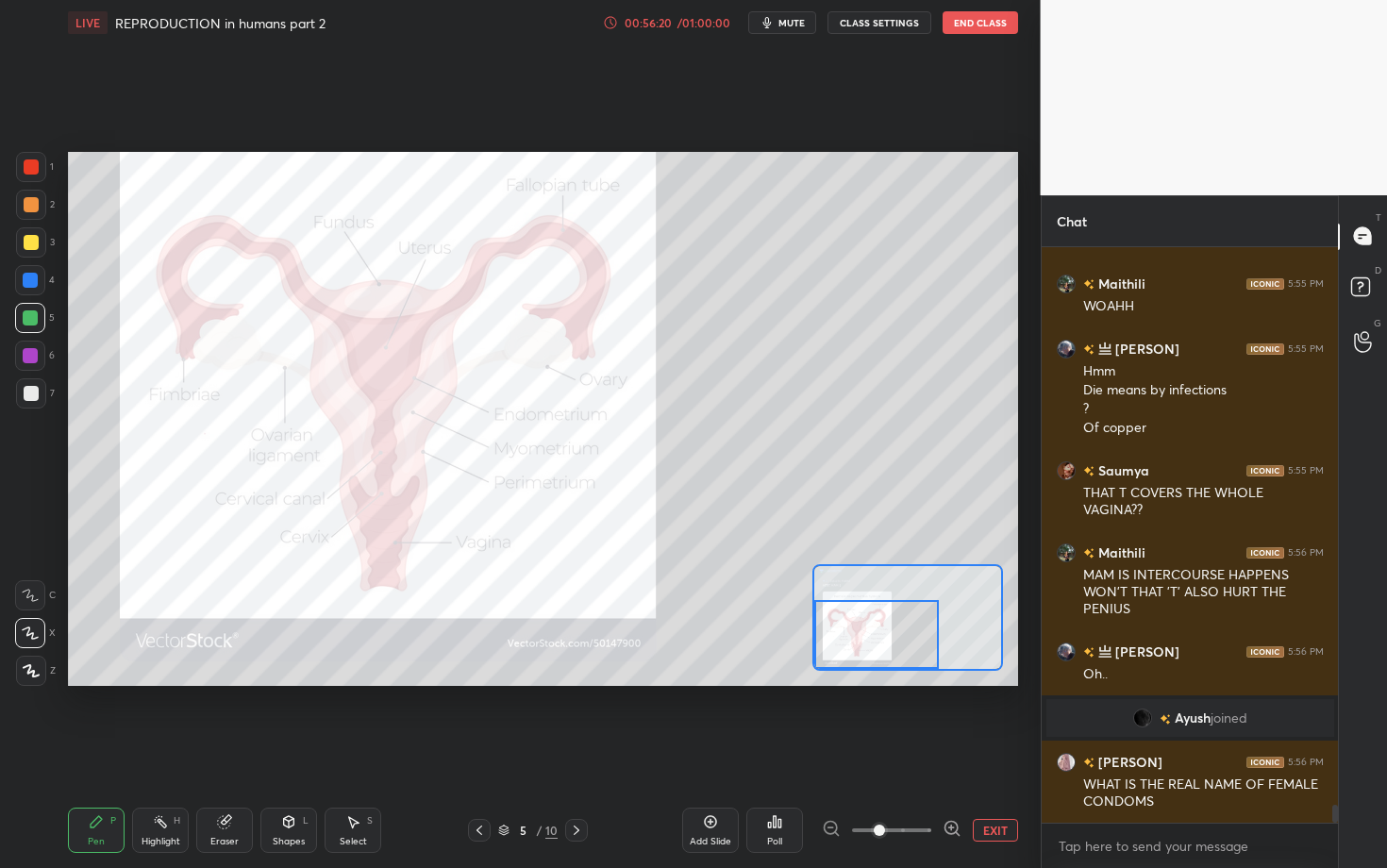 scroll, scrollTop: 17875, scrollLeft: 0, axis: vertical 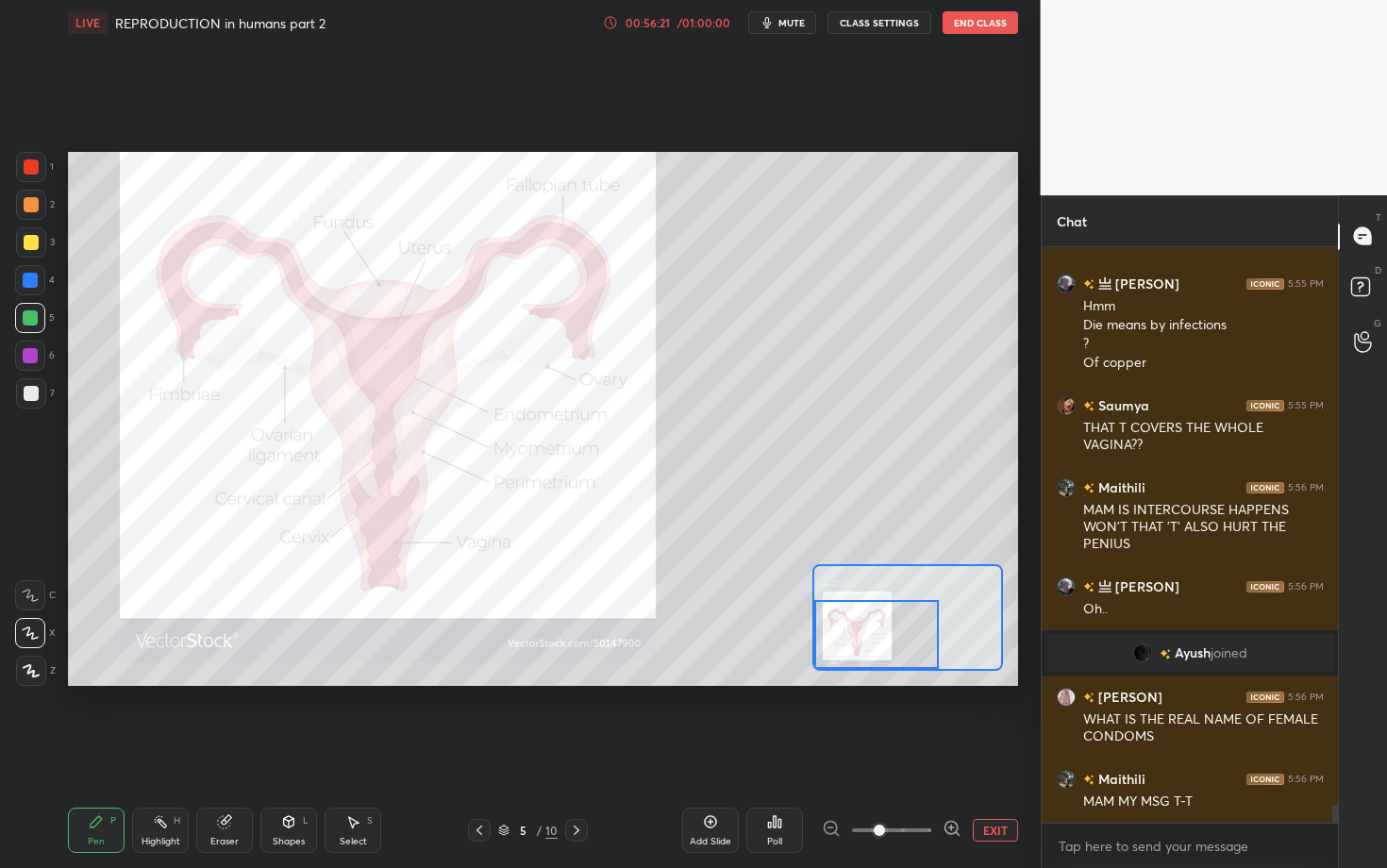 click 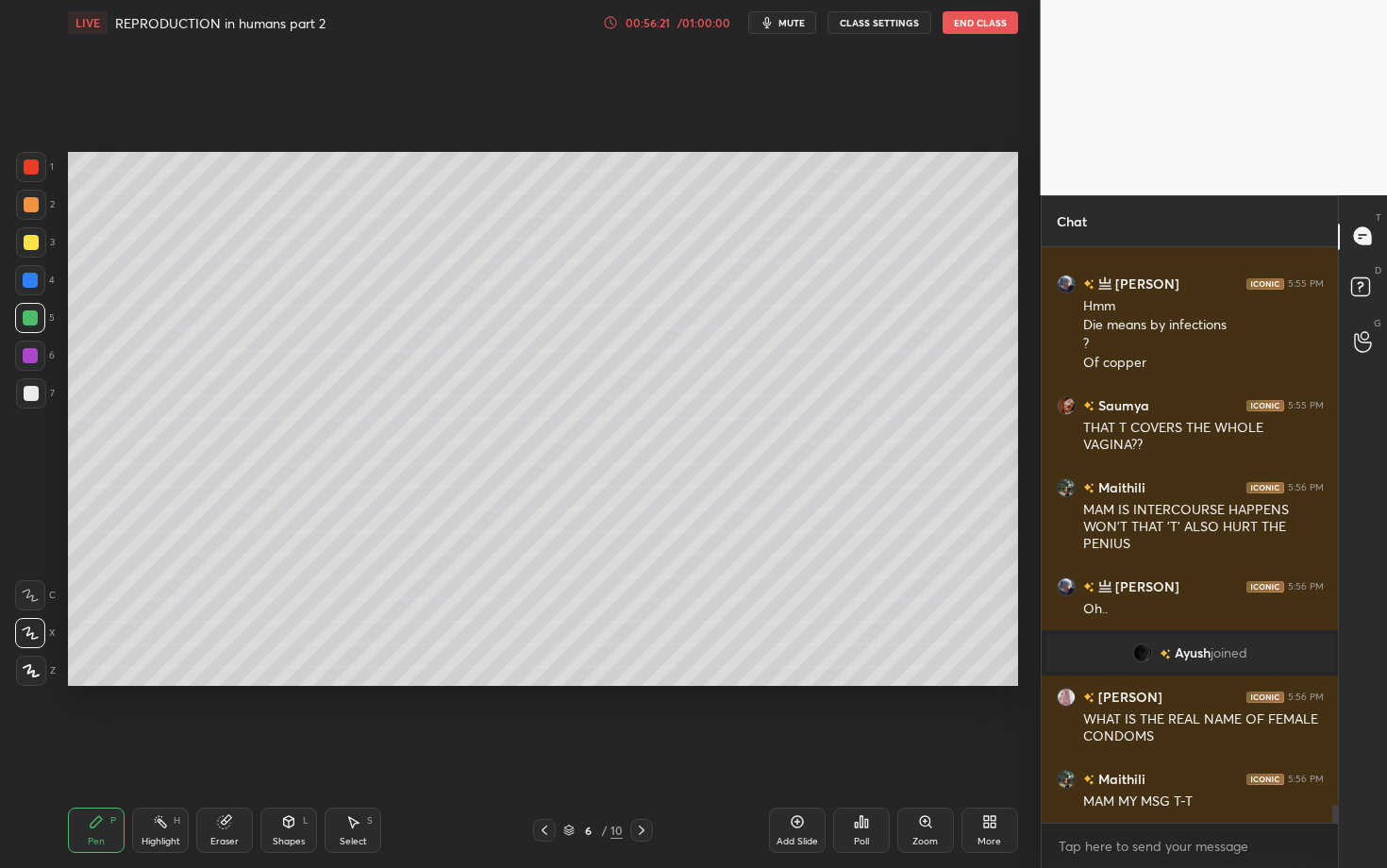scroll, scrollTop: 17957, scrollLeft: 0, axis: vertical 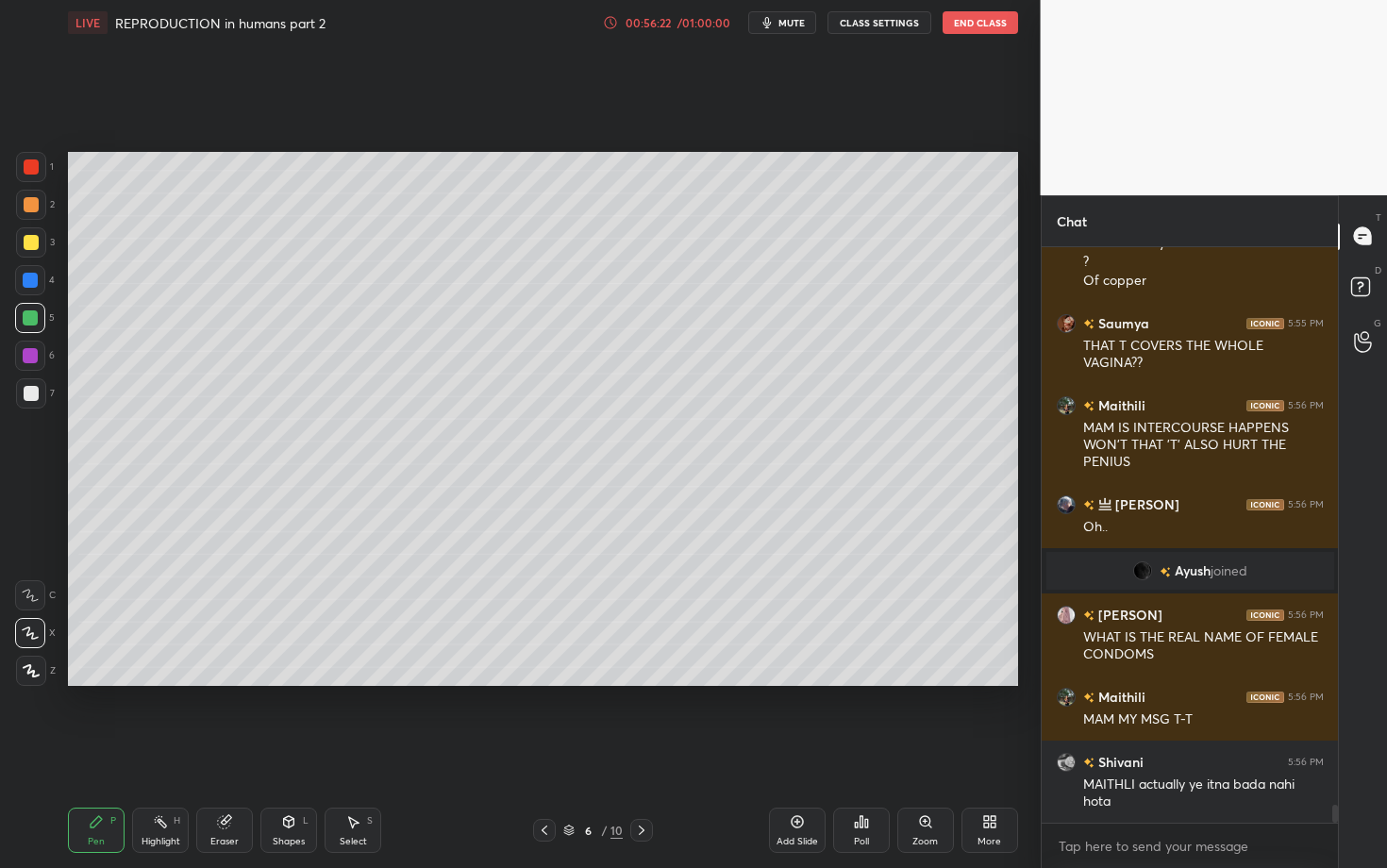 click at bounding box center (642, 830) 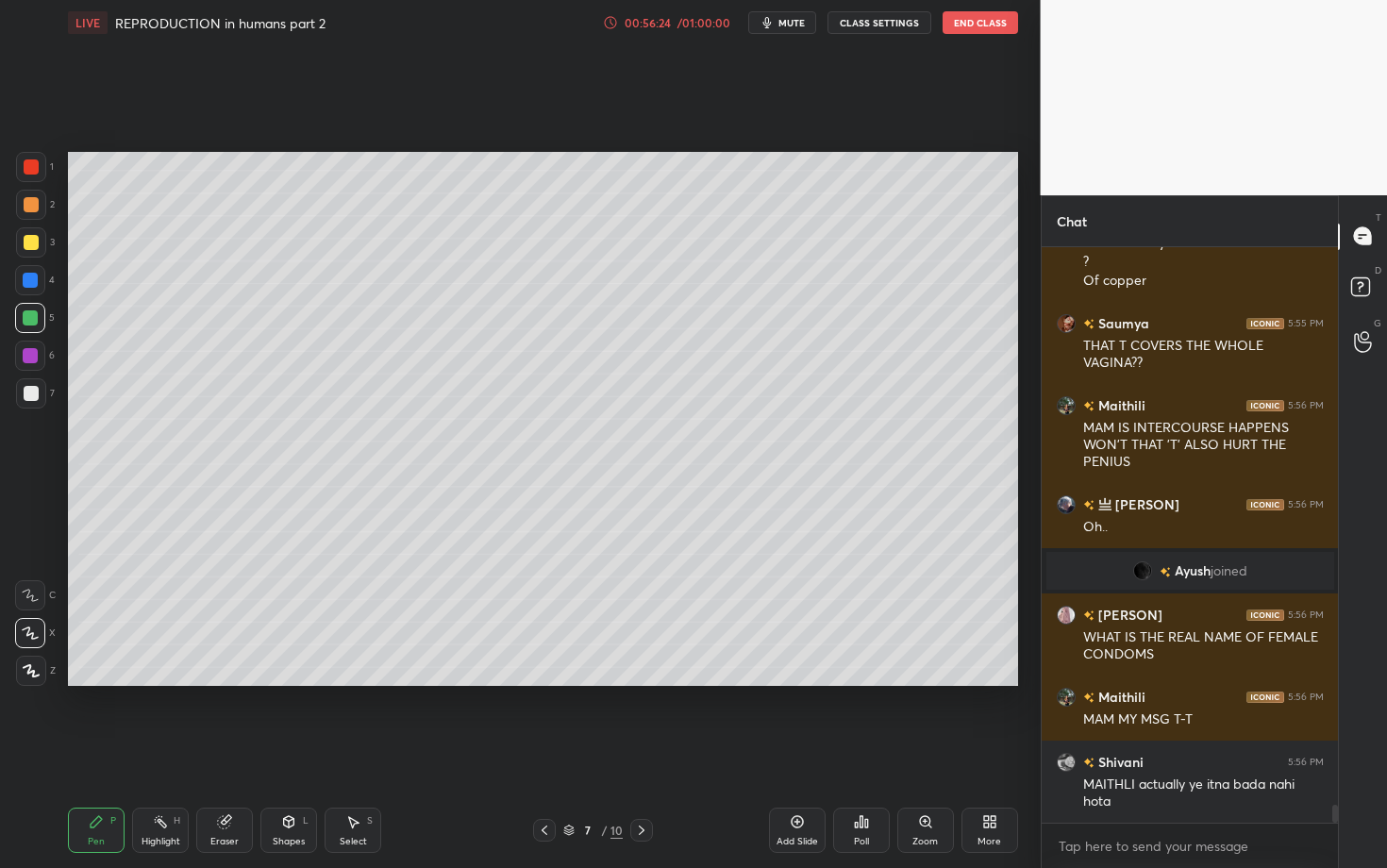 click 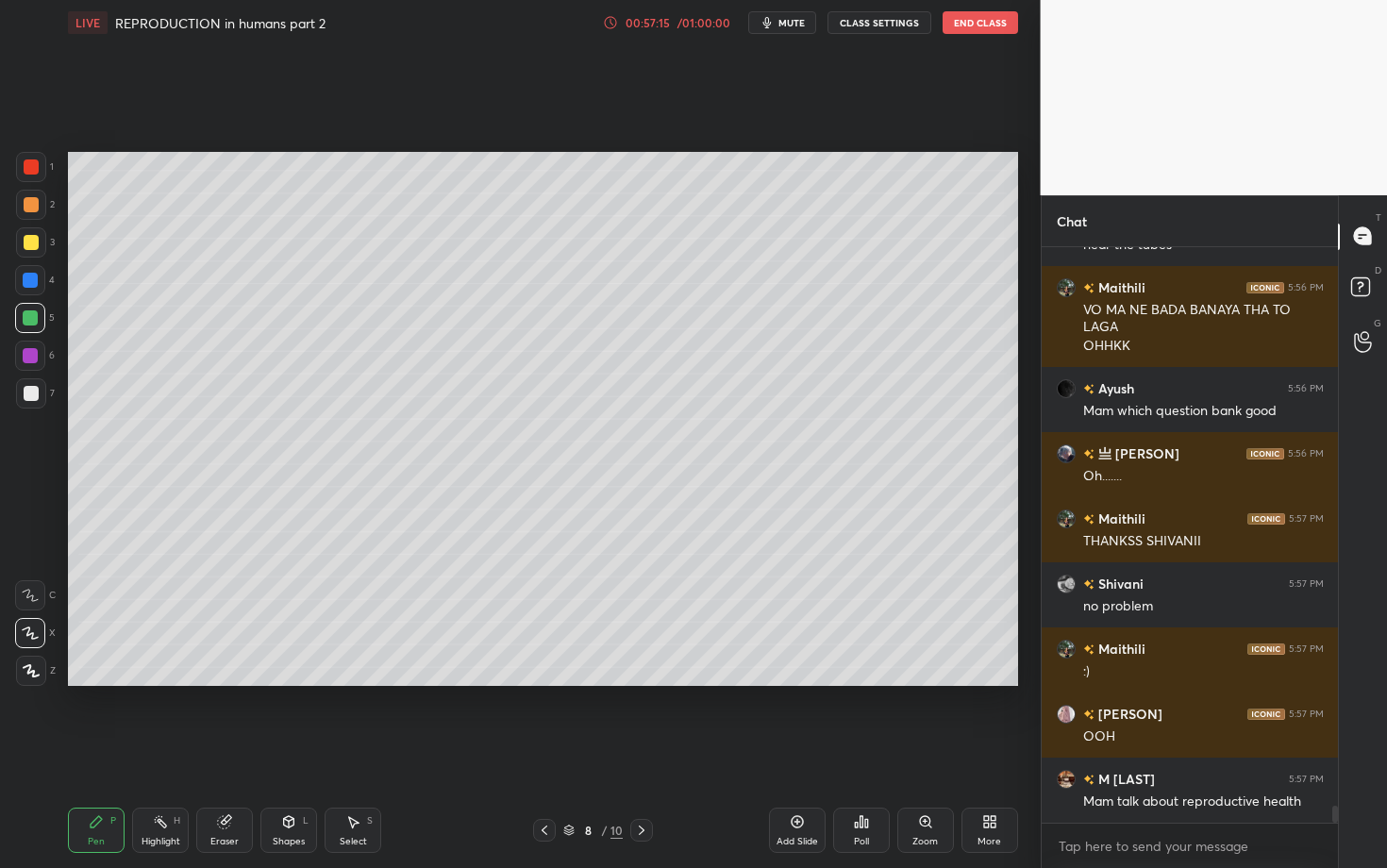 scroll, scrollTop: 18793, scrollLeft: 0, axis: vertical 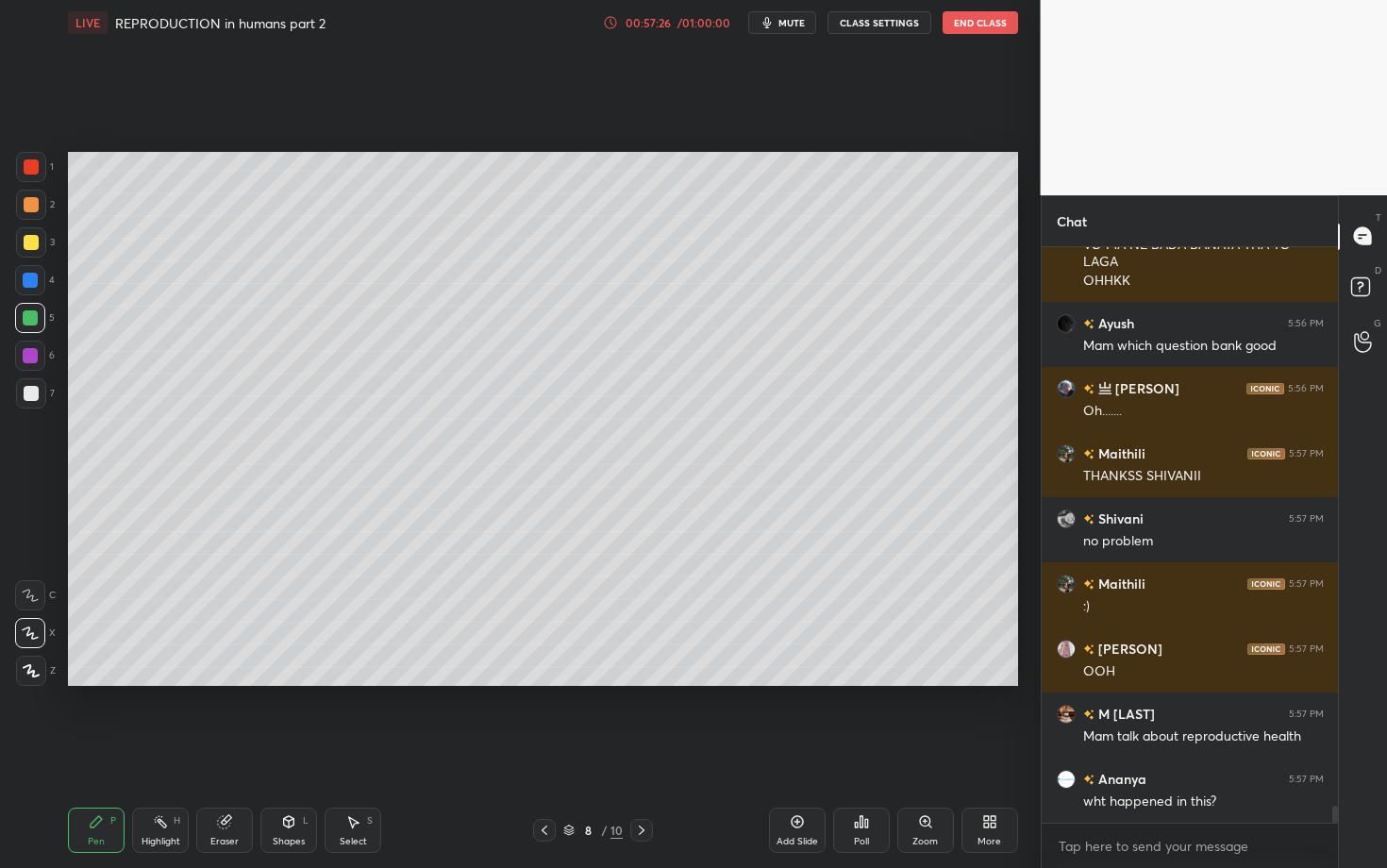 click 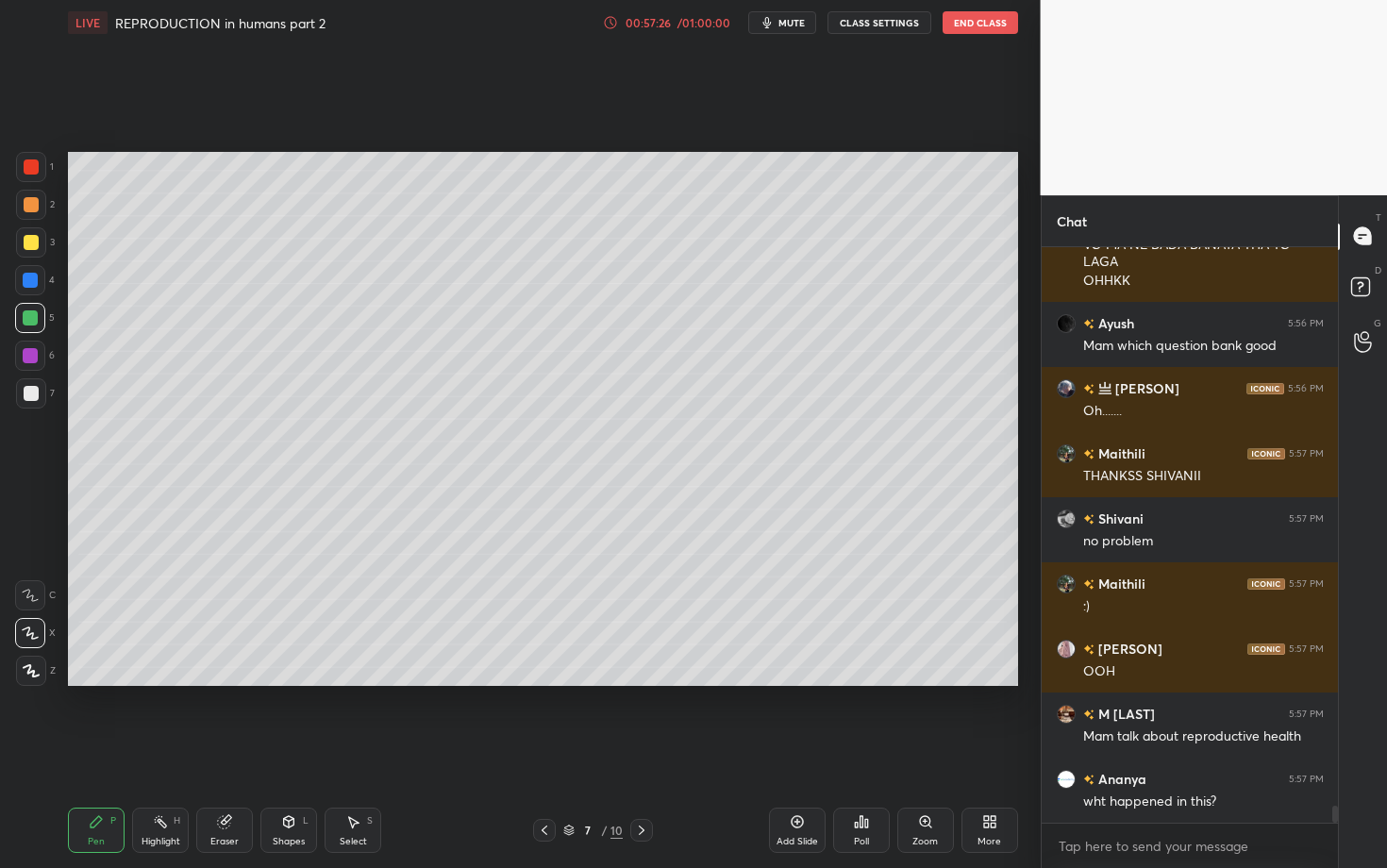 click 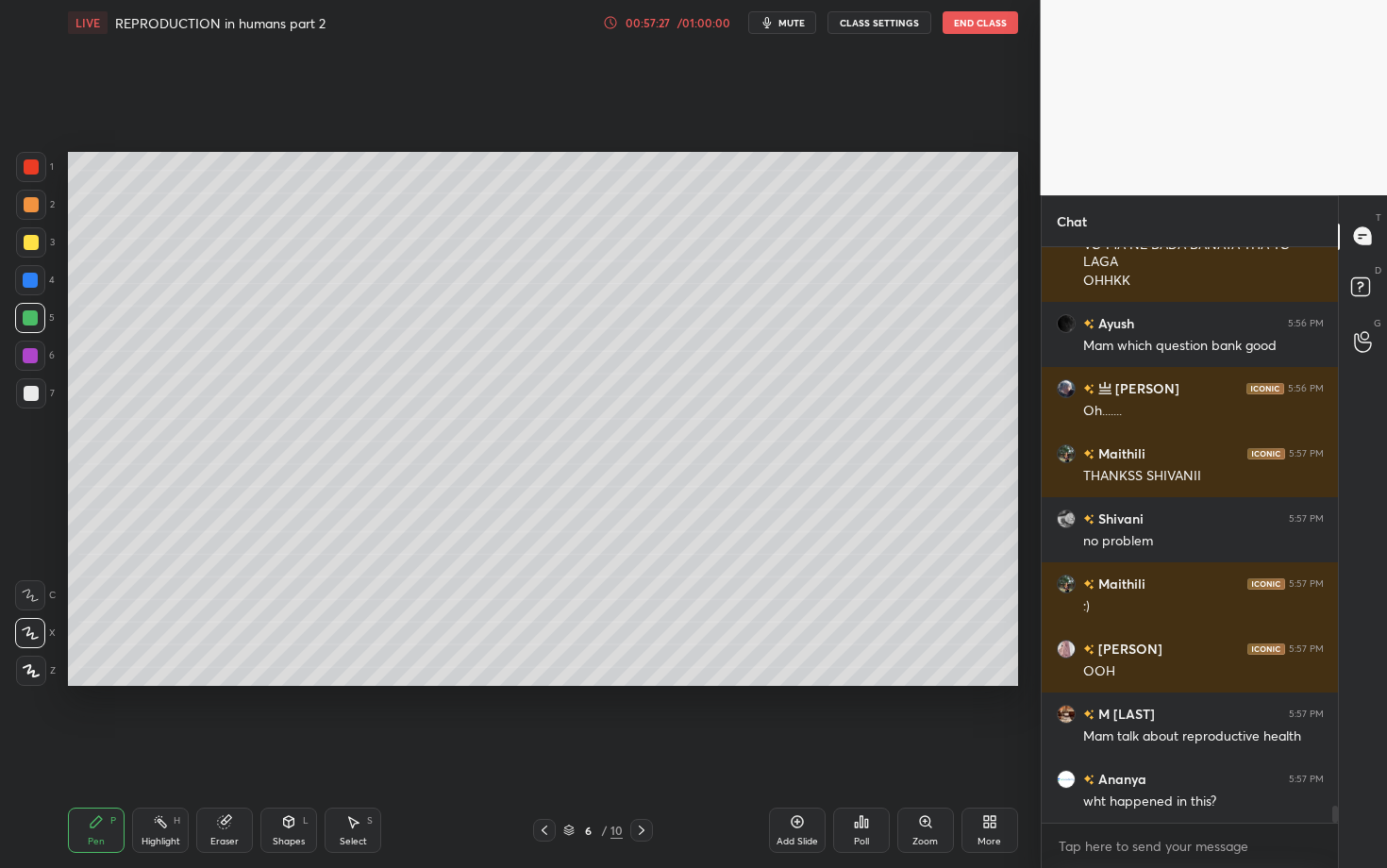 click 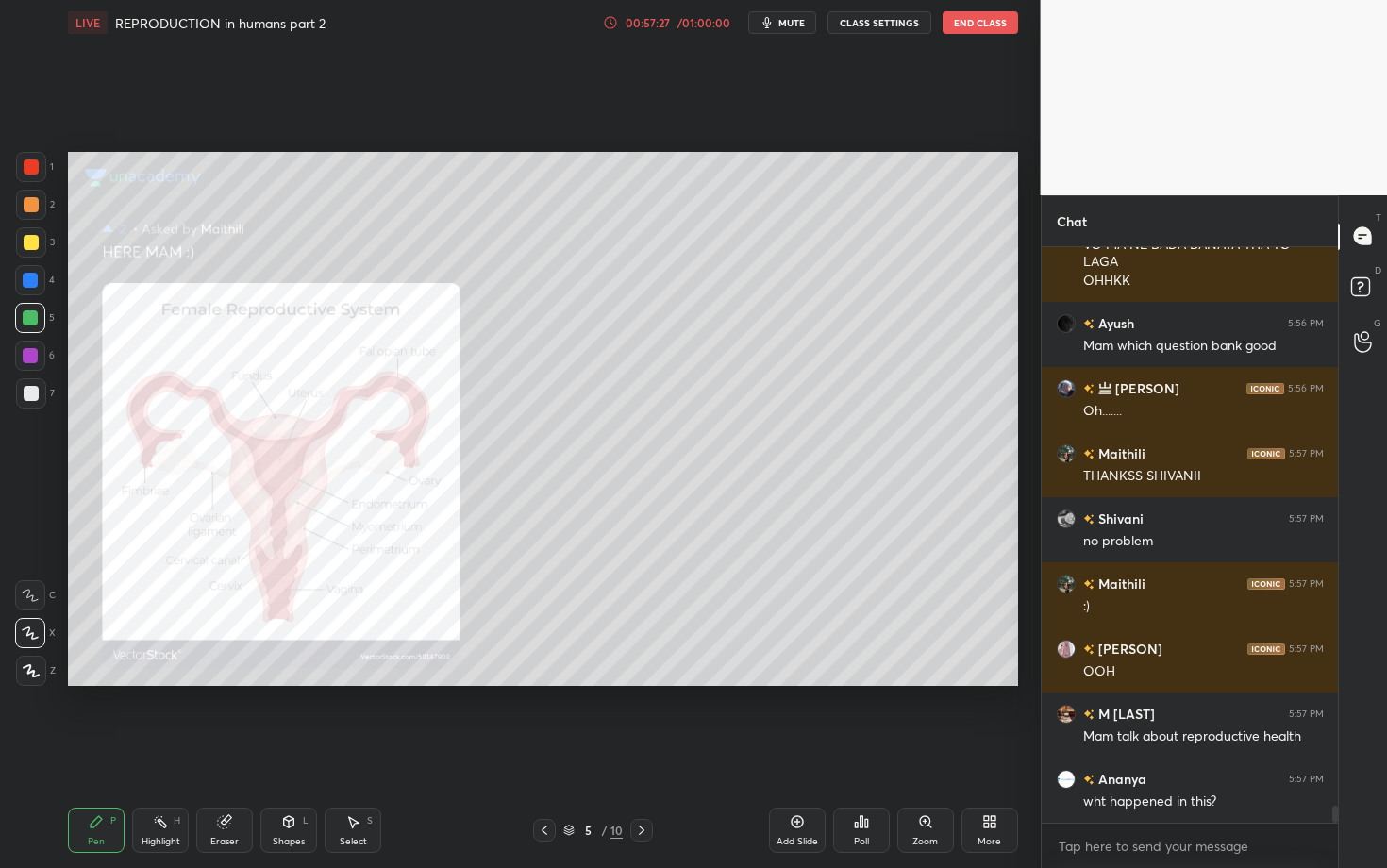 click 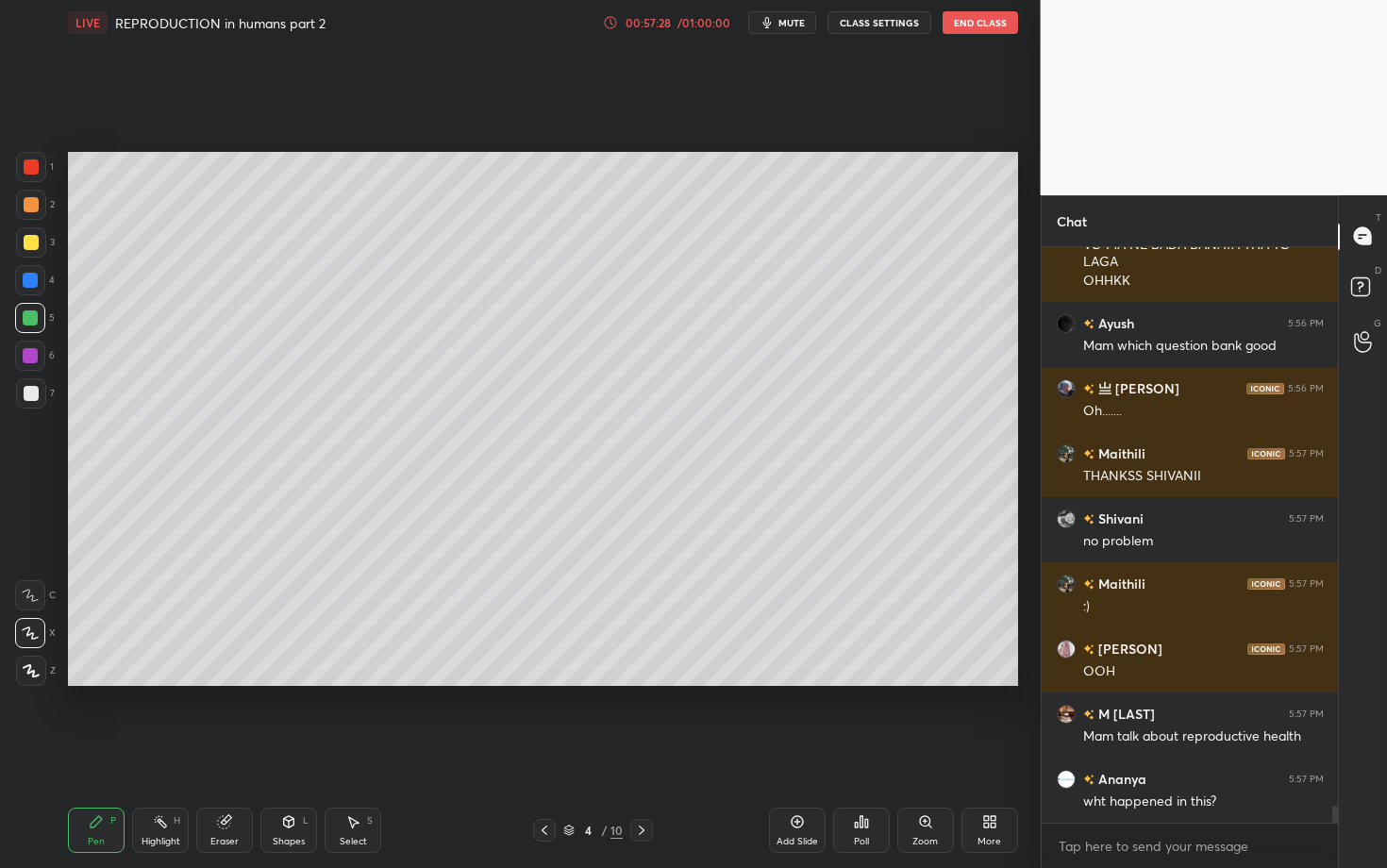 scroll, scrollTop: 18493, scrollLeft: 0, axis: vertical 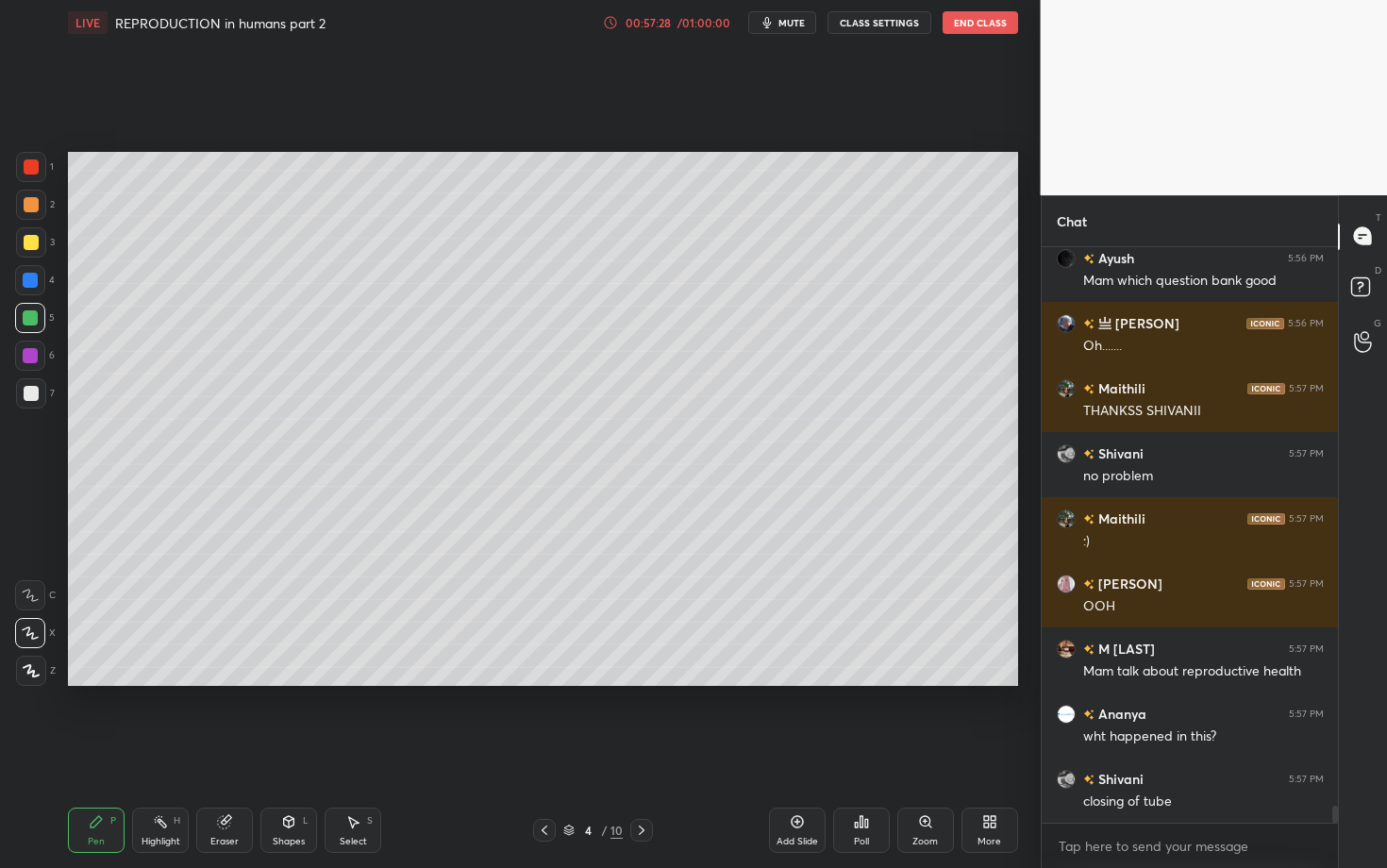 click 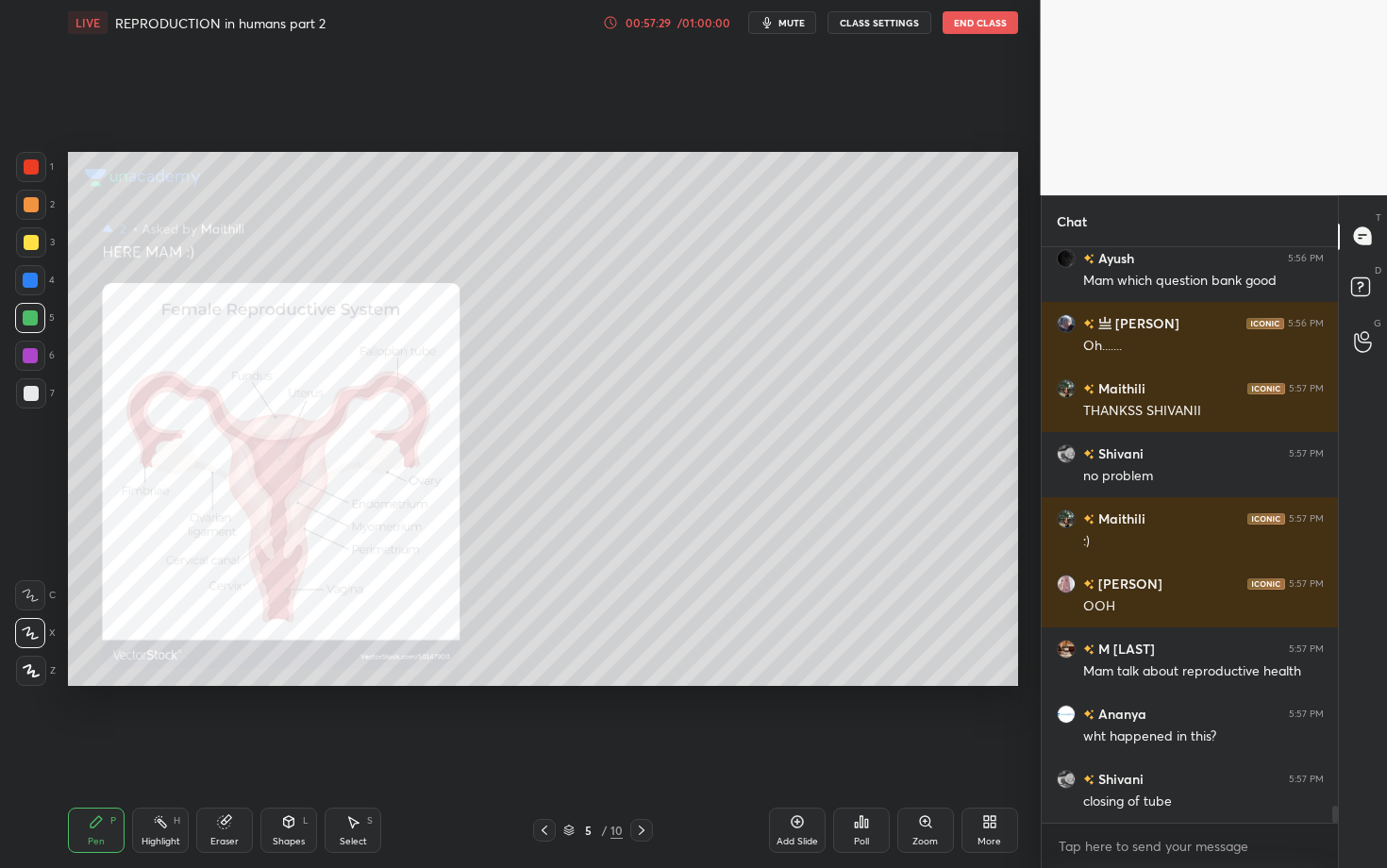 scroll, scrollTop: 18558, scrollLeft: 0, axis: vertical 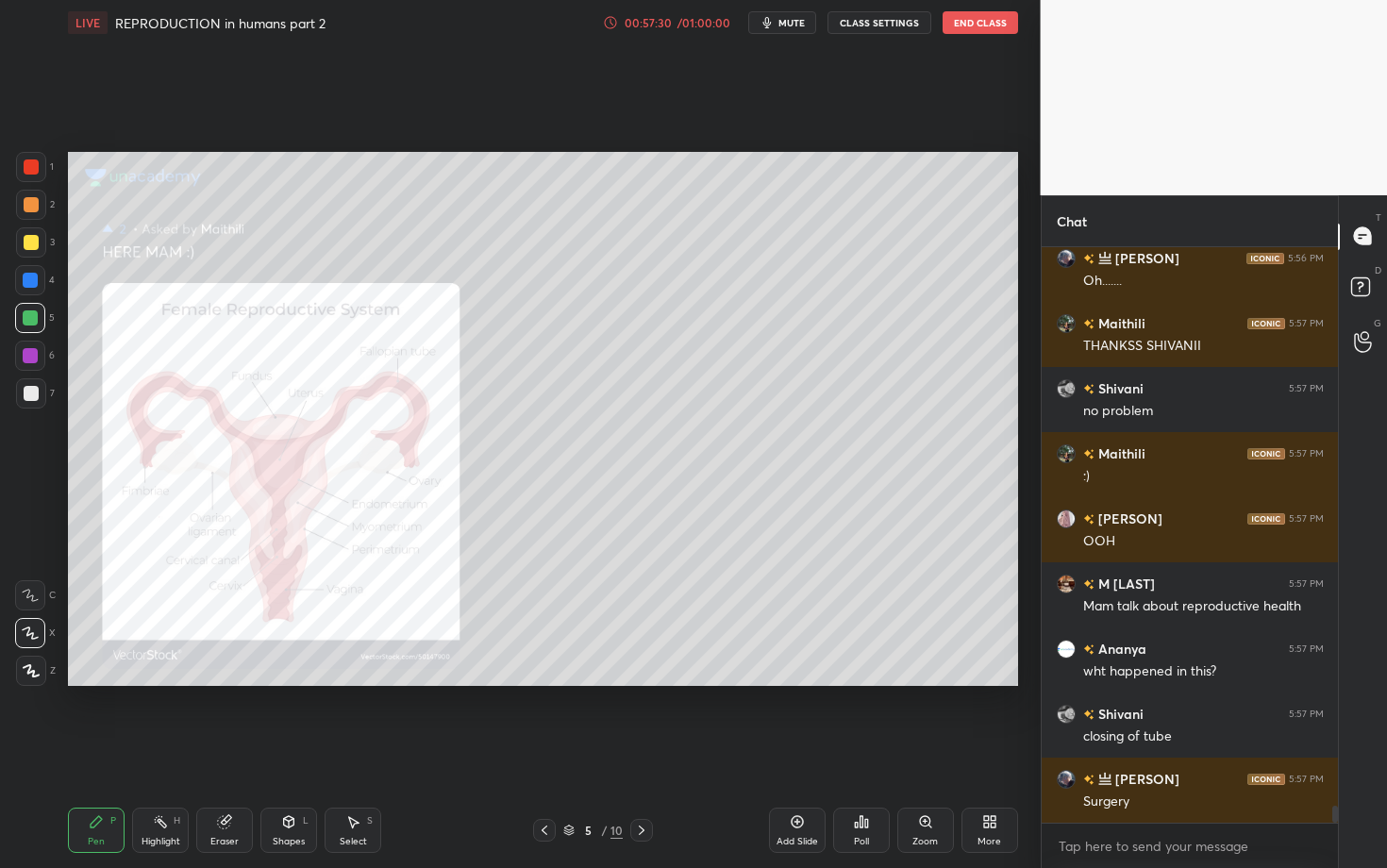 click on "Zoom" at bounding box center [926, 830] 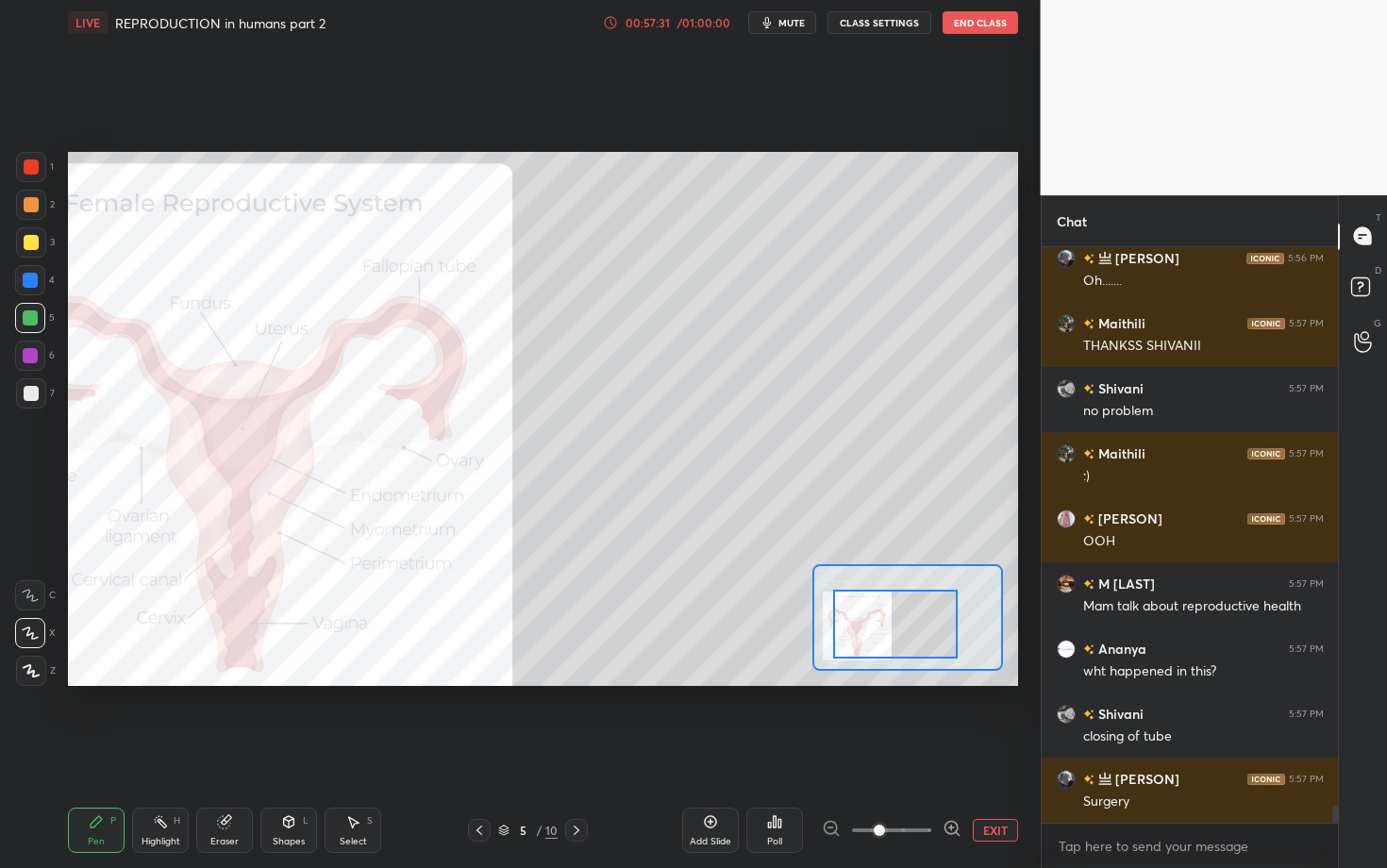 click at bounding box center (895, 624) 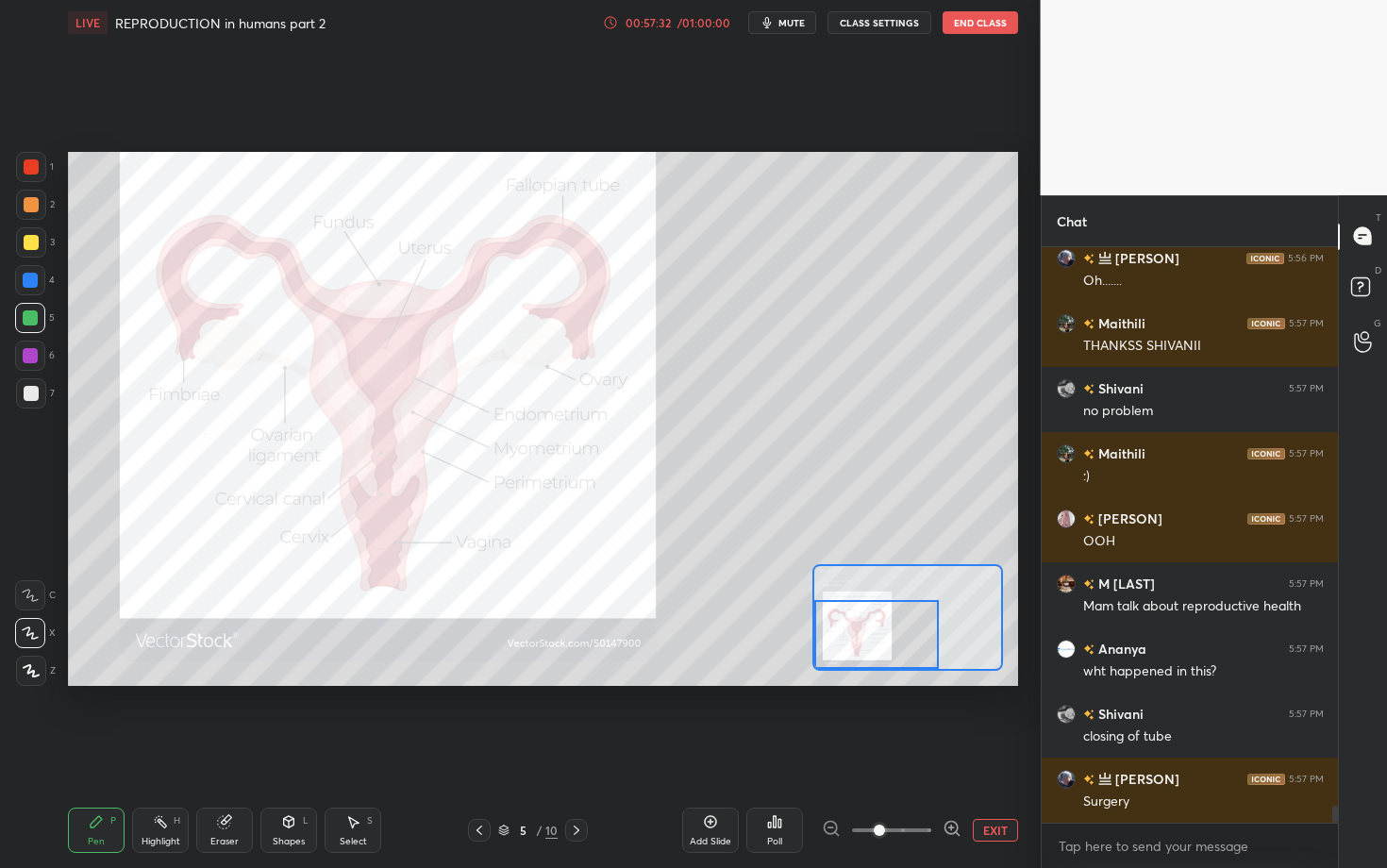 drag, startPoint x: 866, startPoint y: 621, endPoint x: 845, endPoint y: 619, distance: 21.095023 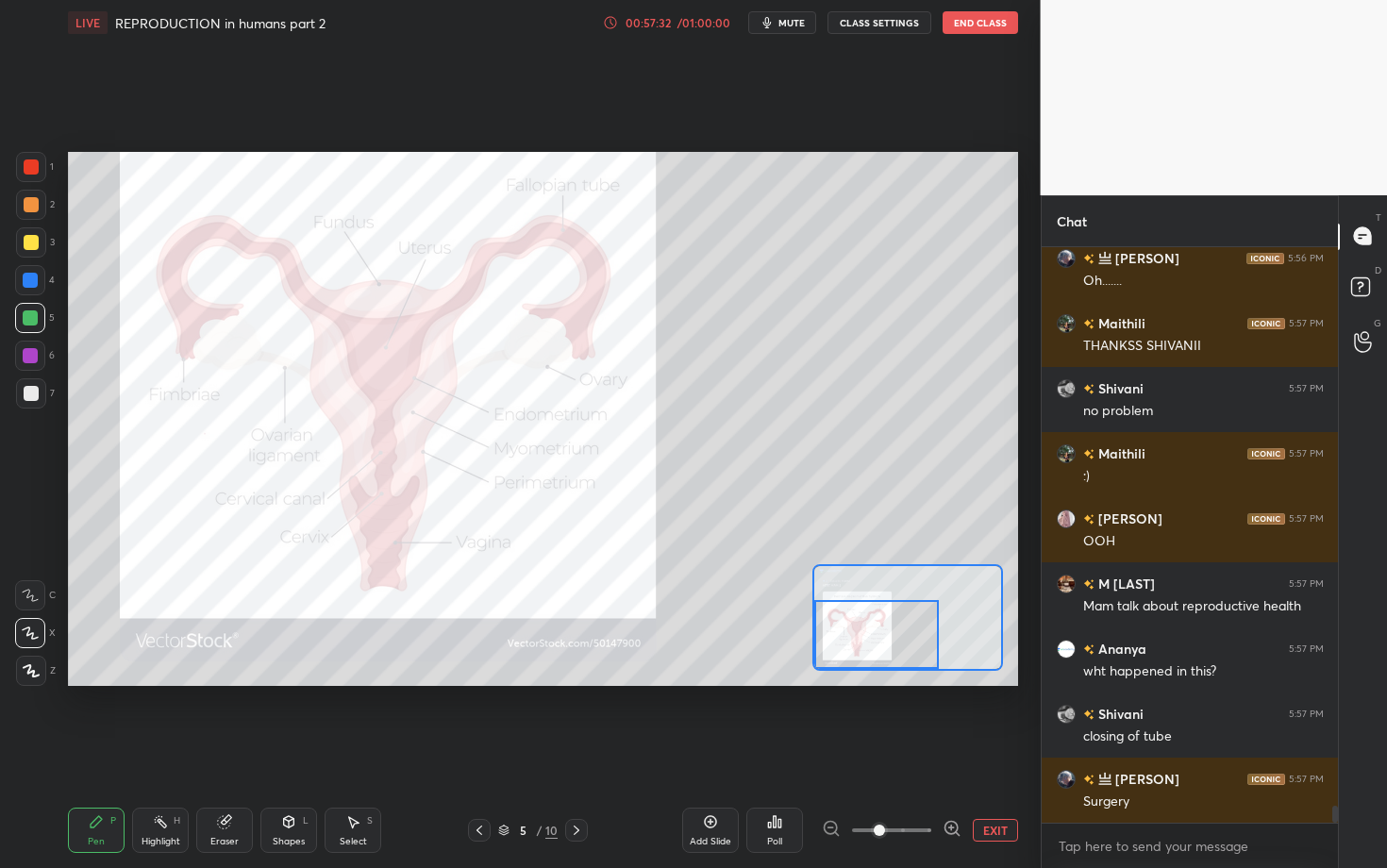 click at bounding box center (877, 634) 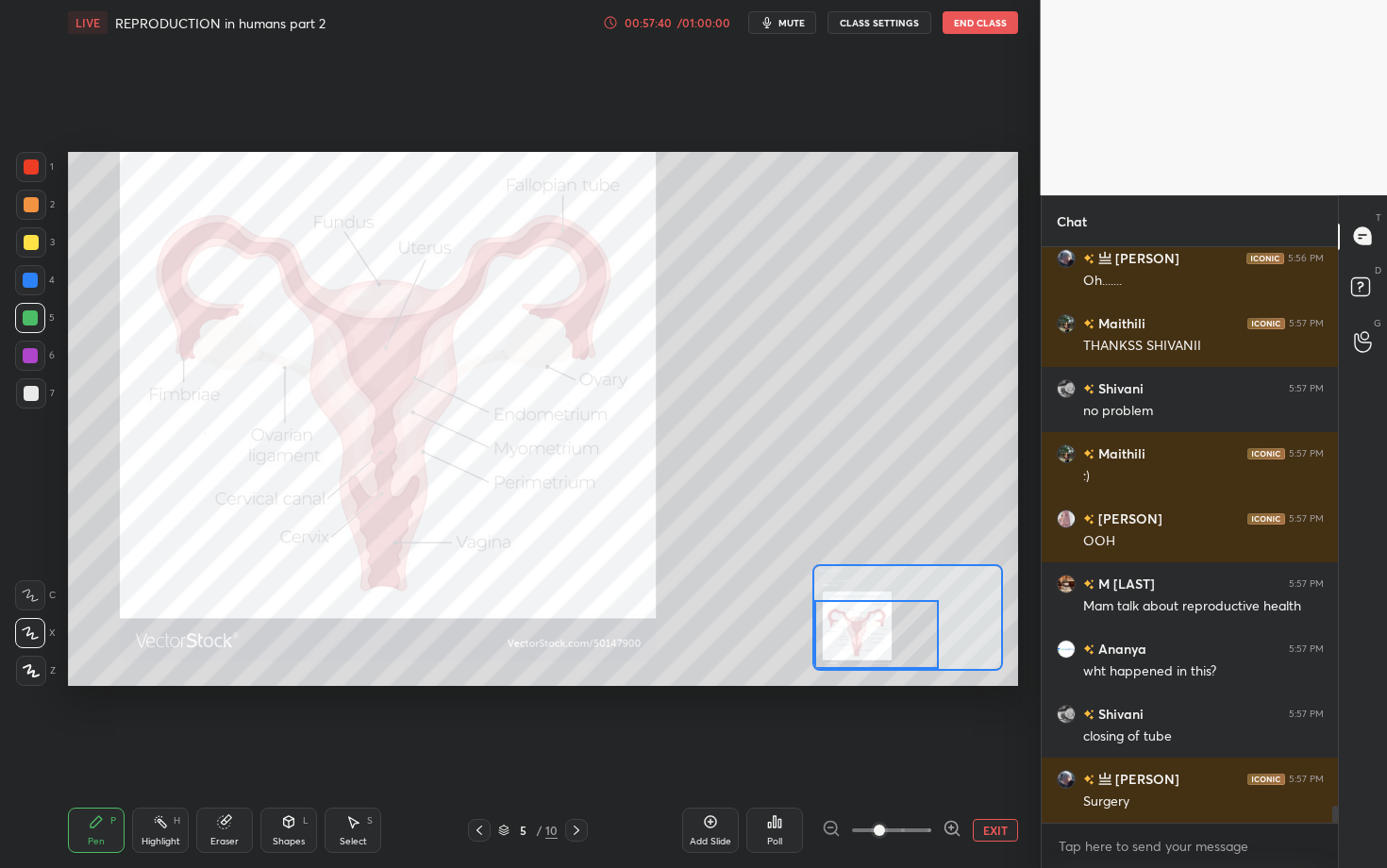 scroll, scrollTop: 18605, scrollLeft: 0, axis: vertical 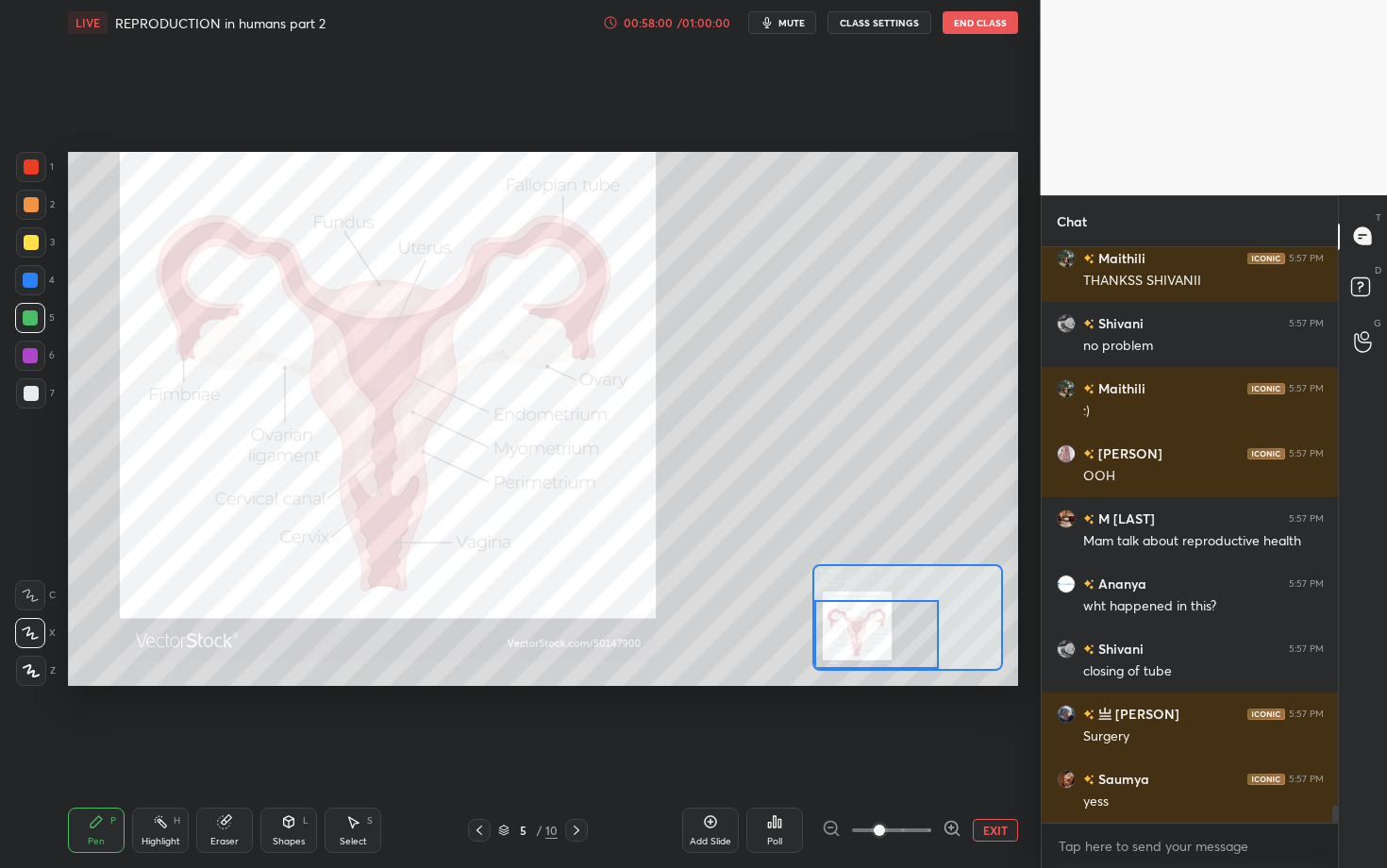 click 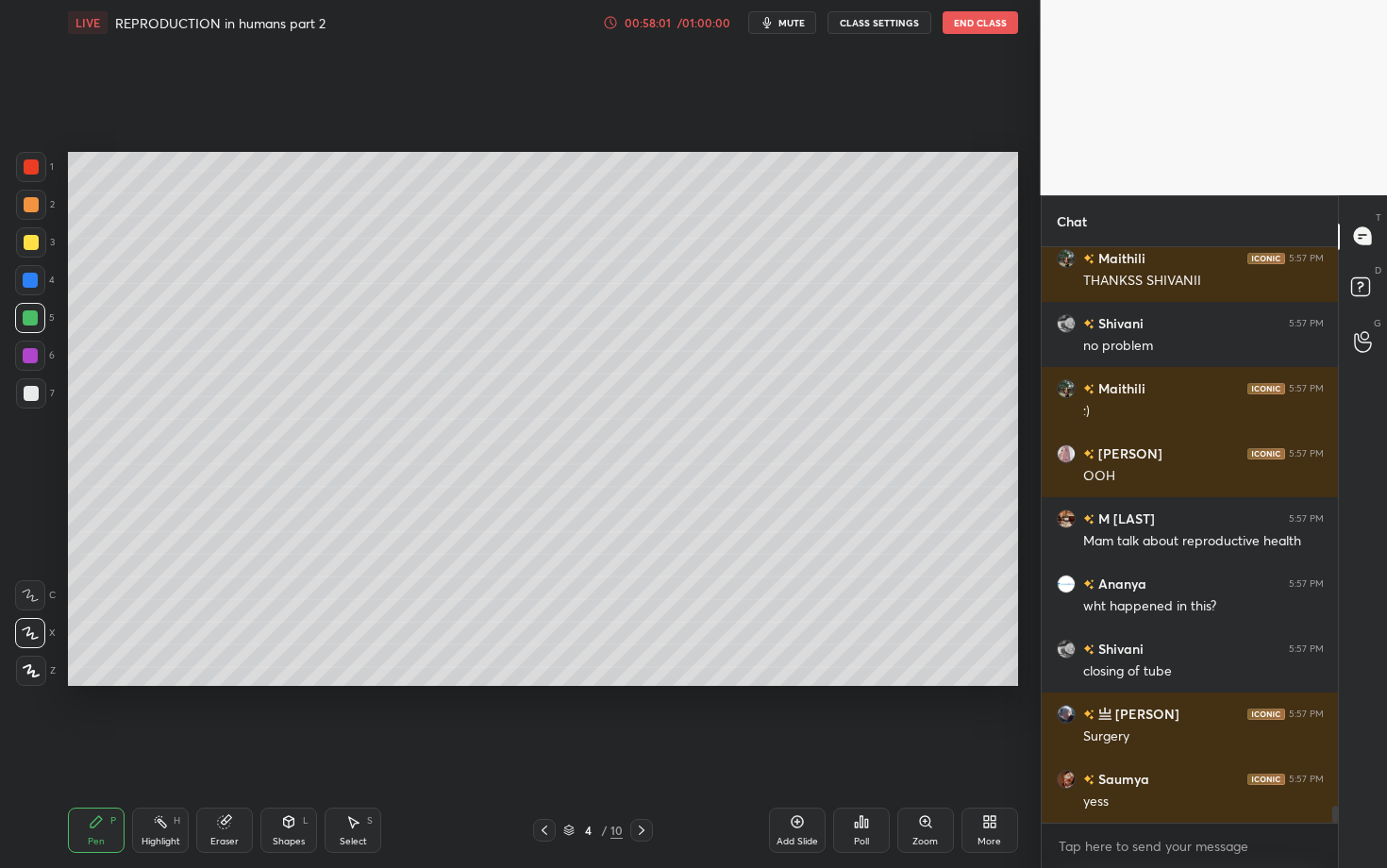 click on "4 / 10" at bounding box center (593, 830) 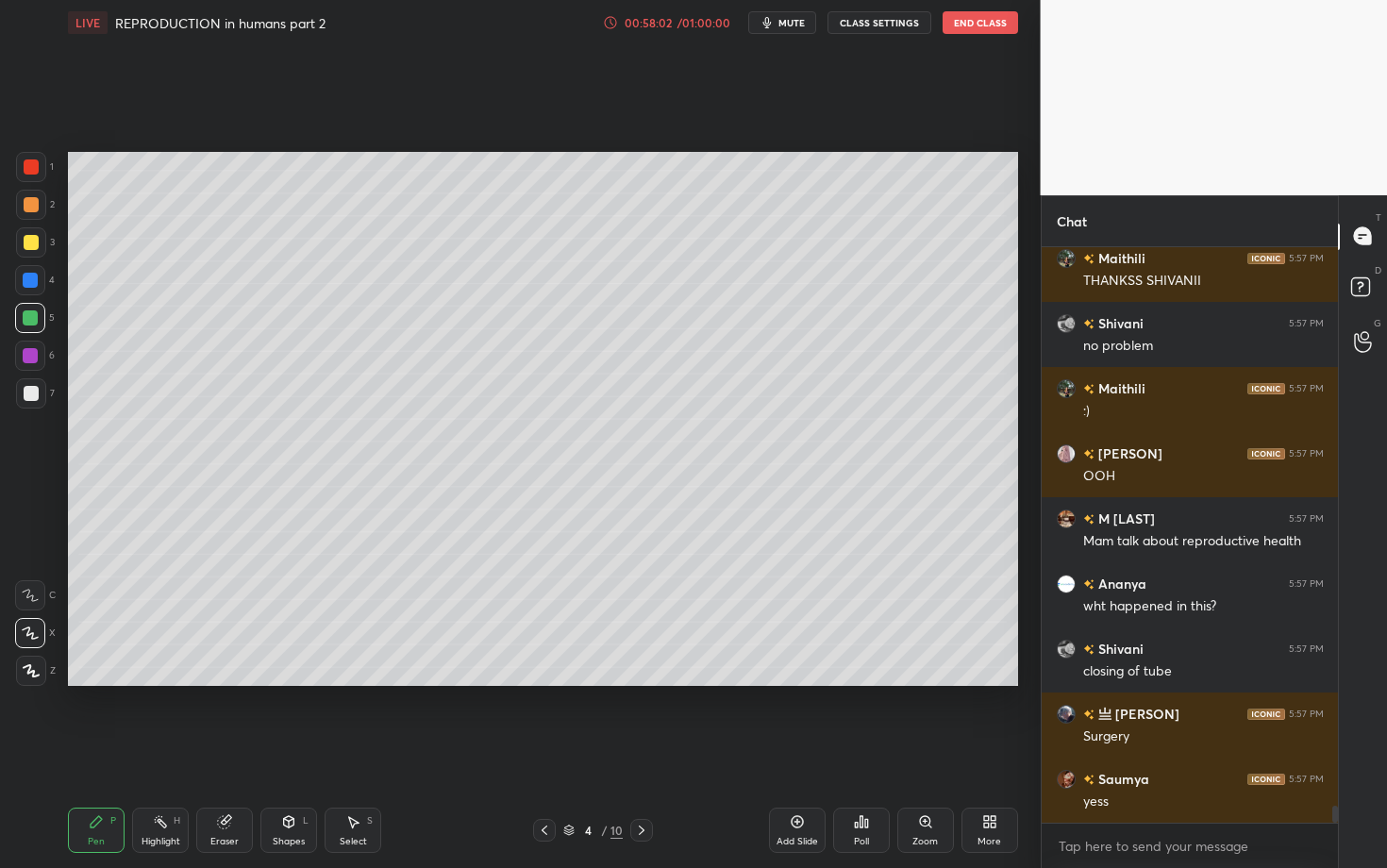 click 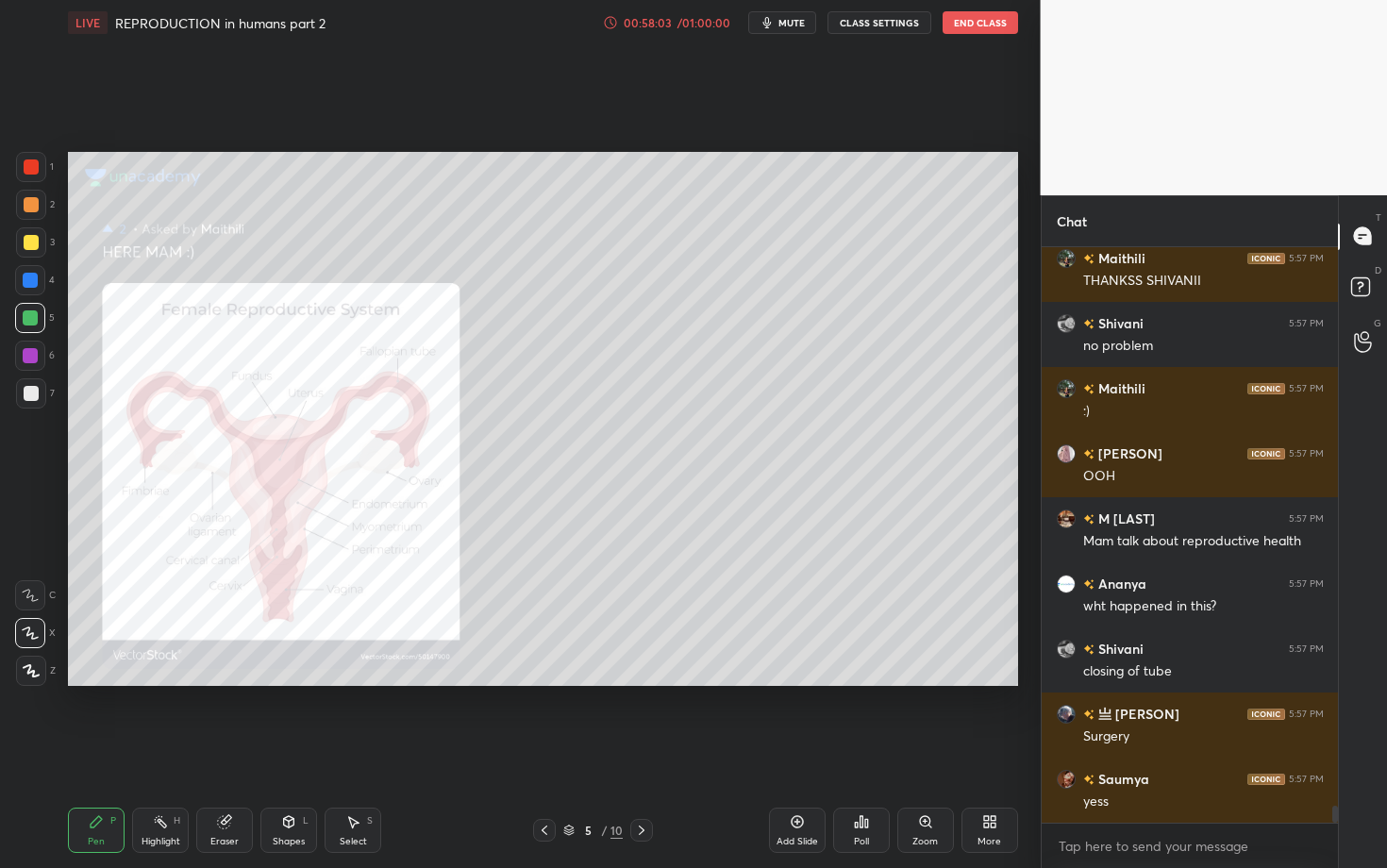 click 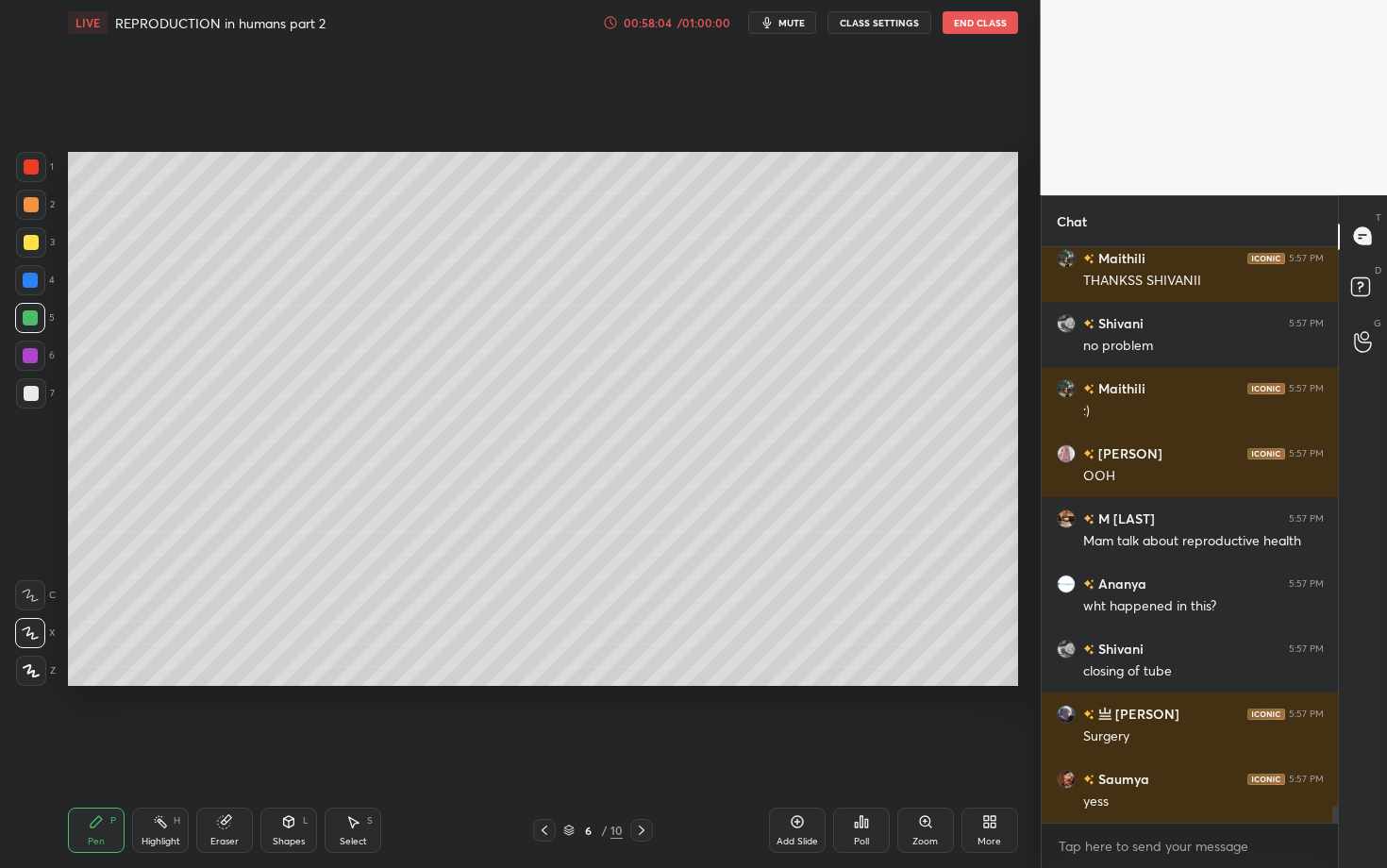 click 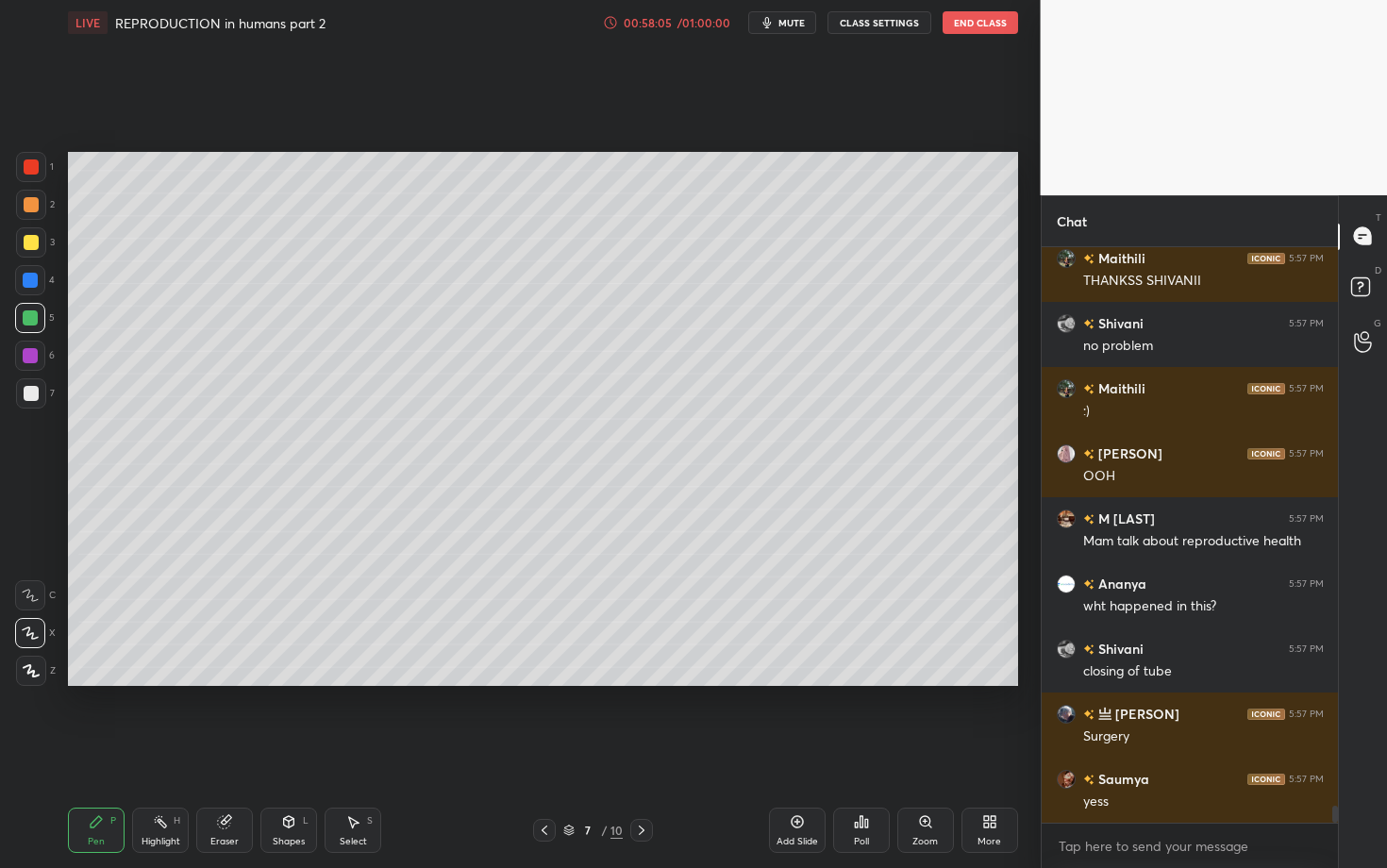 scroll, scrollTop: 18704, scrollLeft: 0, axis: vertical 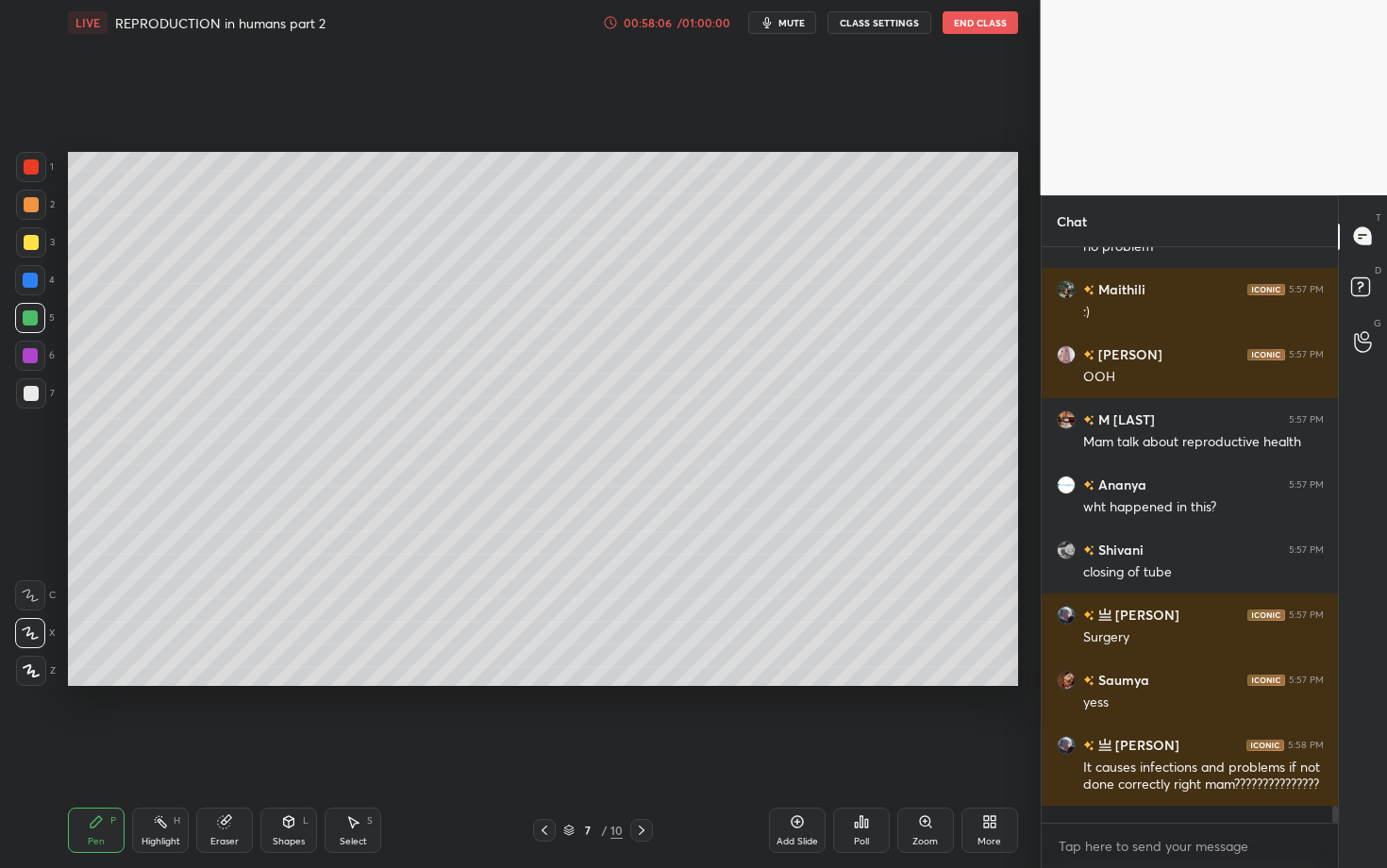 click 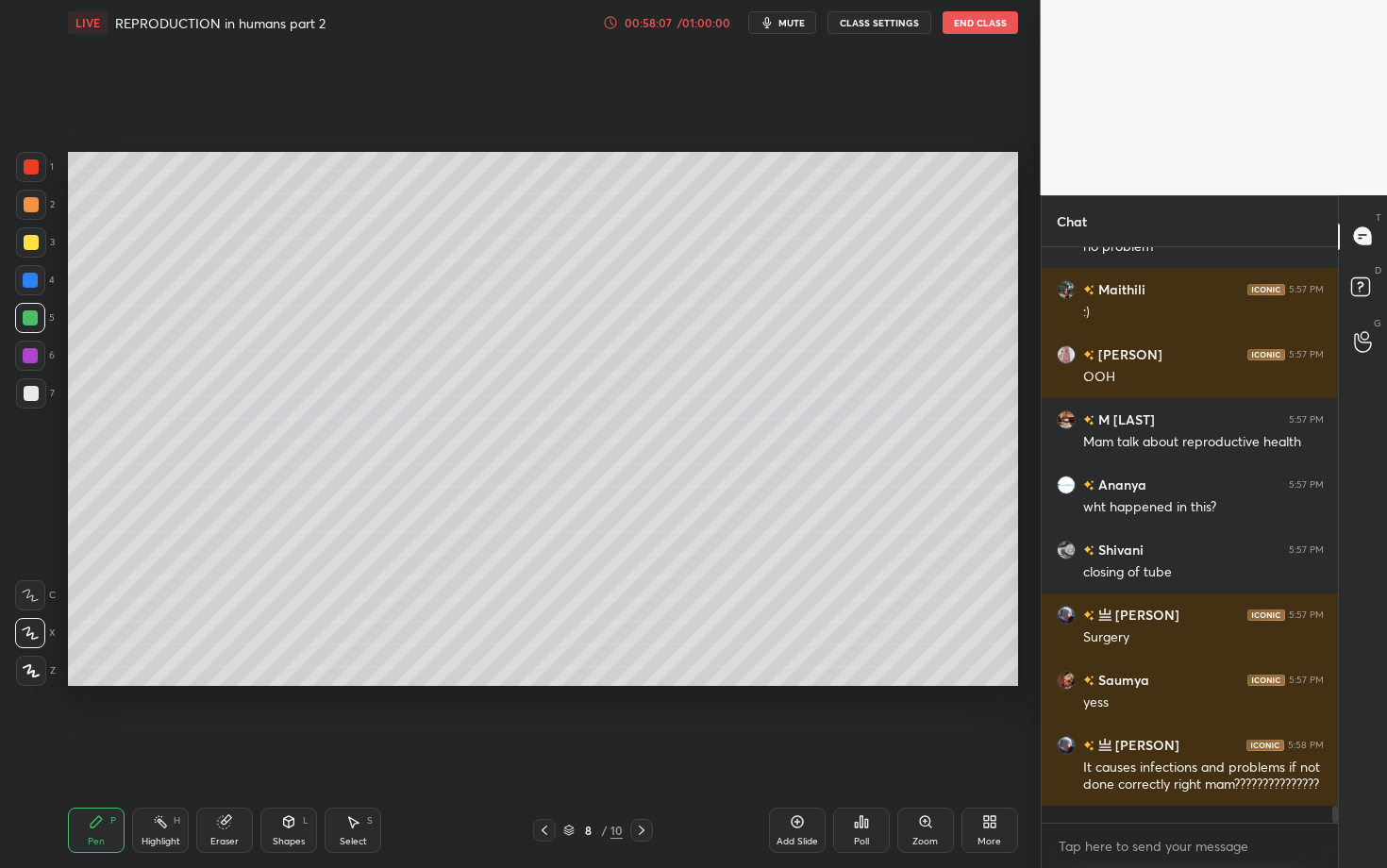 click 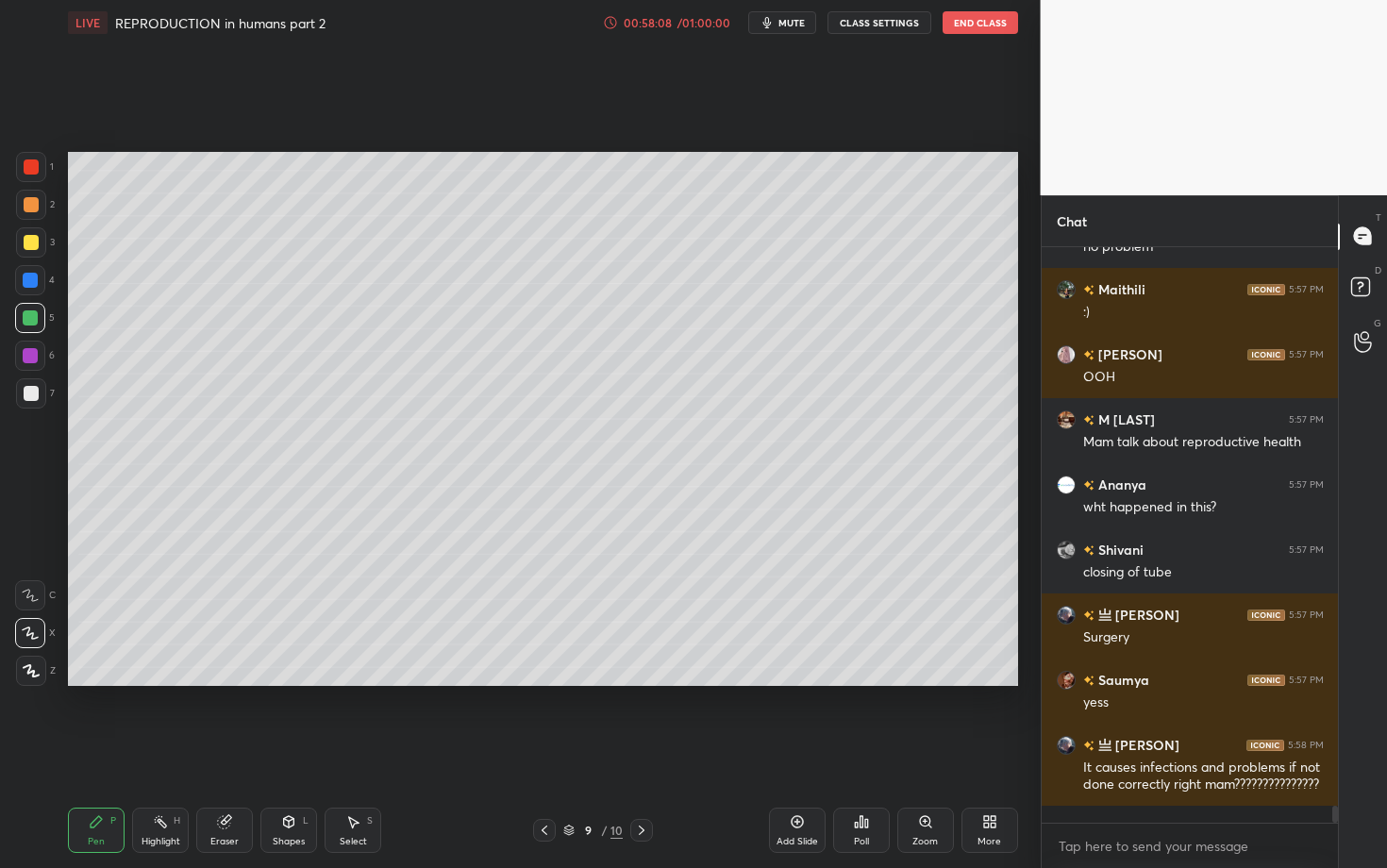 click 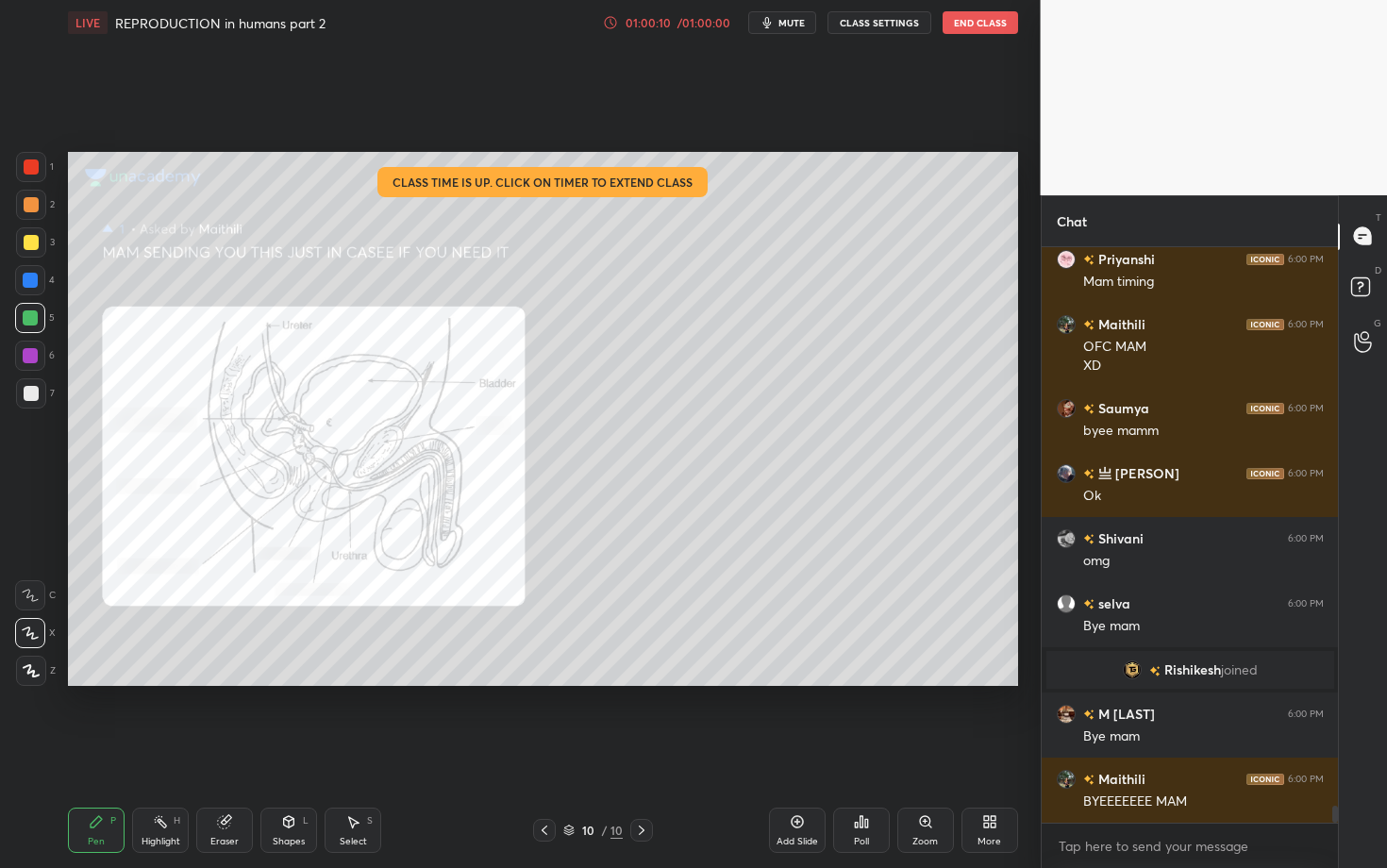 scroll, scrollTop: 19503, scrollLeft: 0, axis: vertical 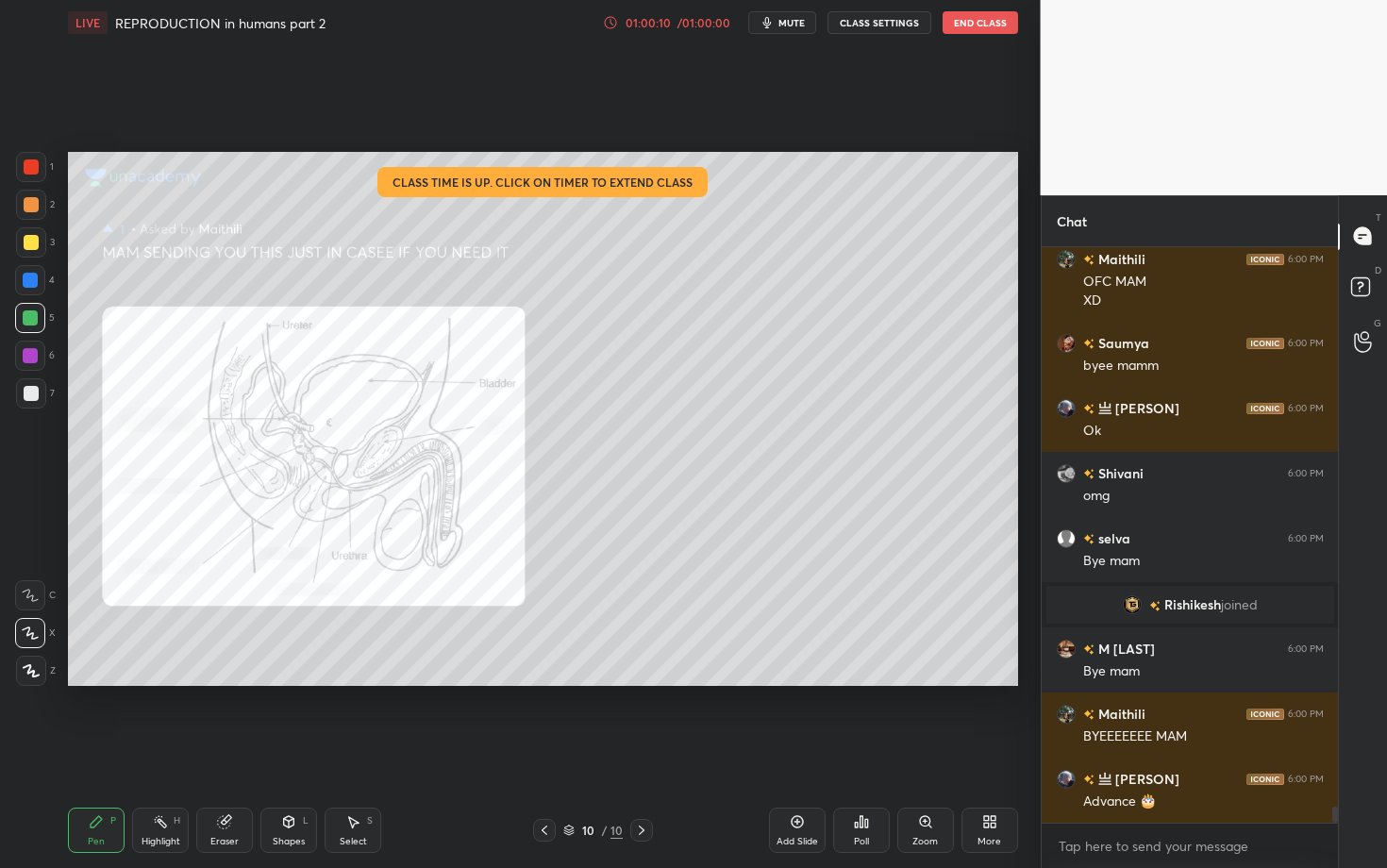 click on "End Class" at bounding box center (980, 23) 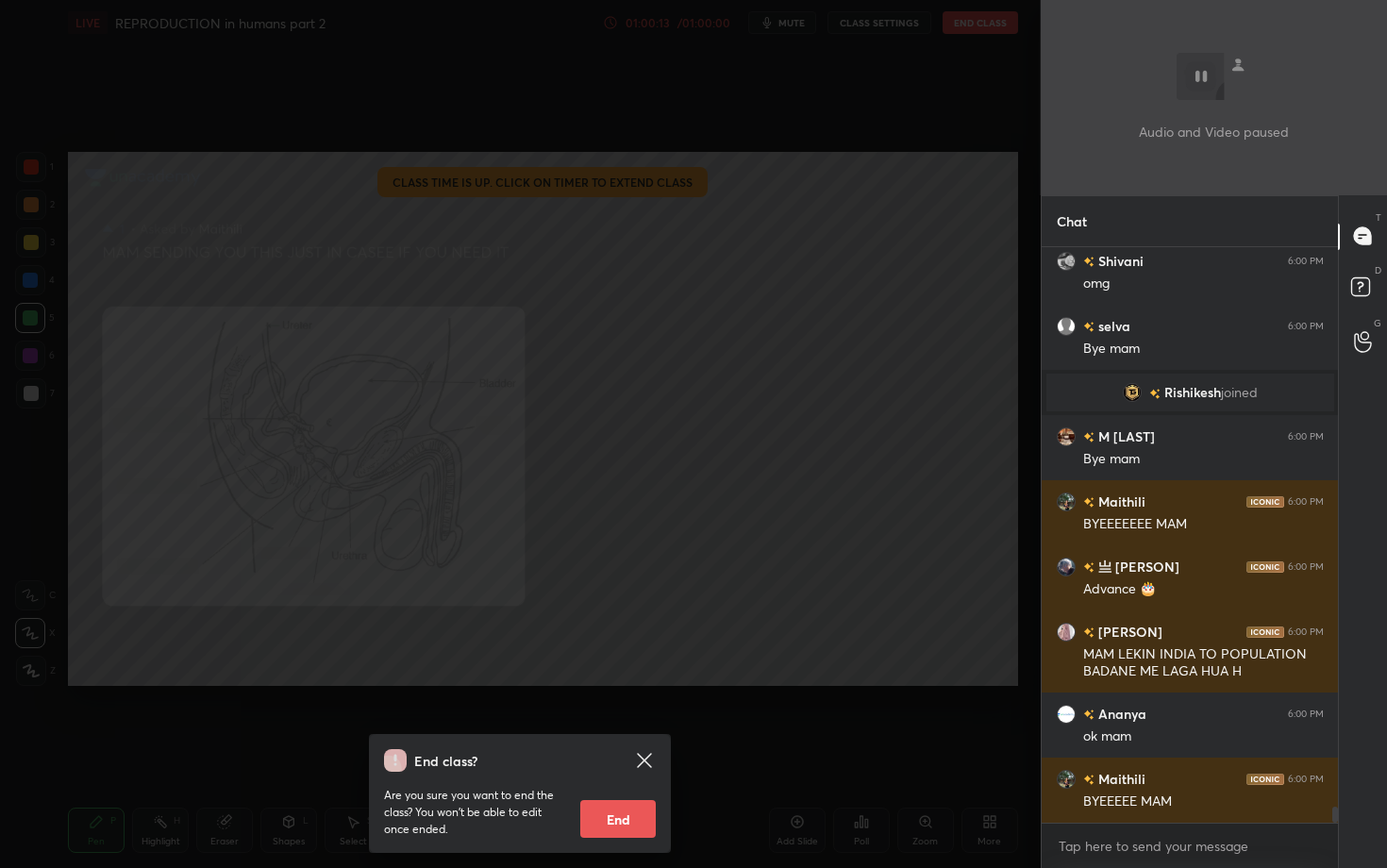 scroll, scrollTop: 19780, scrollLeft: 0, axis: vertical 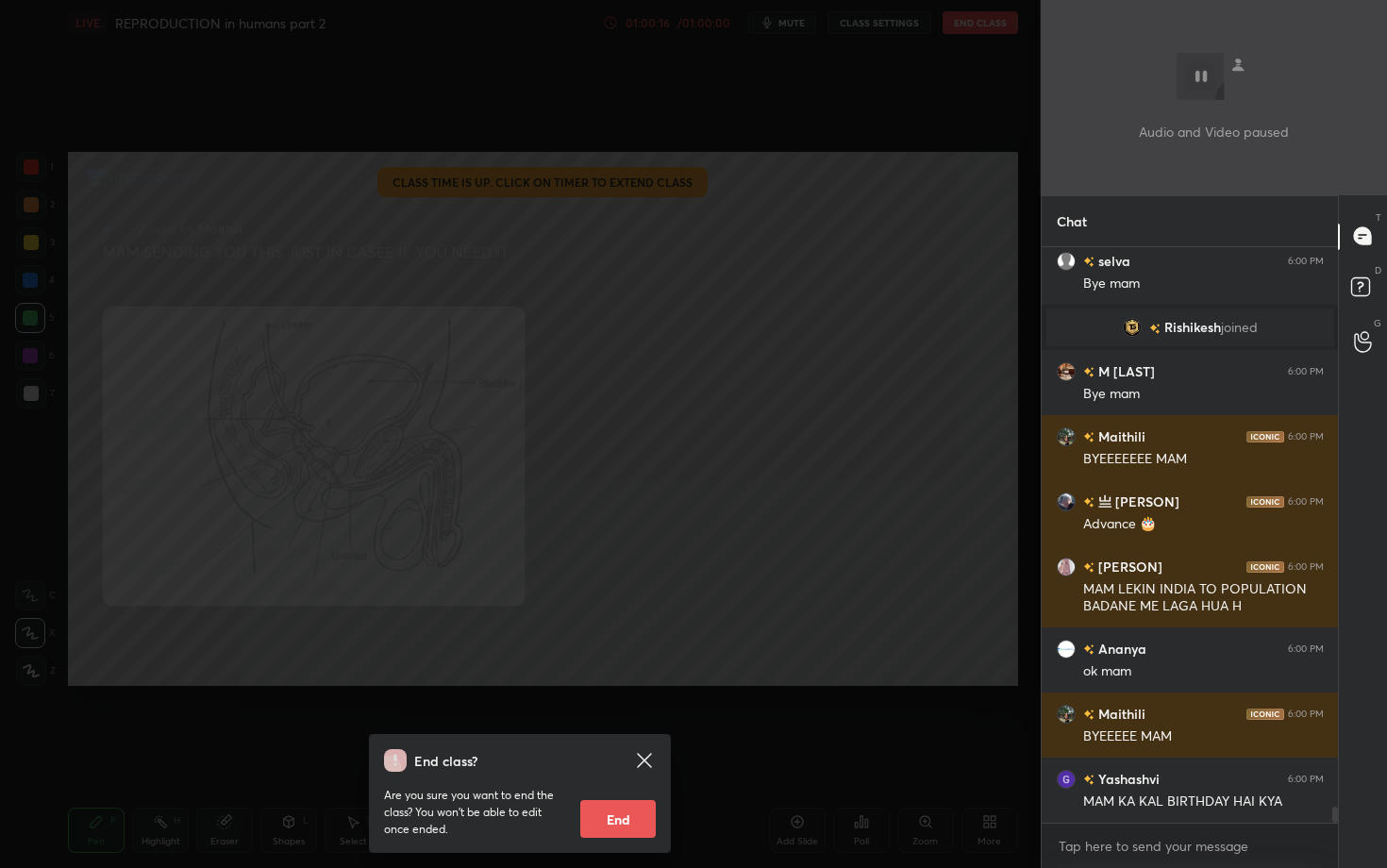 click on "End" at bounding box center [618, 819] 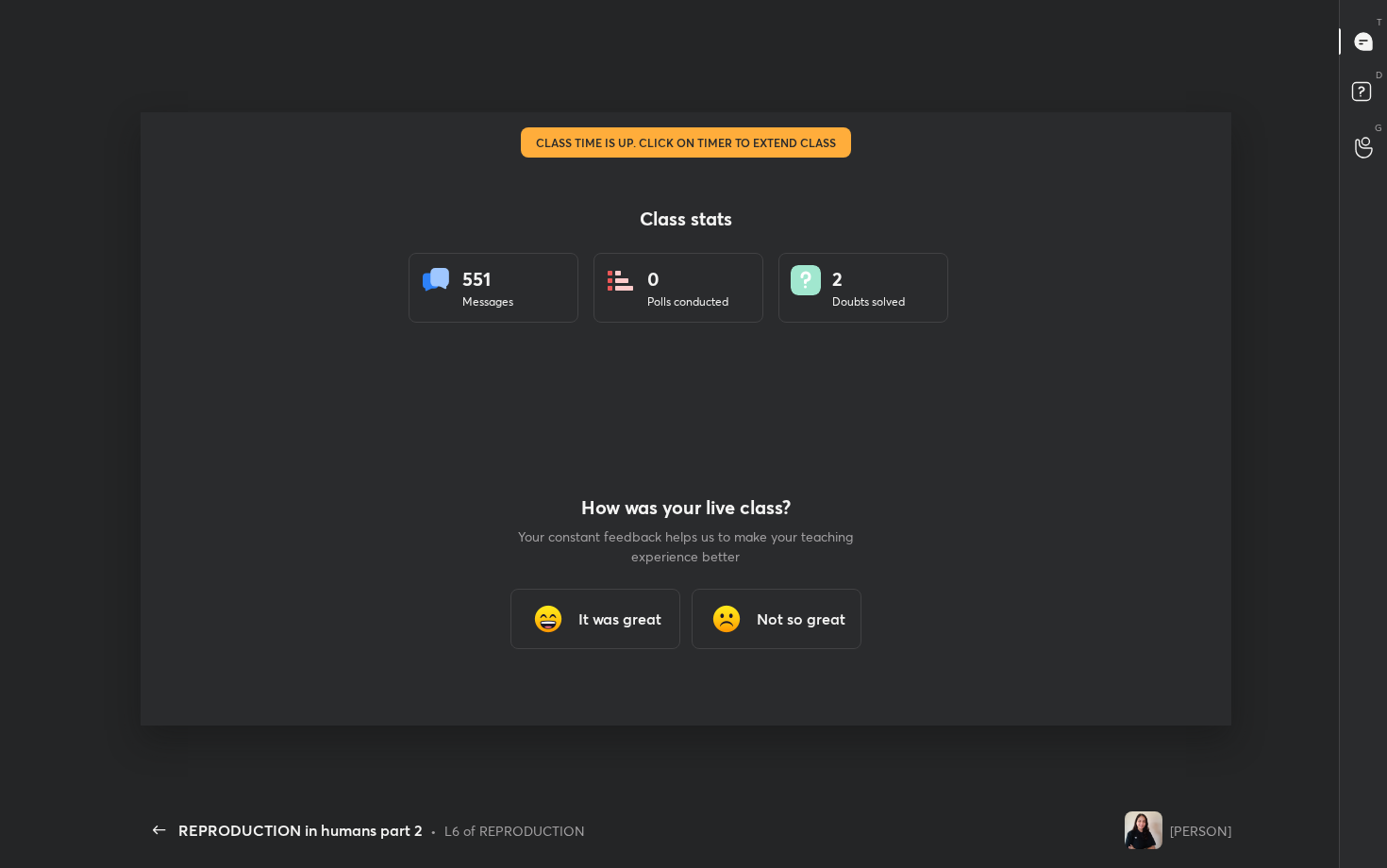 scroll, scrollTop: 93601, scrollLeft: 93047, axis: both 